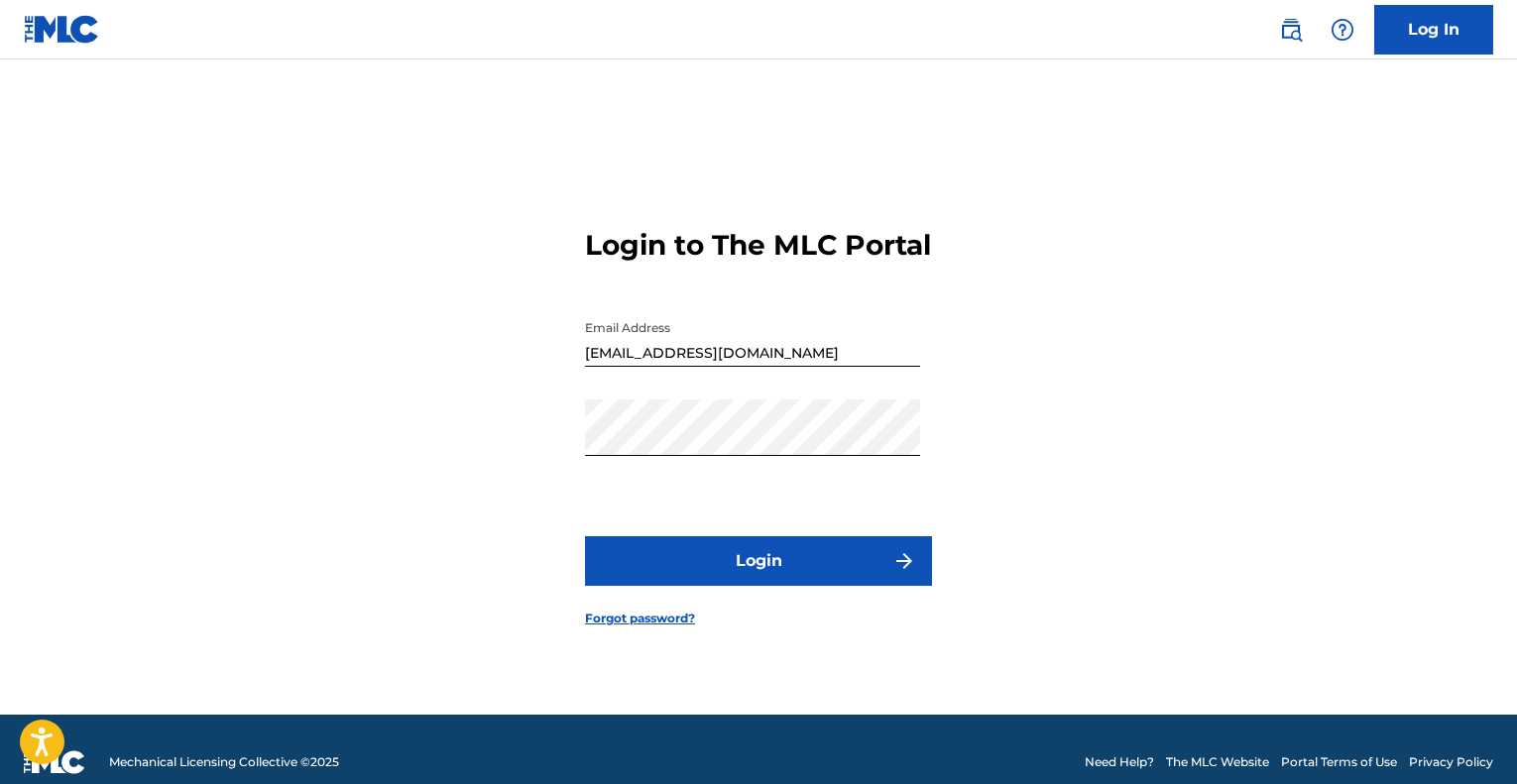 scroll, scrollTop: 0, scrollLeft: 0, axis: both 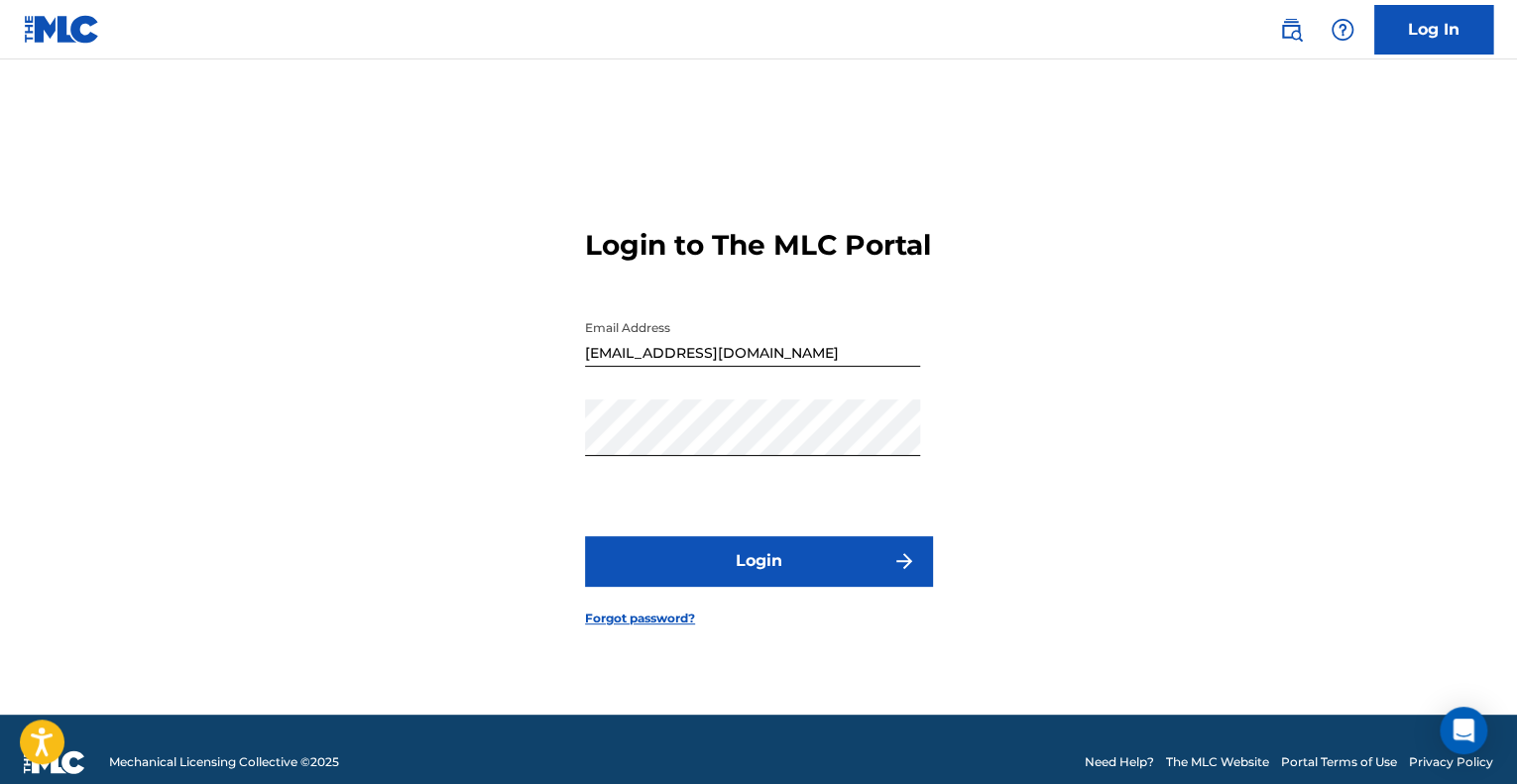 click on "Login" at bounding box center (758, 561) 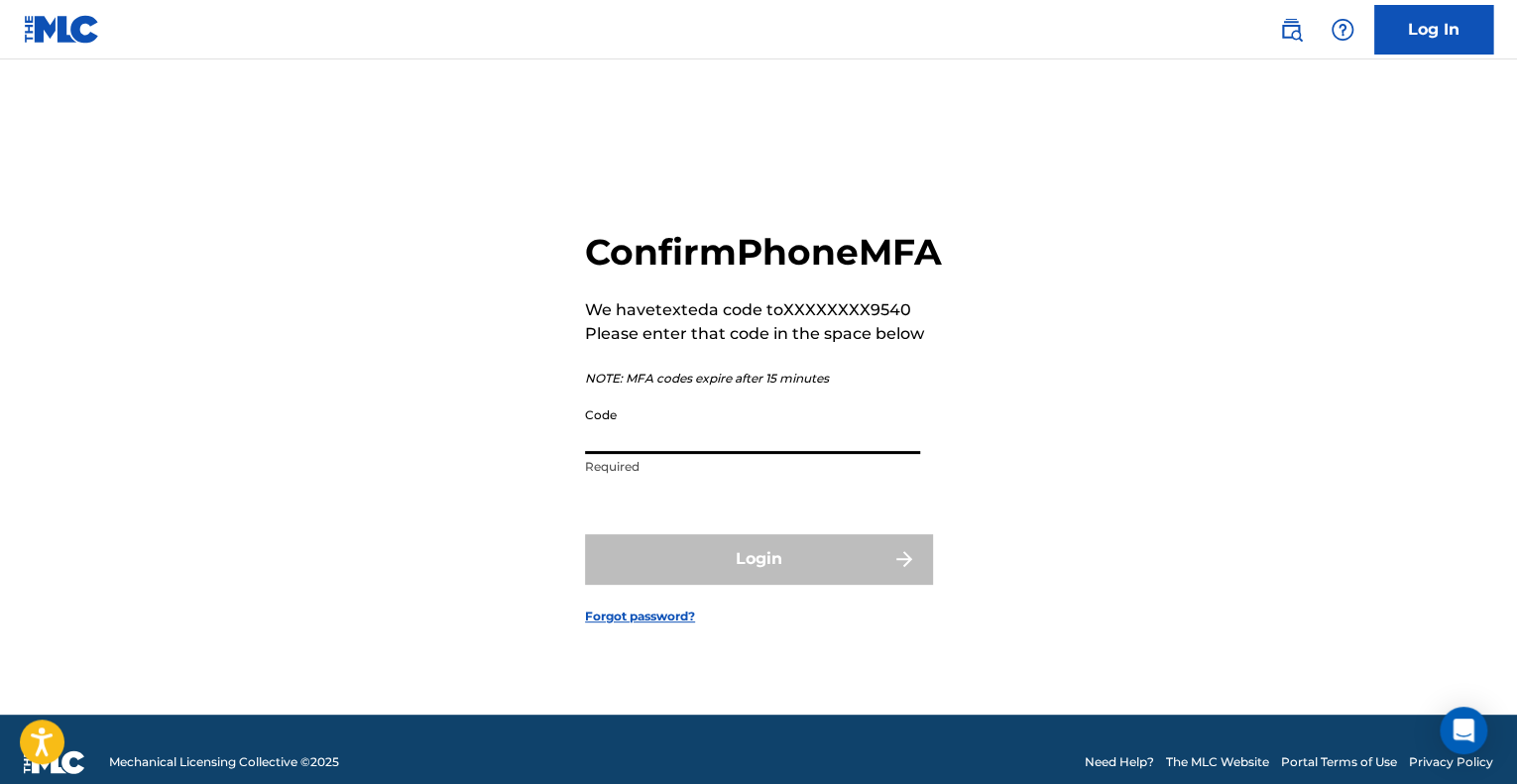 click on "Code" at bounding box center (753, 425) 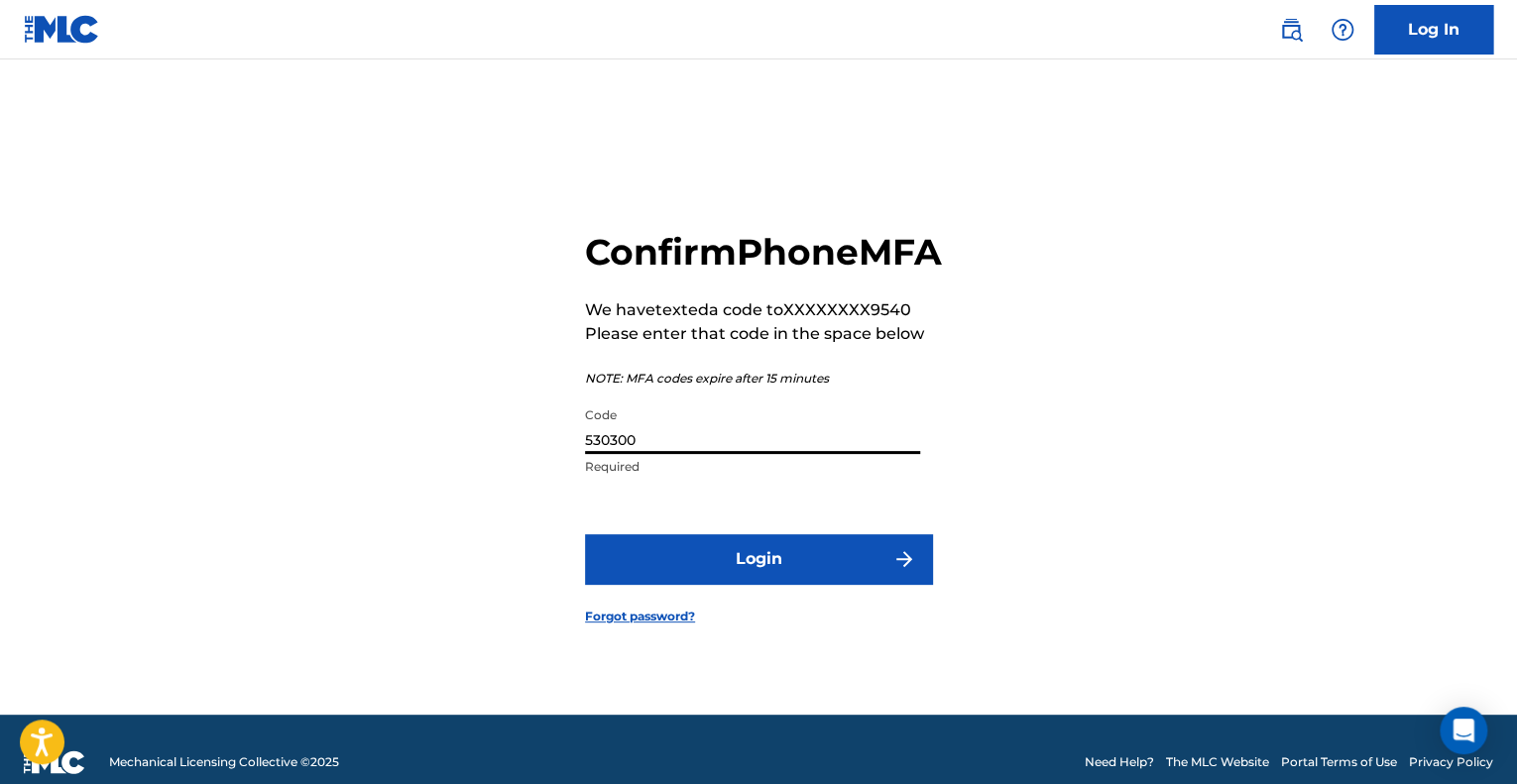 type on "530300" 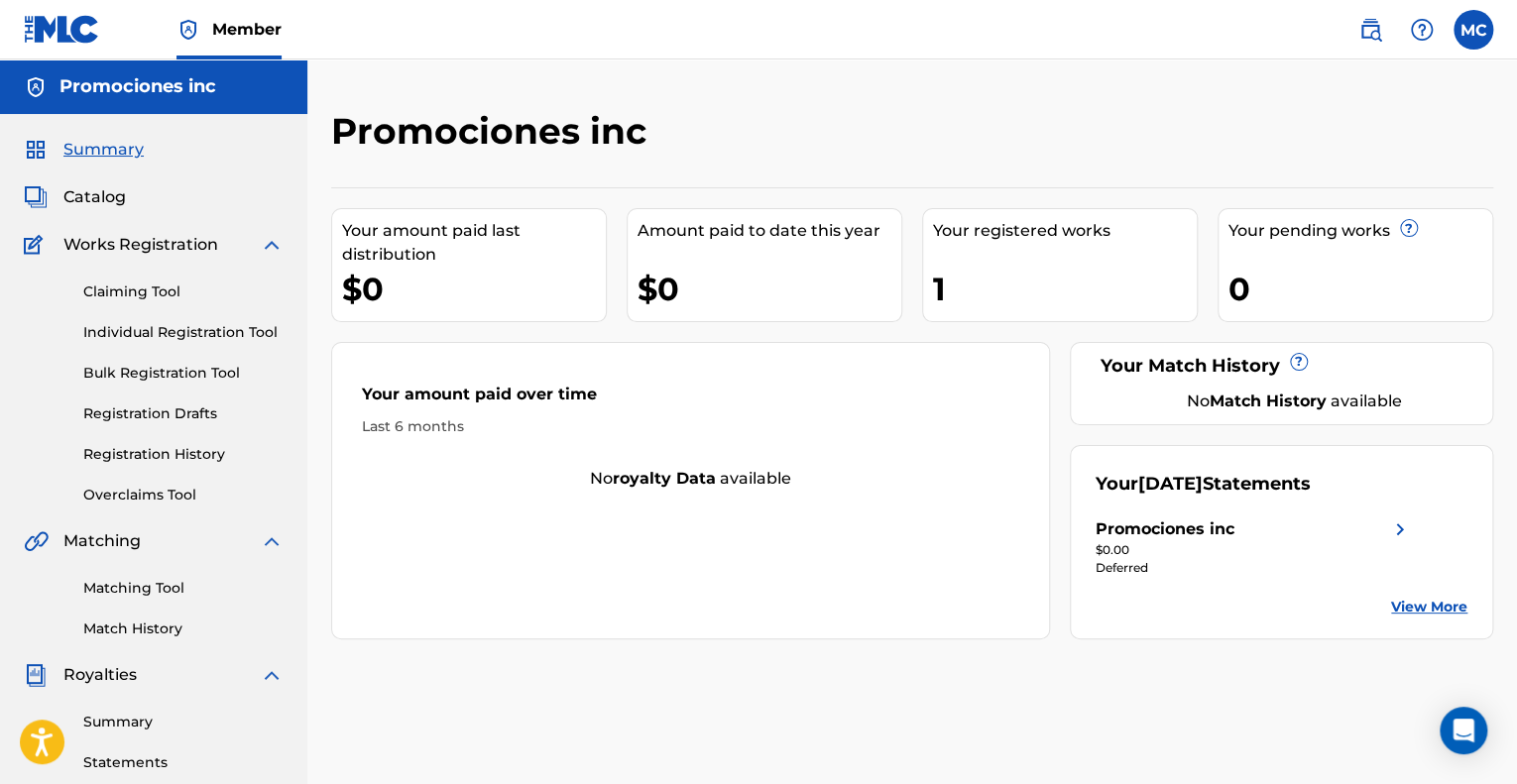 scroll, scrollTop: 0, scrollLeft: 0, axis: both 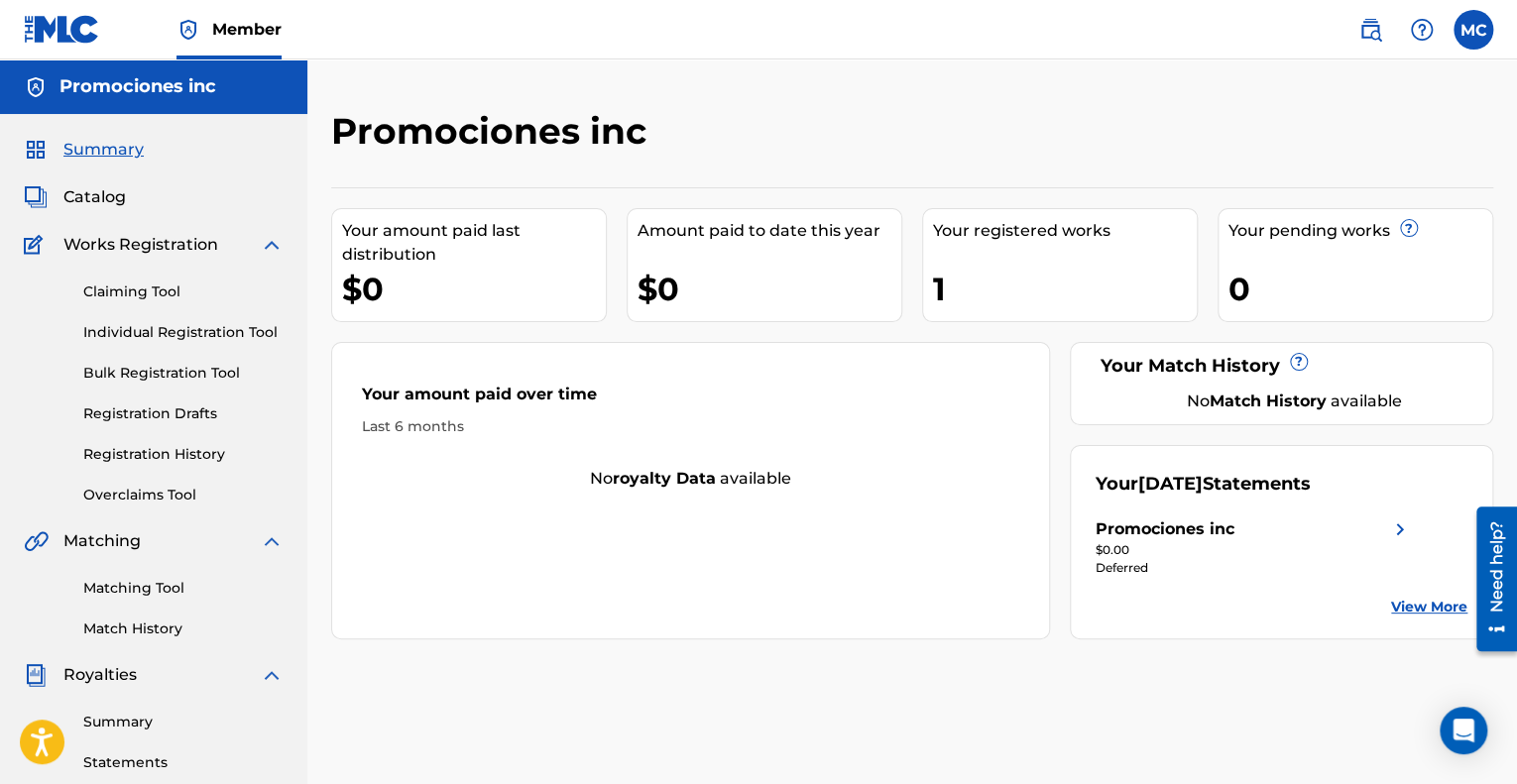 click on "Matching Tool" at bounding box center [183, 588] 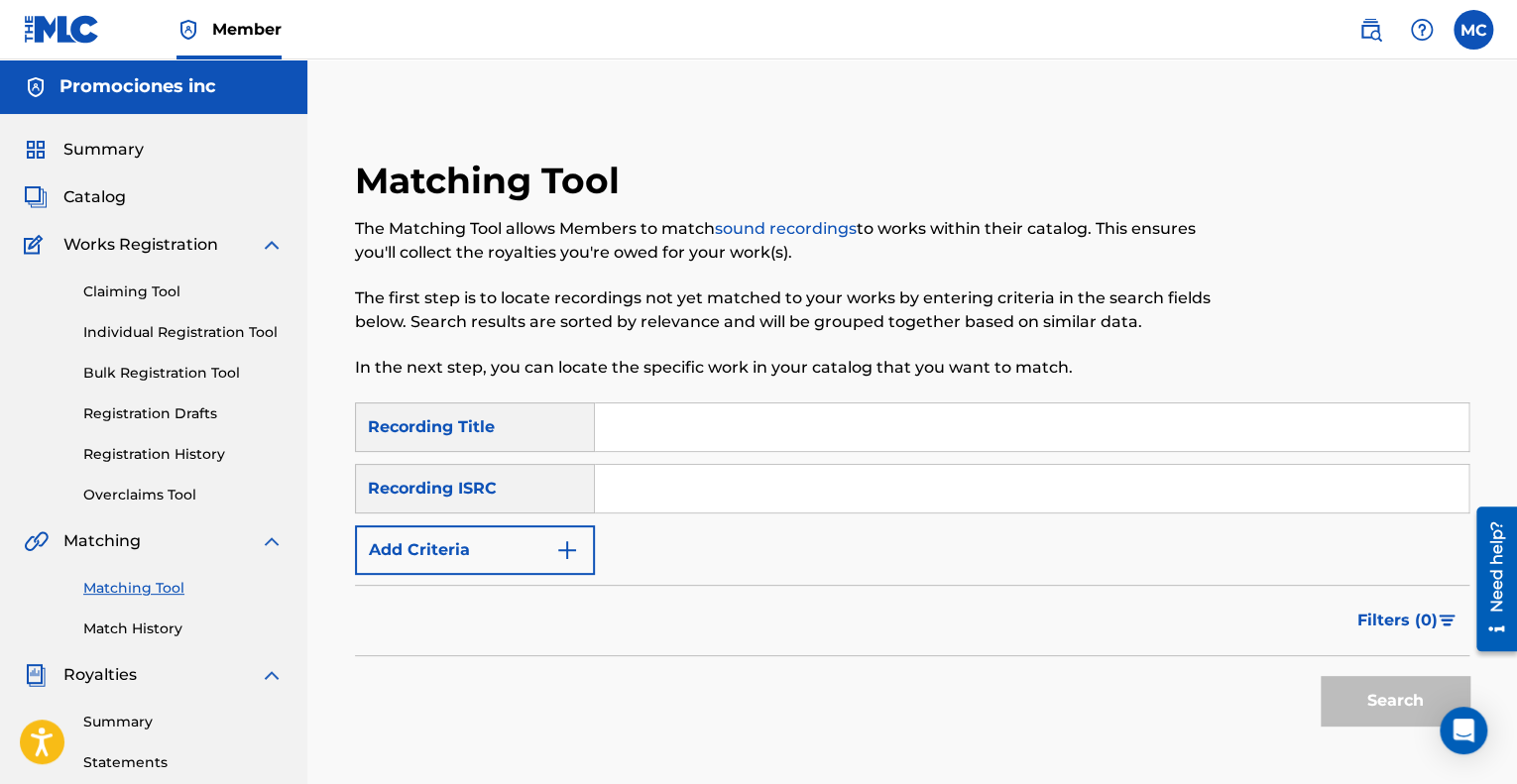 click on "SearchWithCriteriaea338257-fe1c-44d6-948d-0beae87963ee Recording Title SearchWithCriteria5393b294-280c-4e83-a646-5aedcaffd18d Recording ISRC Add Criteria" at bounding box center [912, 489] 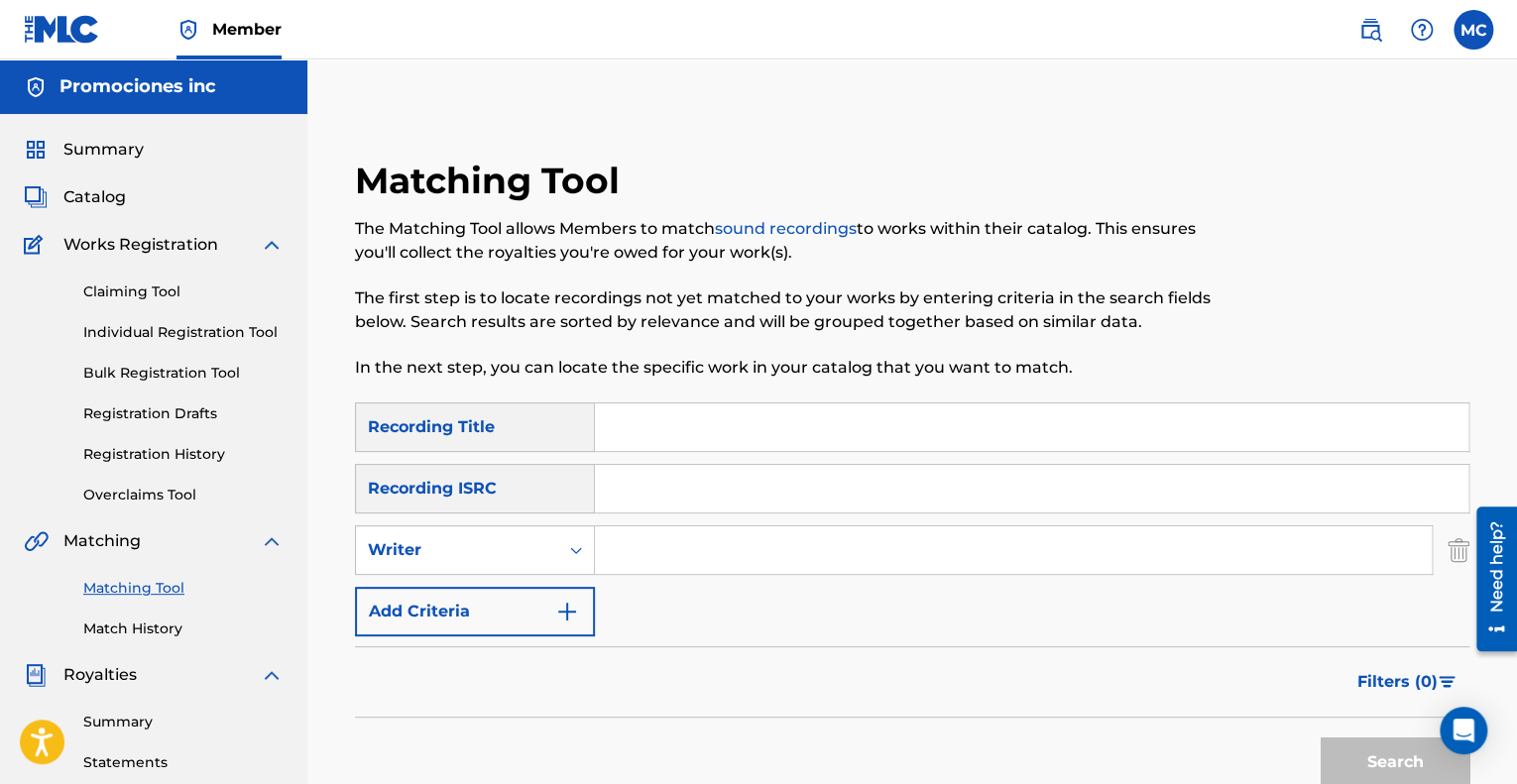 click at bounding box center (1013, 550) 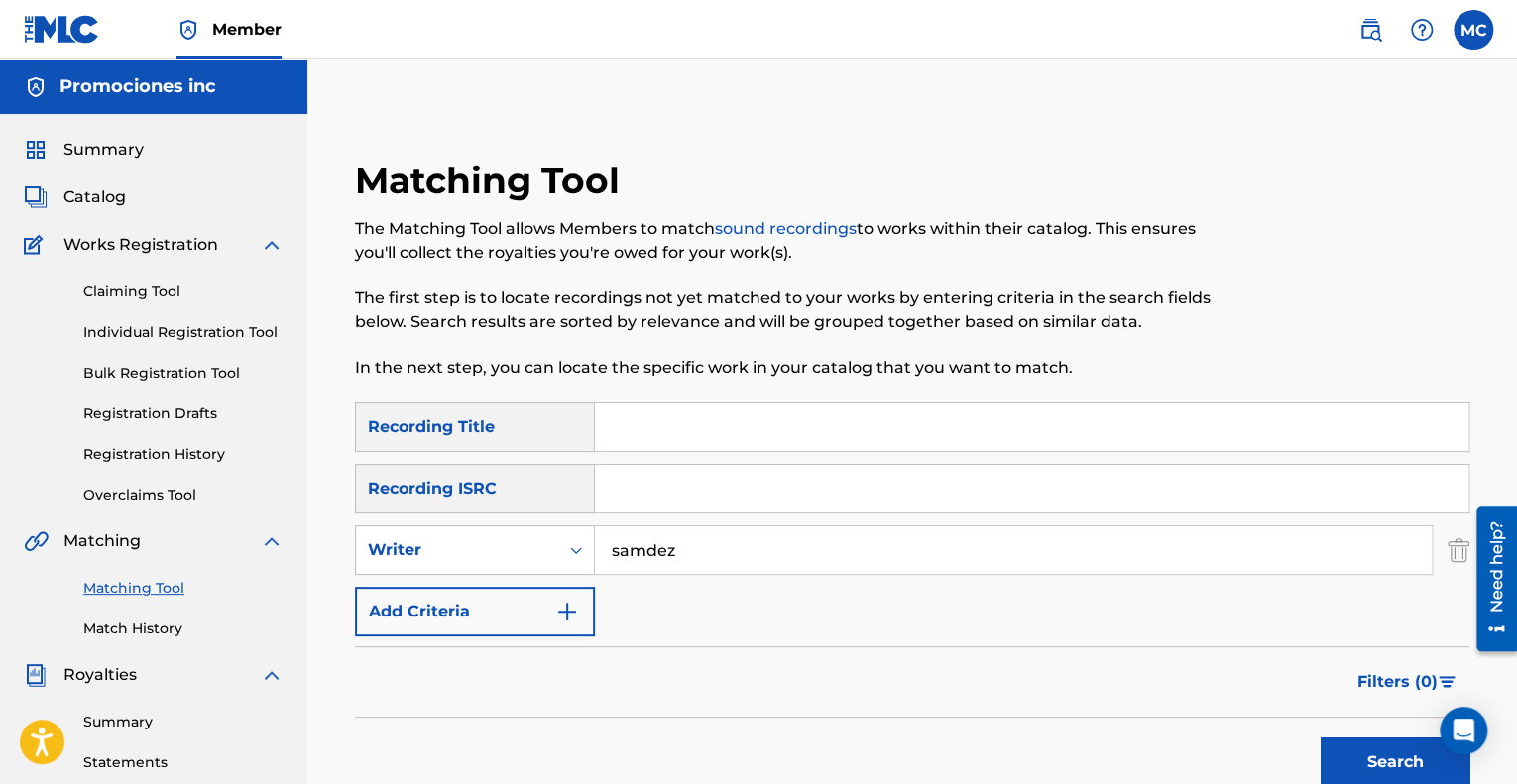click on "Search" at bounding box center [1395, 762] 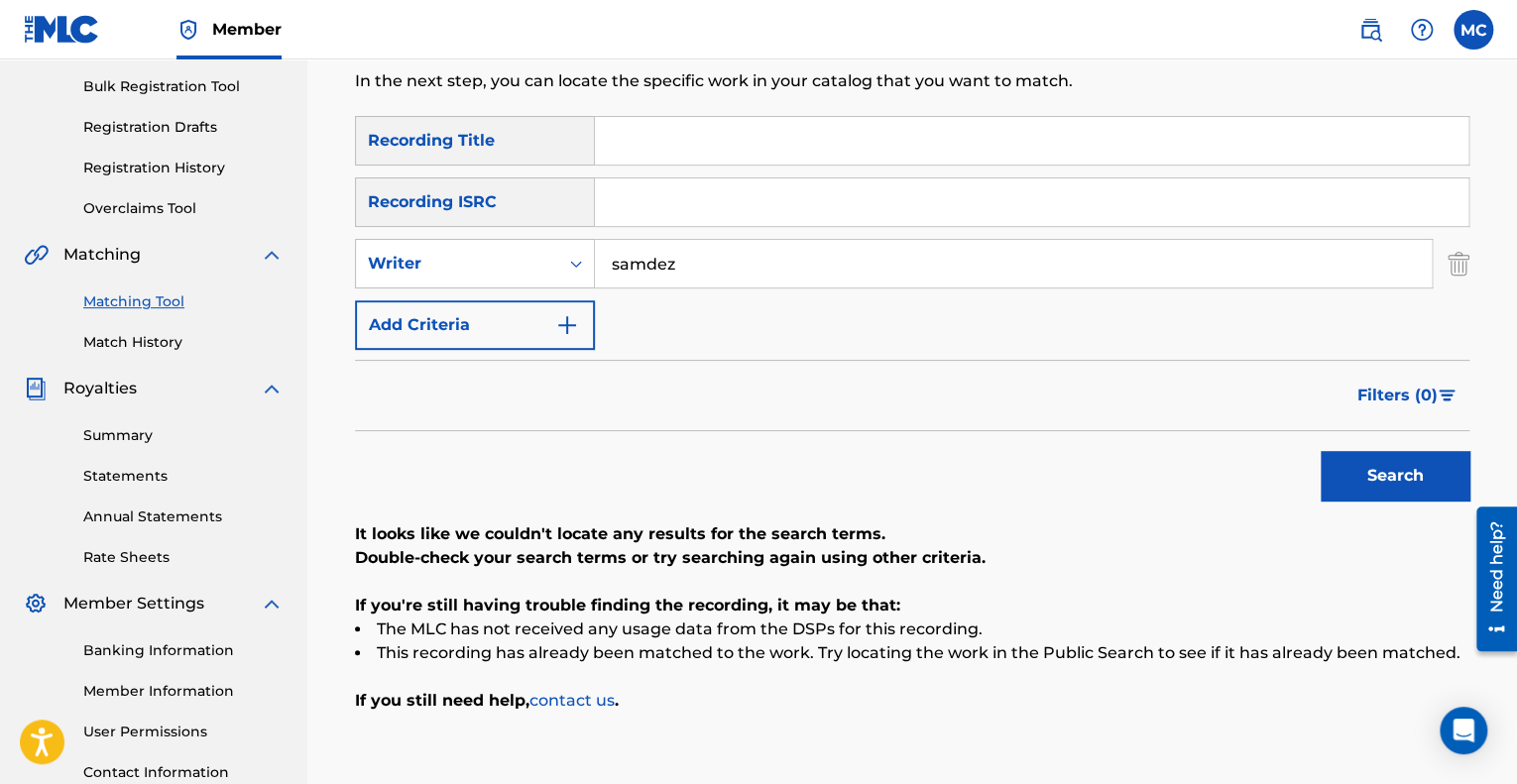 scroll, scrollTop: 297, scrollLeft: 0, axis: vertical 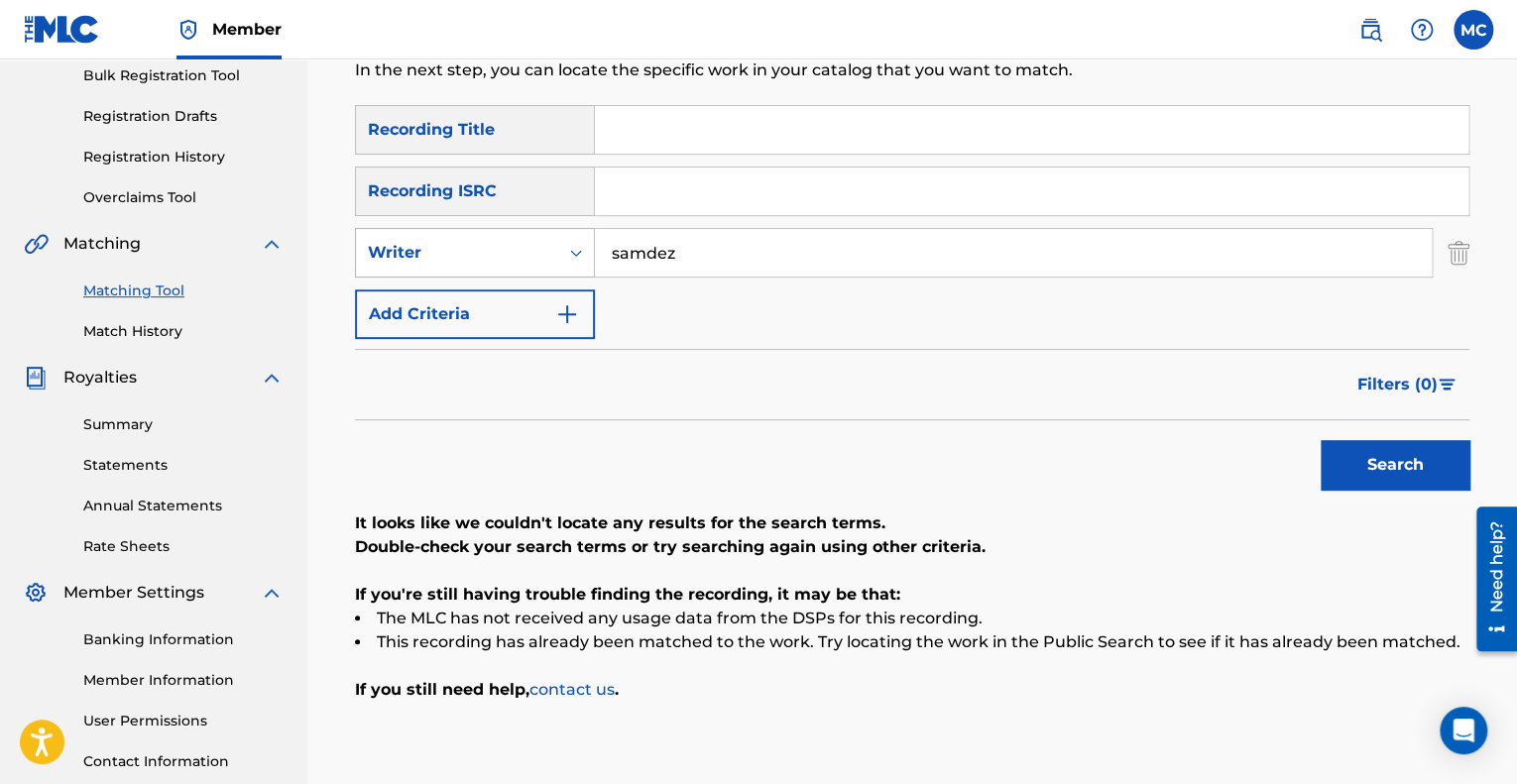 drag, startPoint x: 688, startPoint y: 251, endPoint x: 591, endPoint y: 266, distance: 98.15294 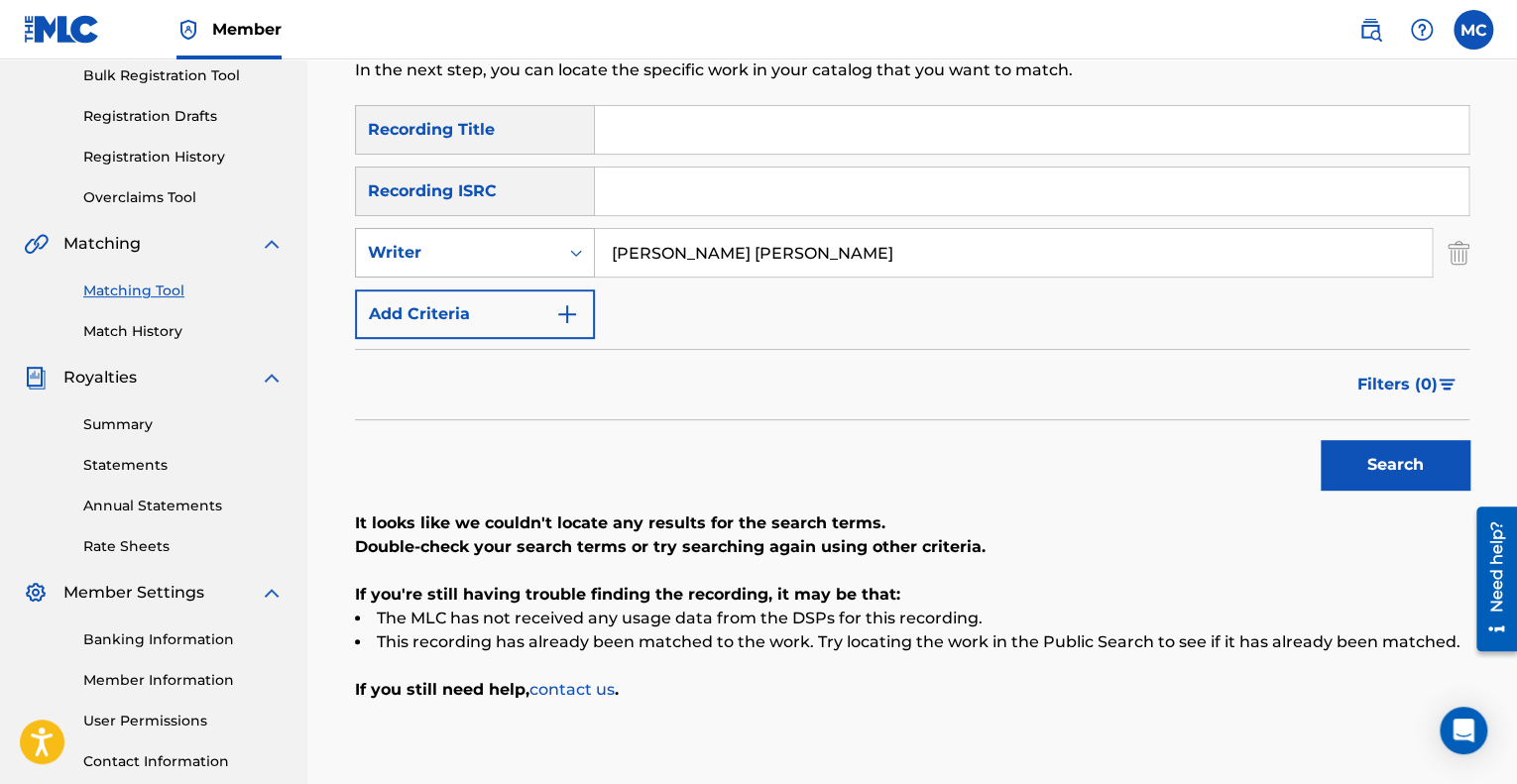 type on "[PERSON_NAME] [PERSON_NAME]" 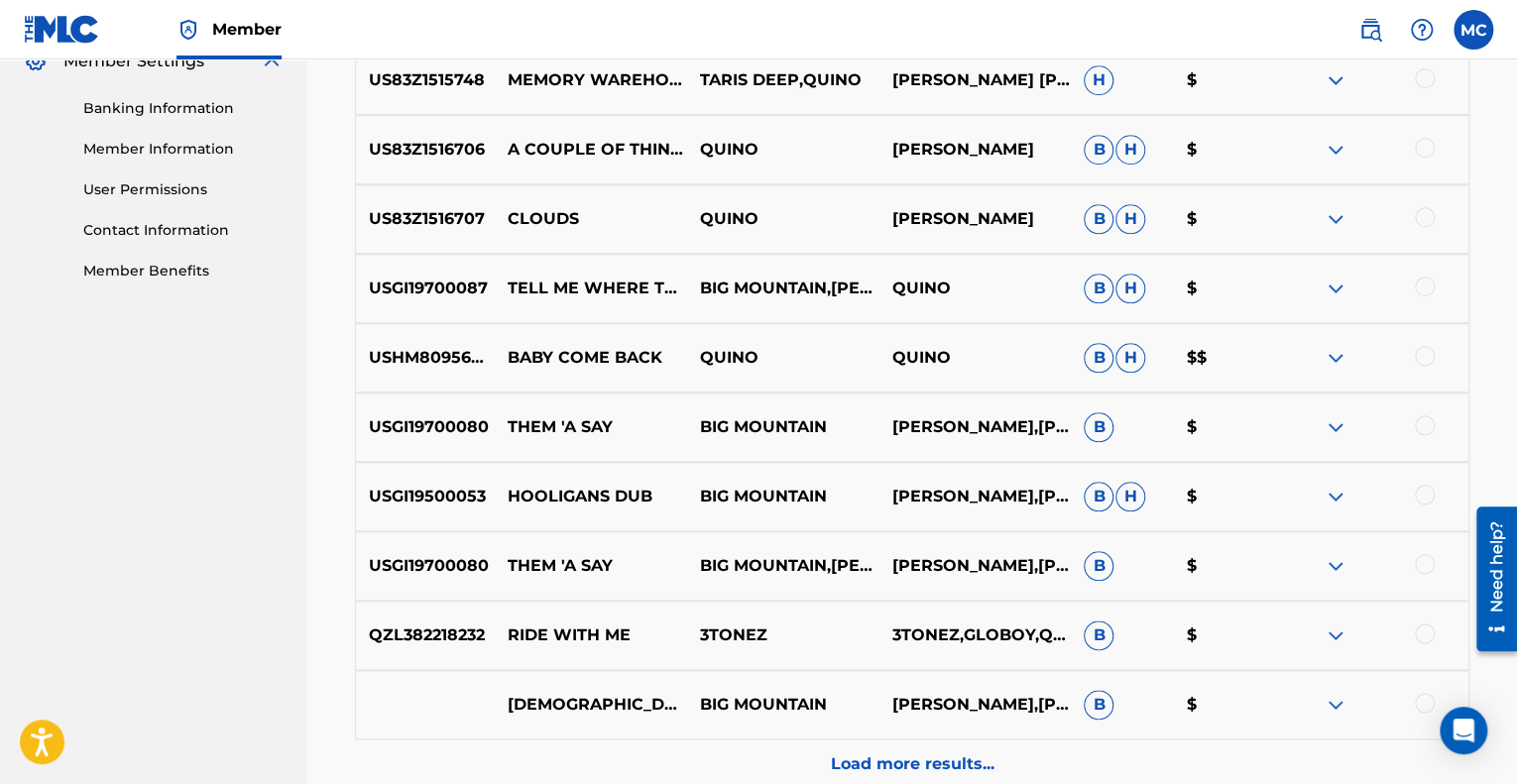 scroll, scrollTop: 1027, scrollLeft: 0, axis: vertical 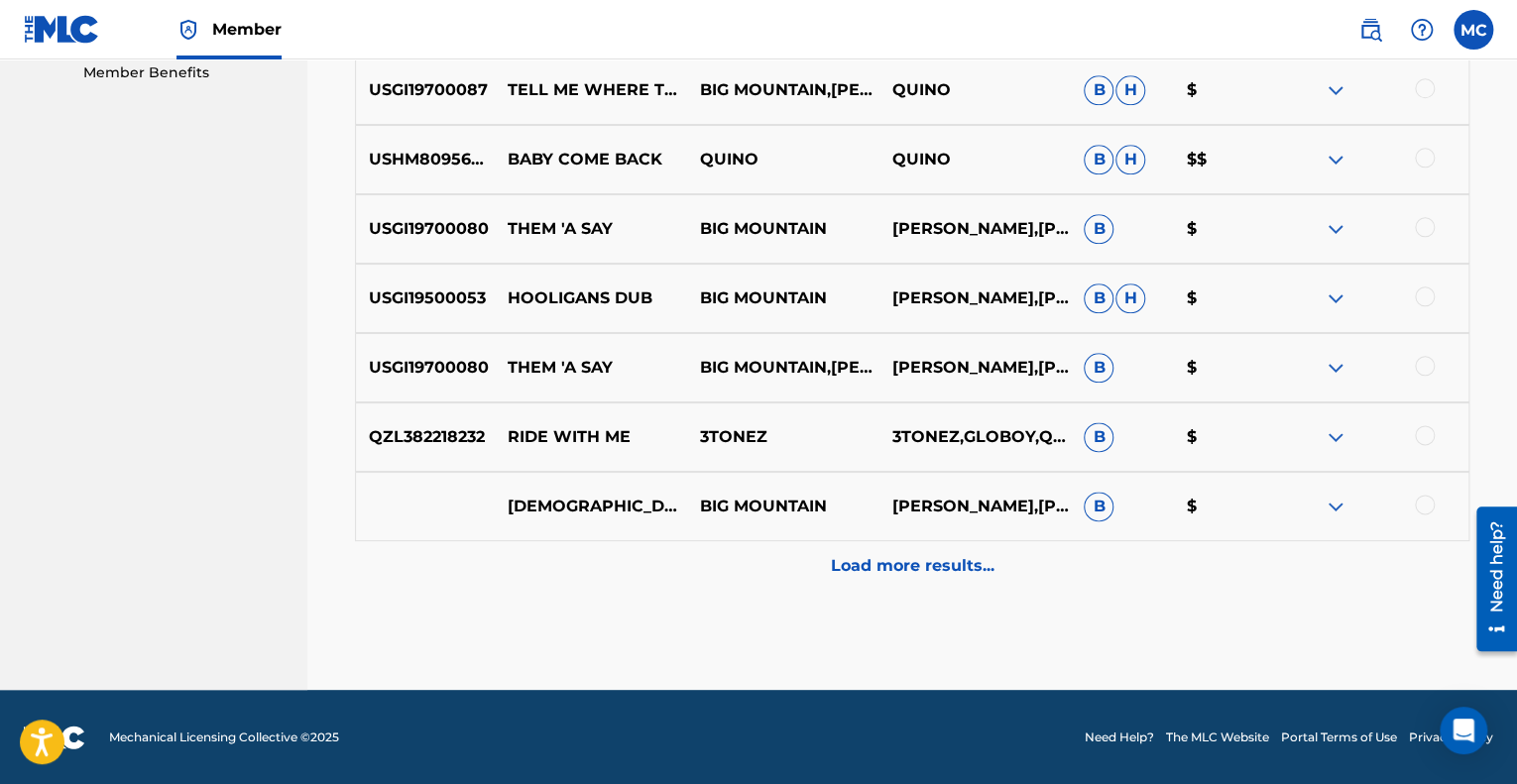 click on "Load more results..." at bounding box center (912, 566) 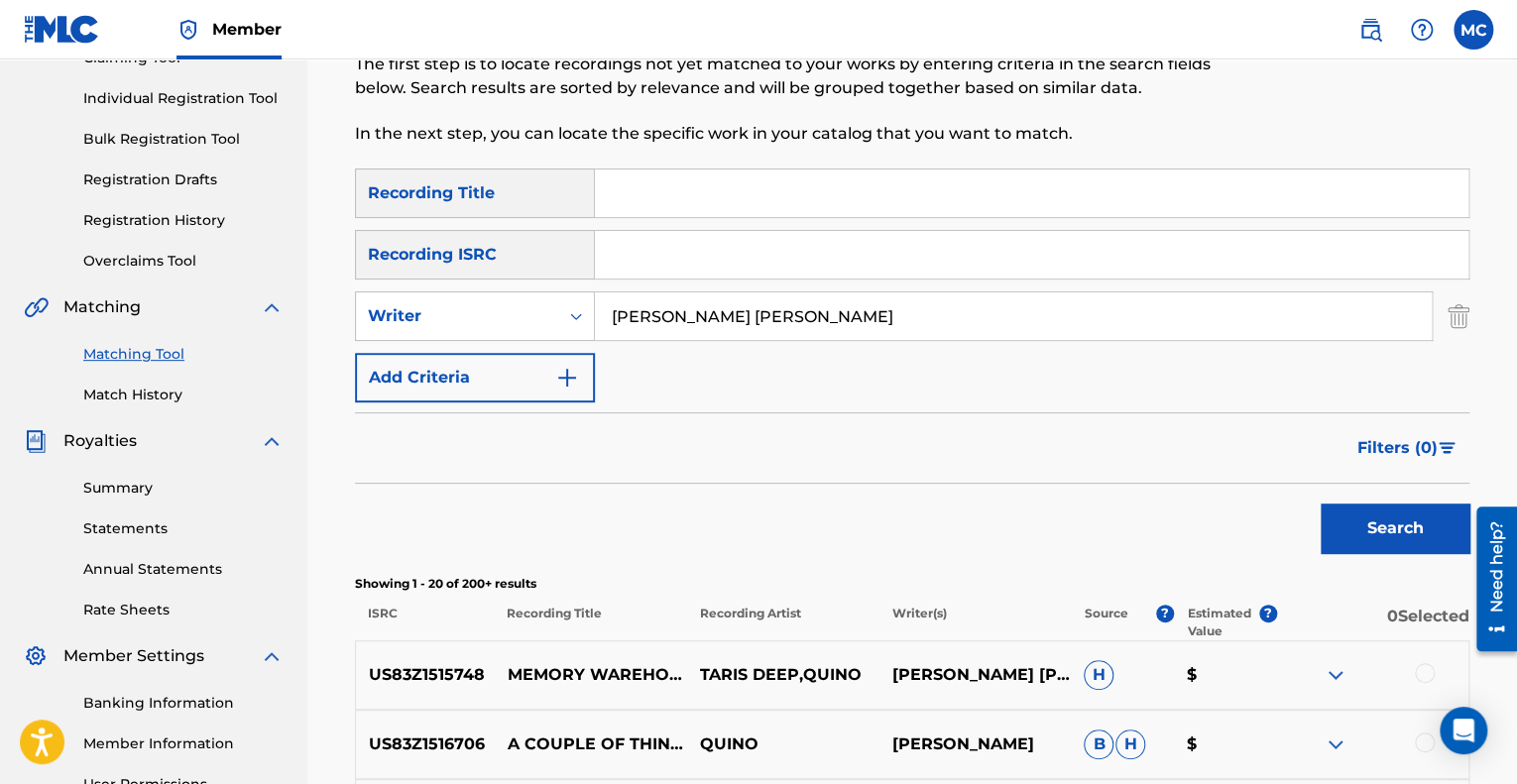 scroll, scrollTop: 0, scrollLeft: 0, axis: both 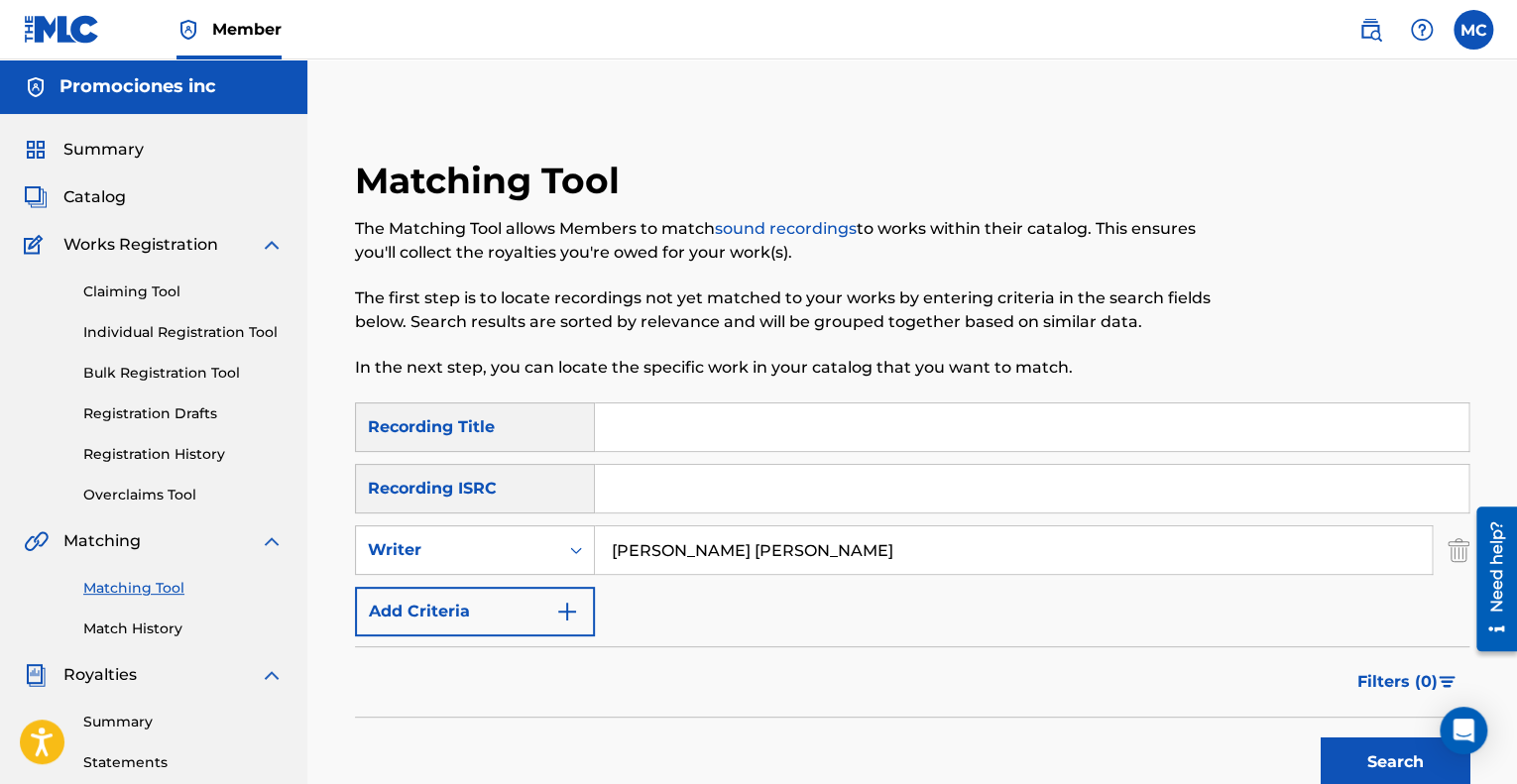 click on "Add Criteria" at bounding box center (475, 612) 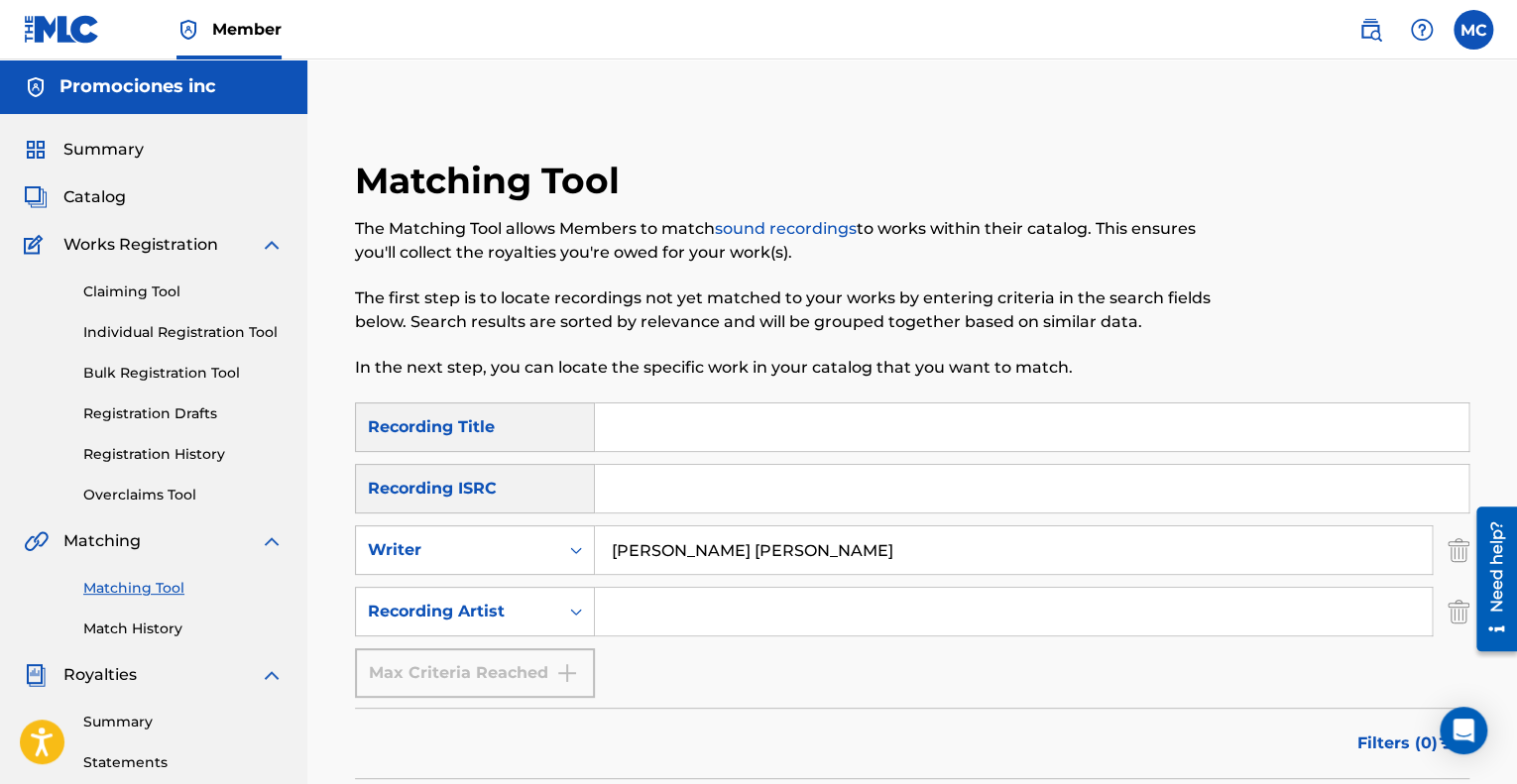 drag, startPoint x: 813, startPoint y: 551, endPoint x: 595, endPoint y: 546, distance: 218.05733 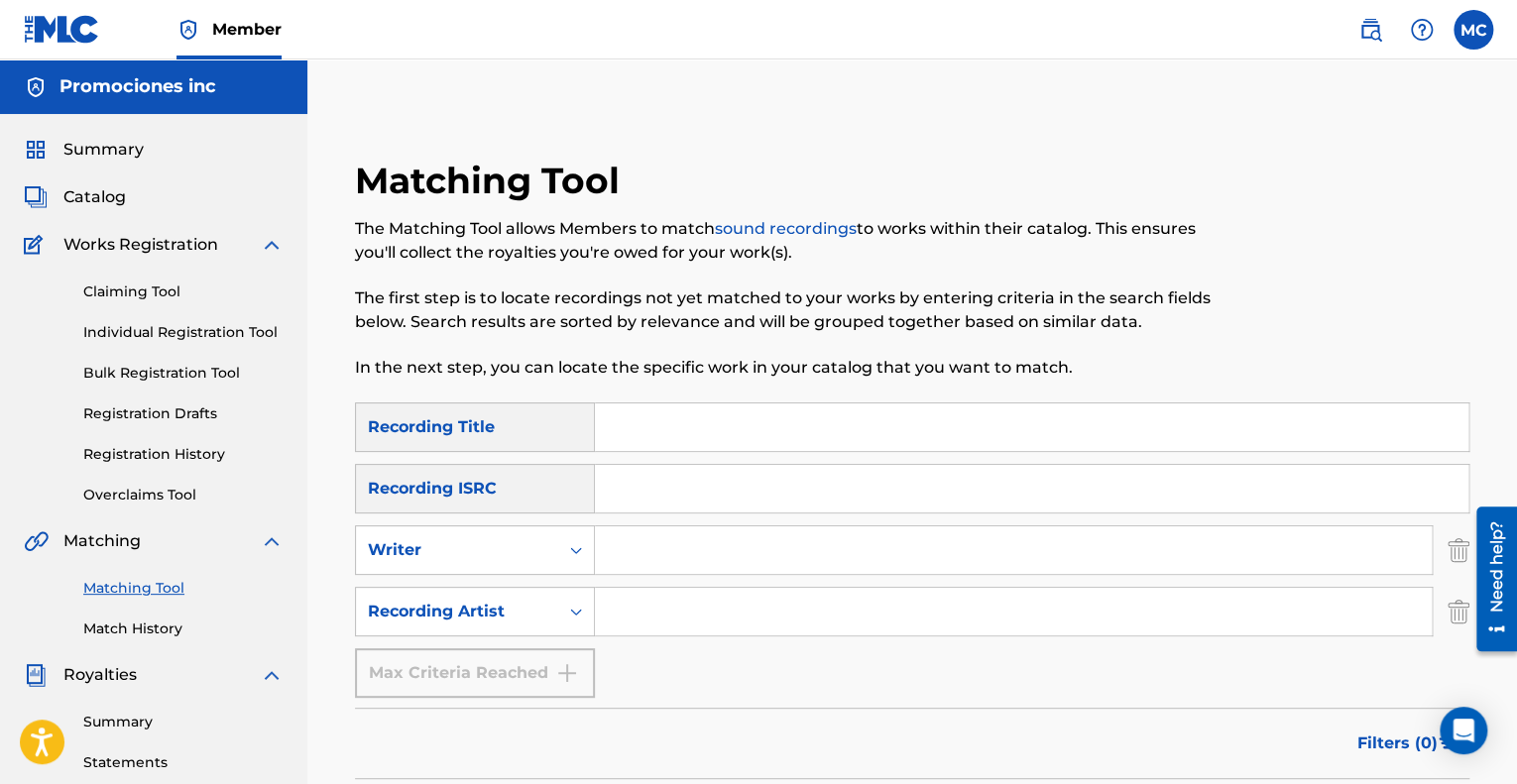 type 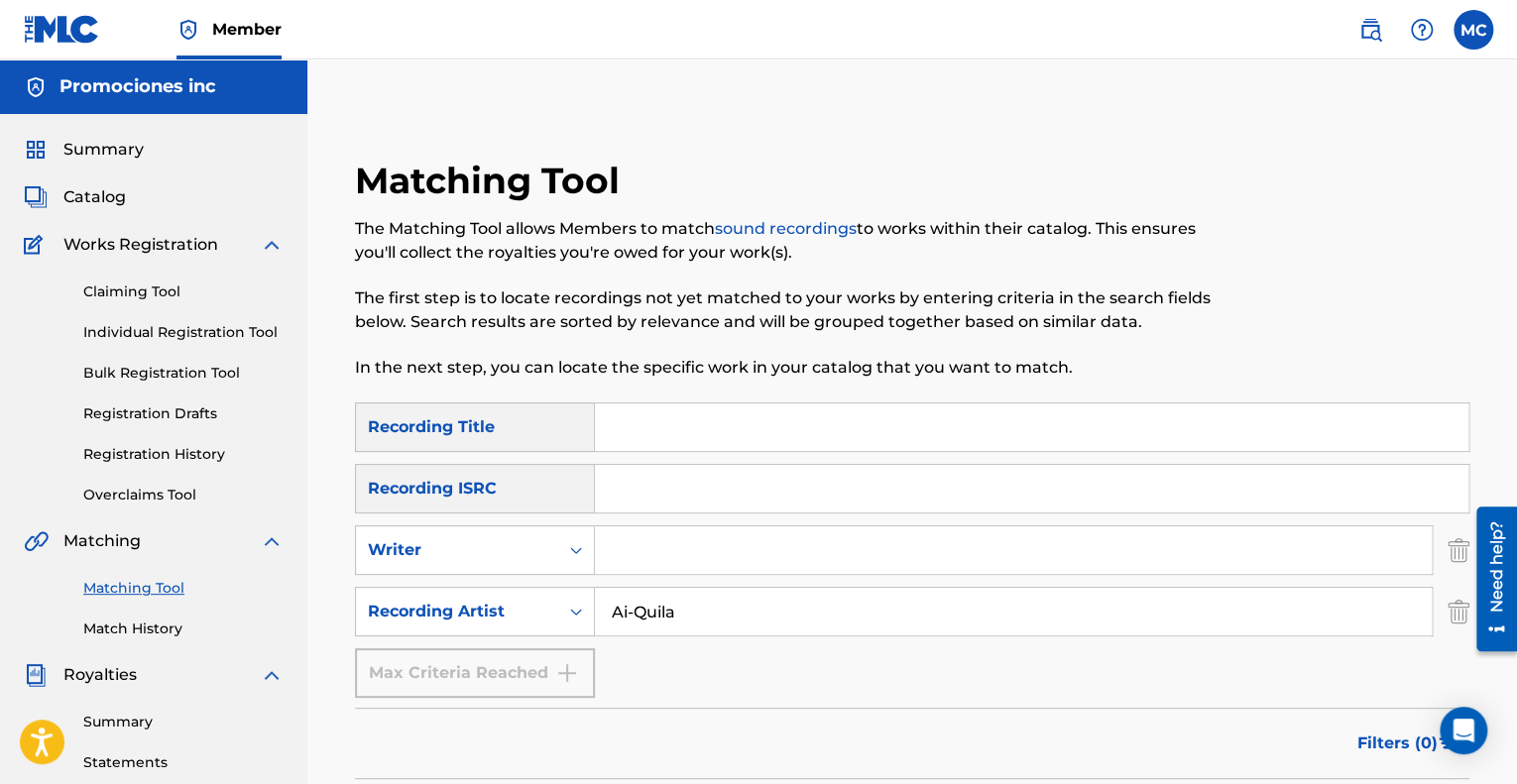 type on "Ai-Quila" 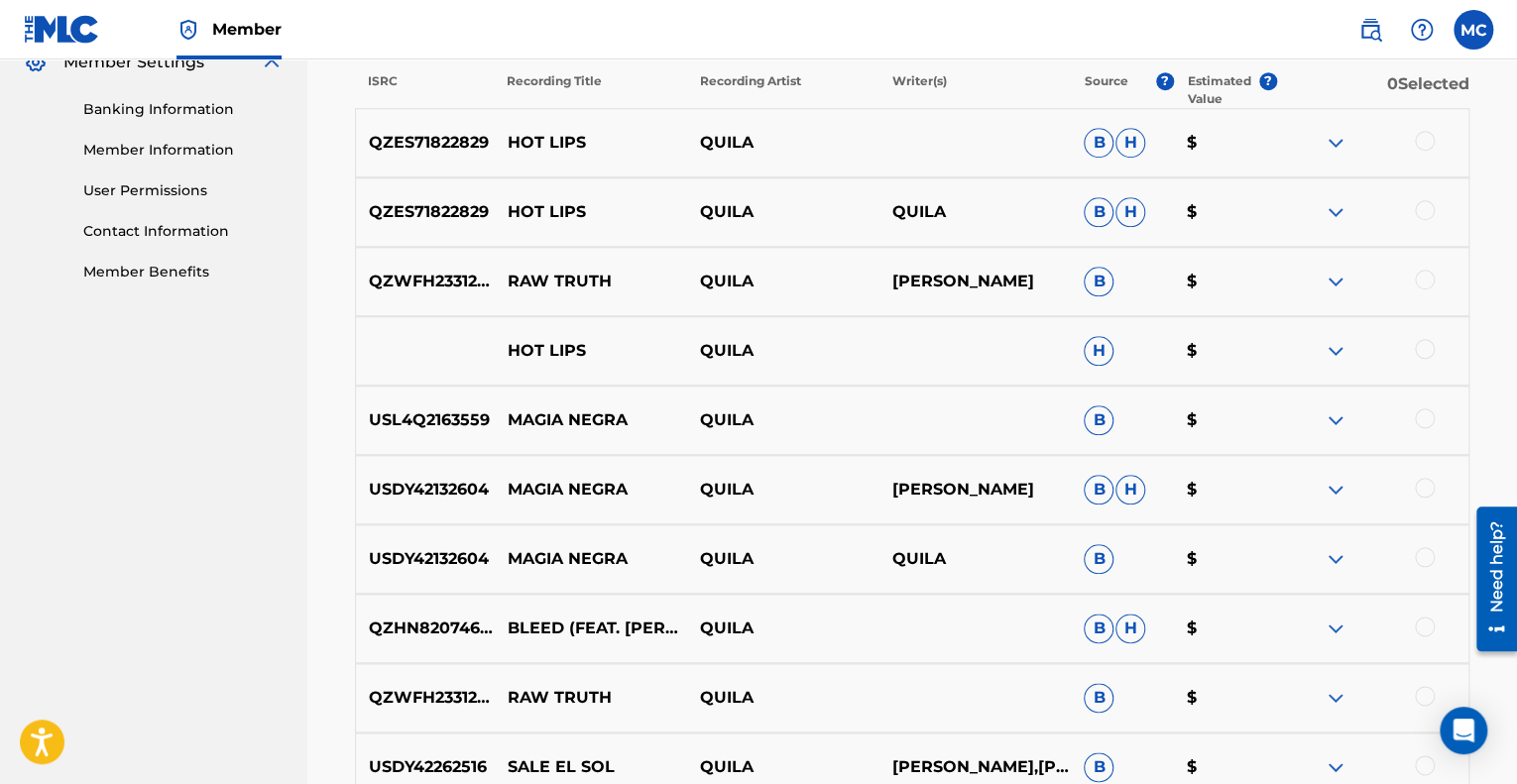 scroll, scrollTop: 1088, scrollLeft: 0, axis: vertical 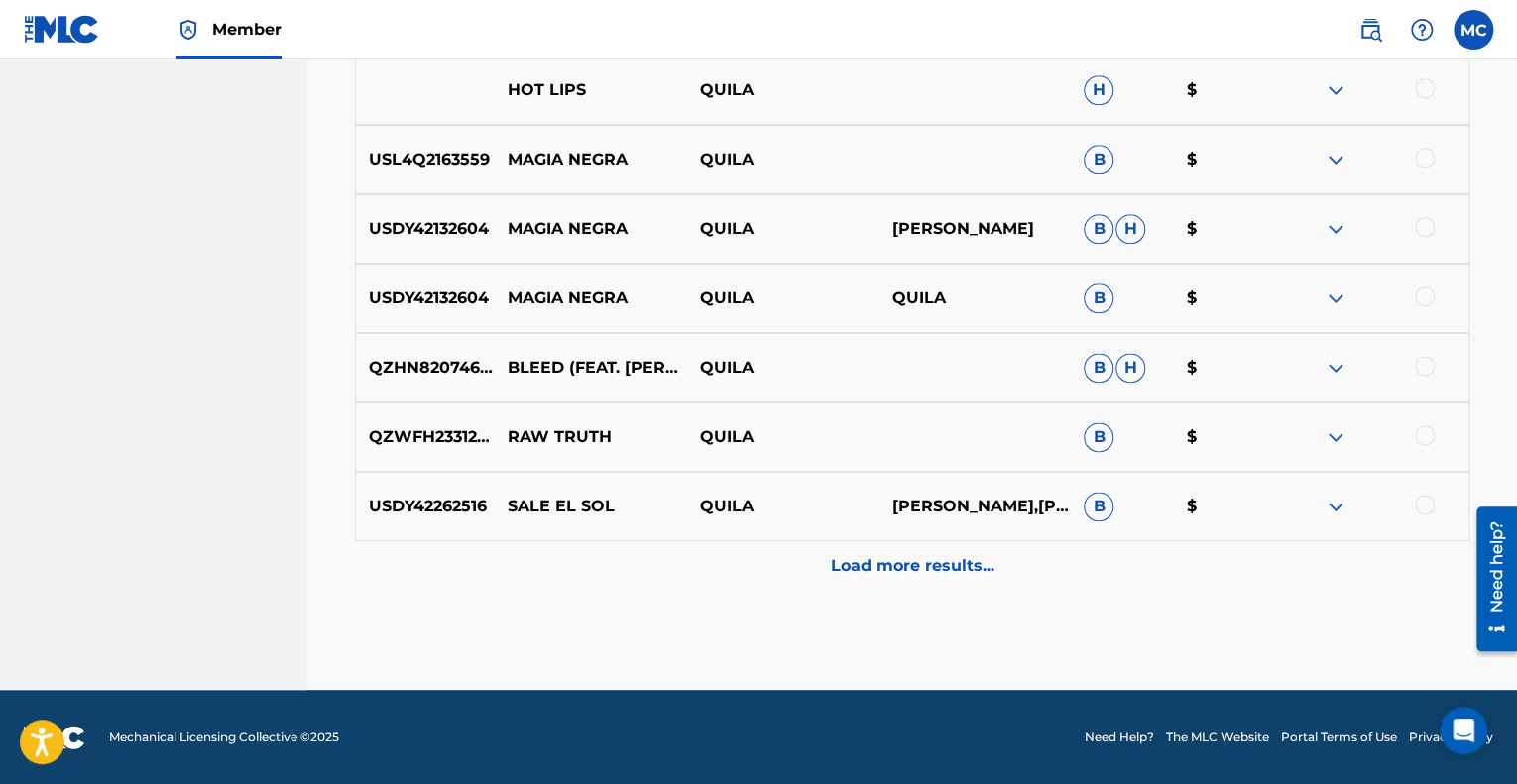 click on "Load more results..." at bounding box center [912, 566] 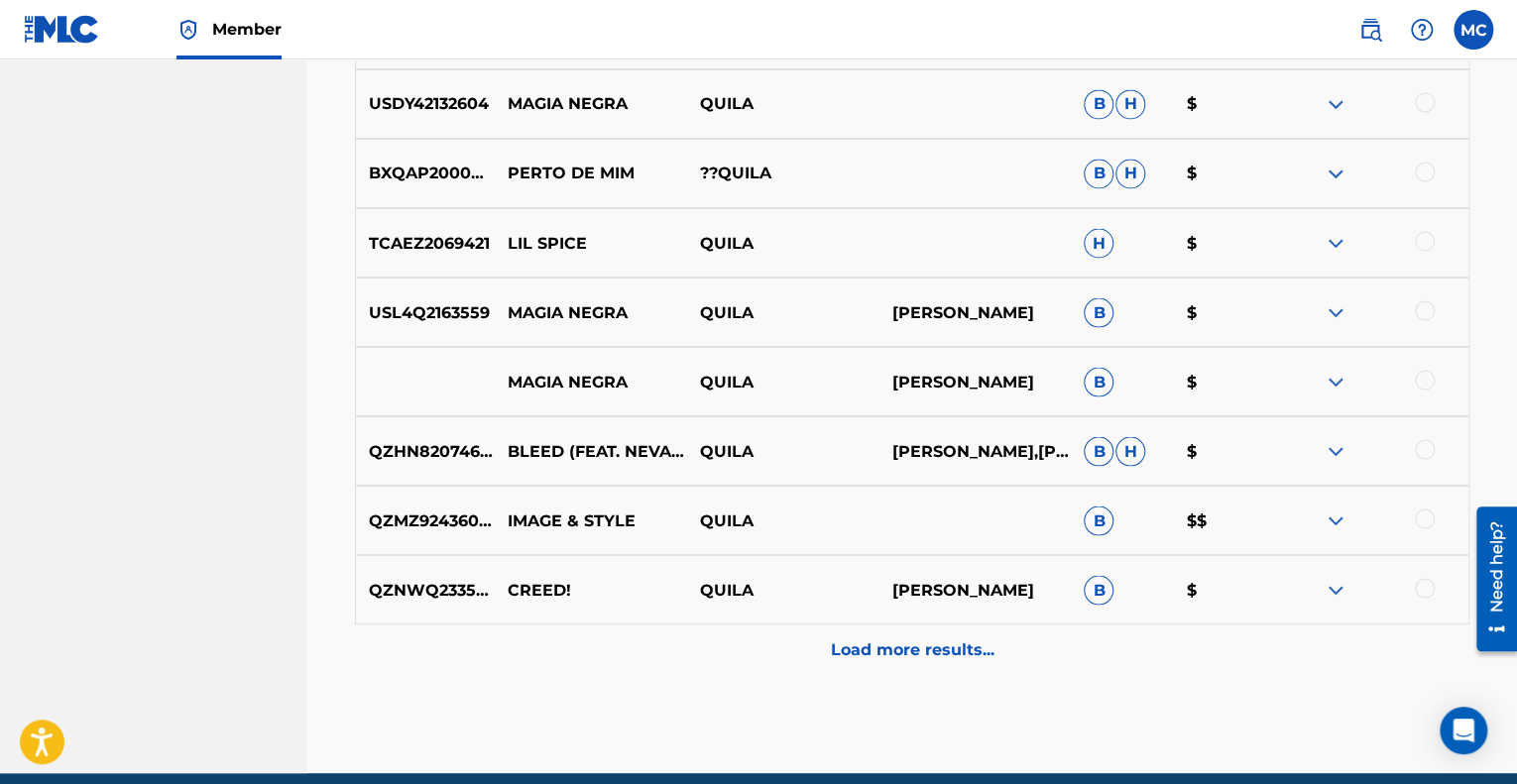 scroll, scrollTop: 1782, scrollLeft: 0, axis: vertical 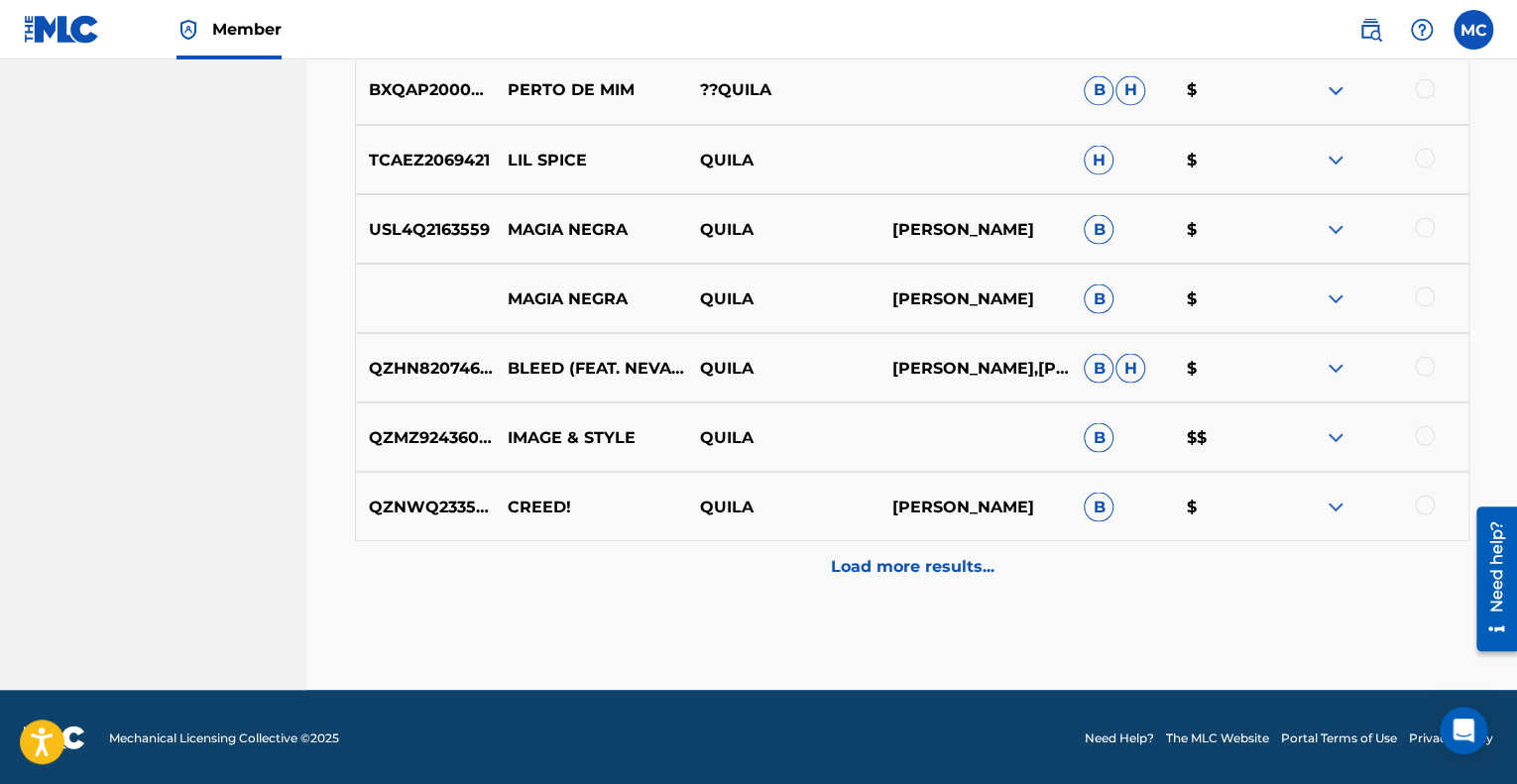 click on "Load more results..." at bounding box center [912, 566] 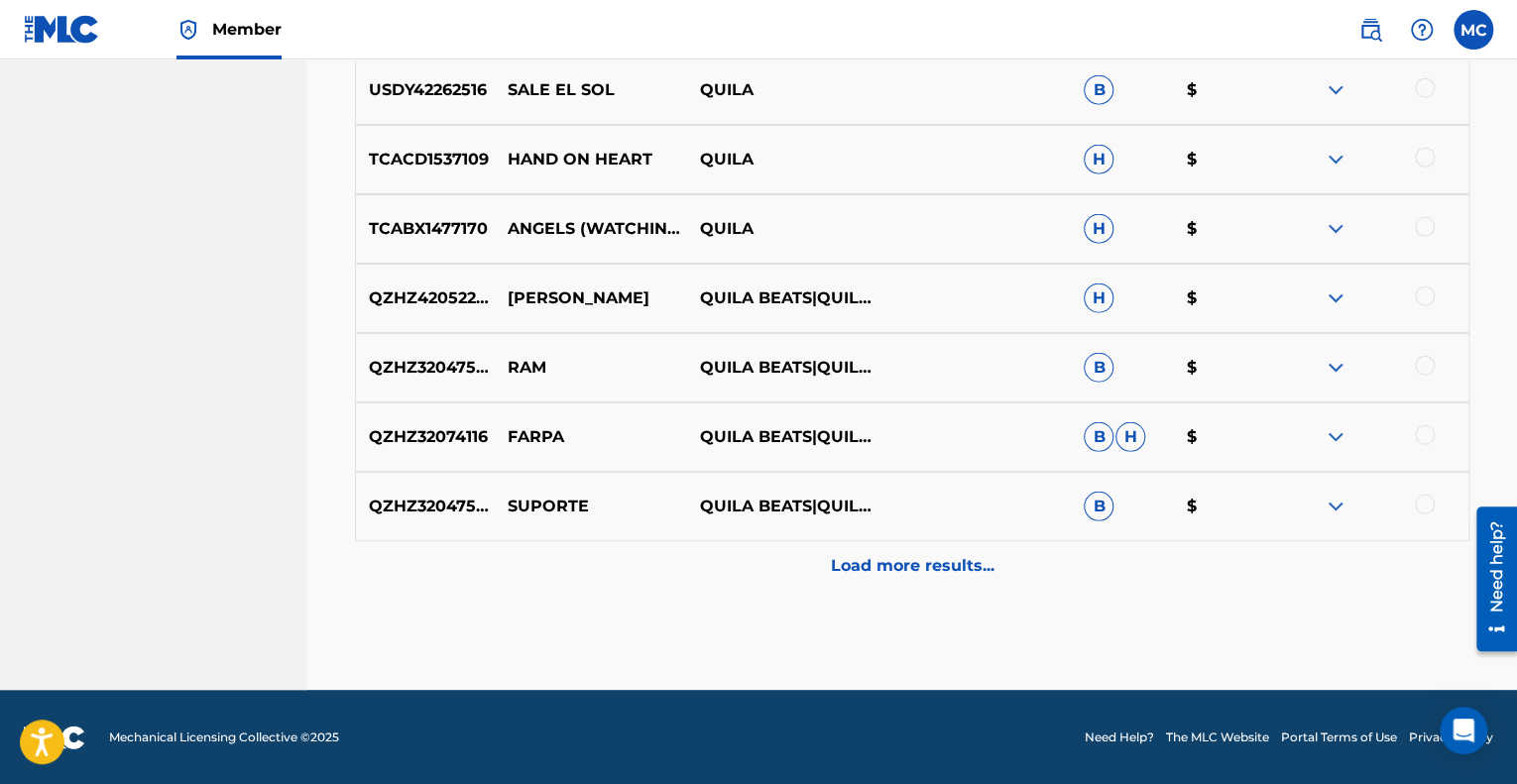 click on "Load more results..." at bounding box center (912, 566) 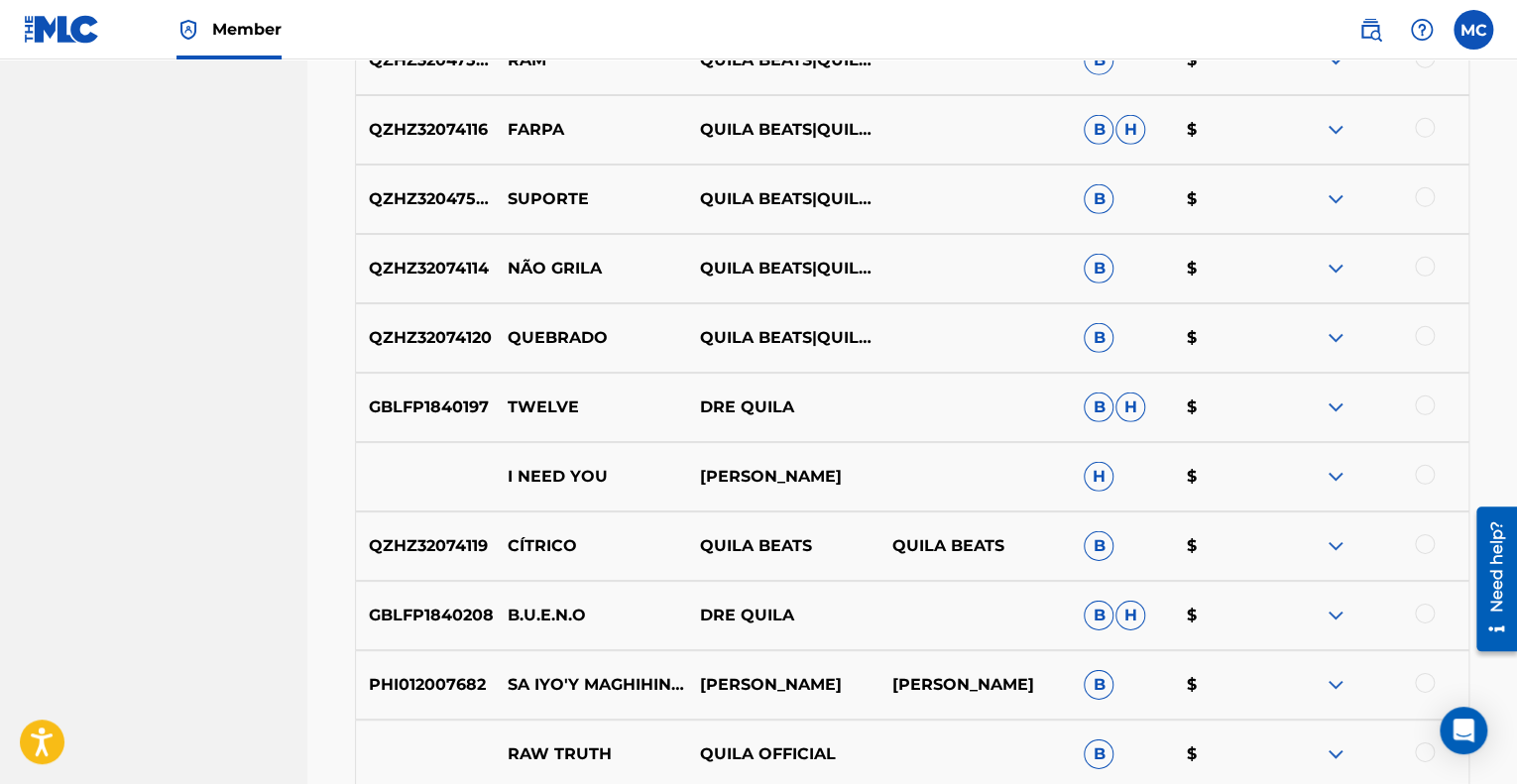 scroll, scrollTop: 3071, scrollLeft: 0, axis: vertical 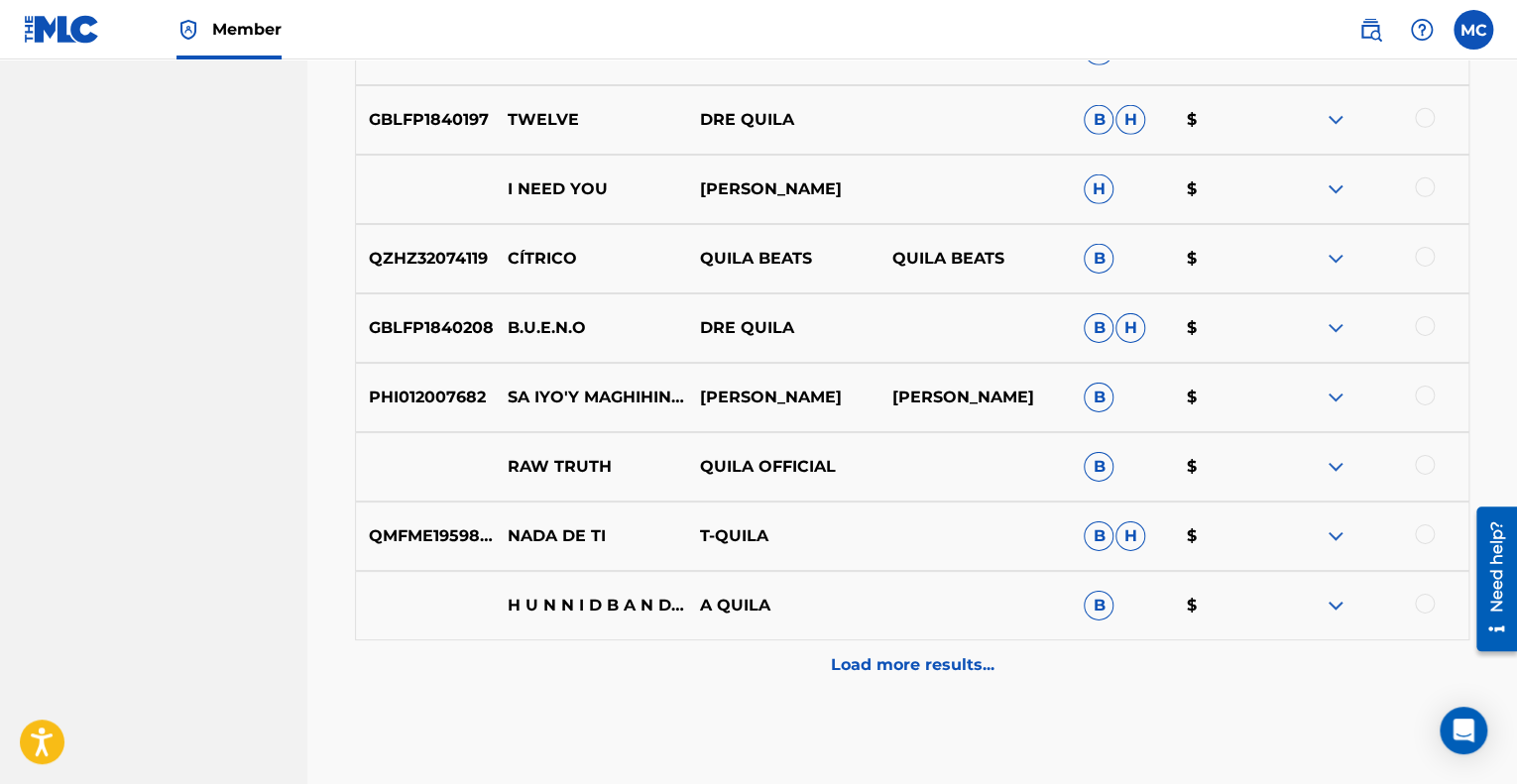 click on "Load more results..." at bounding box center (912, 665) 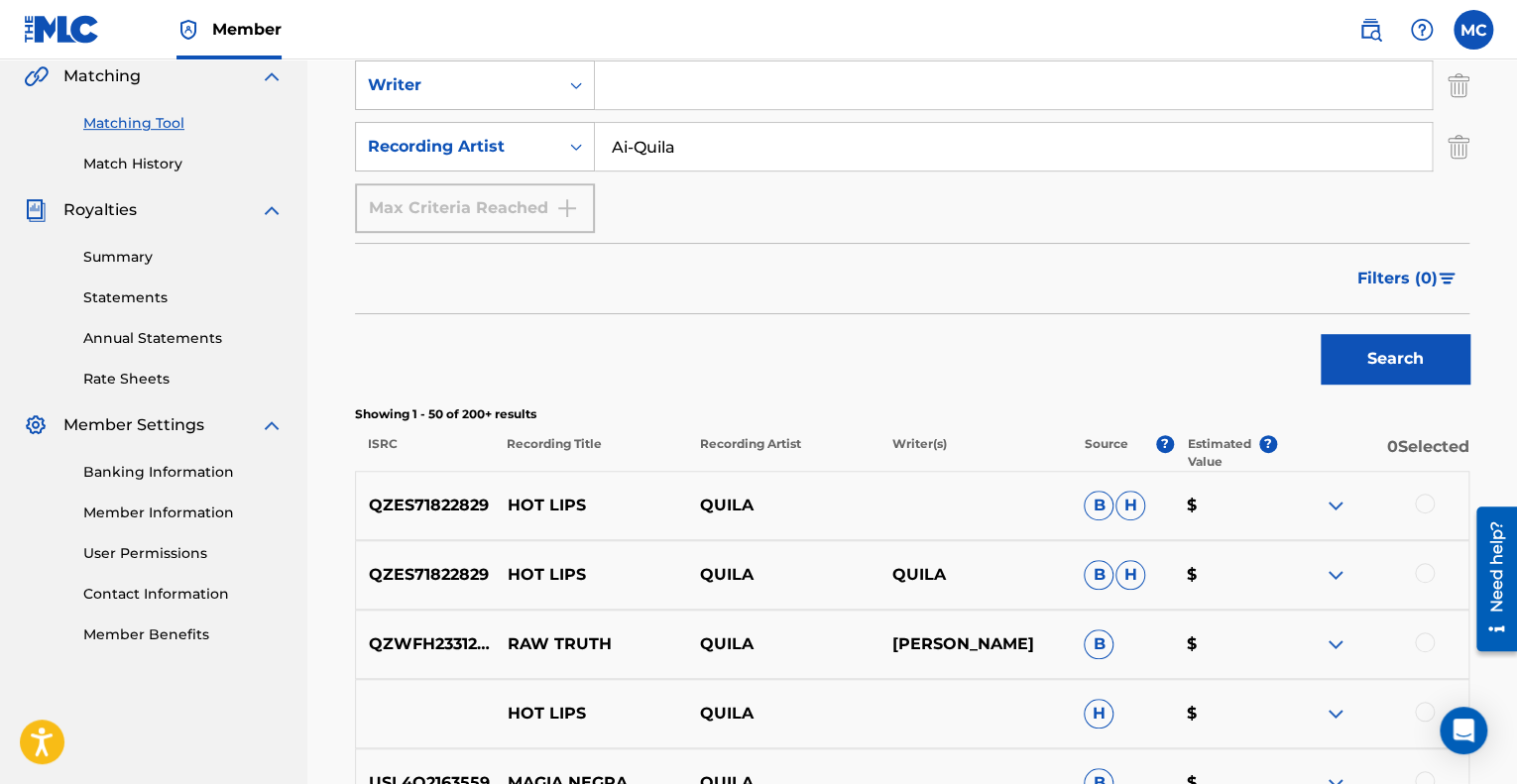 scroll, scrollTop: 196, scrollLeft: 0, axis: vertical 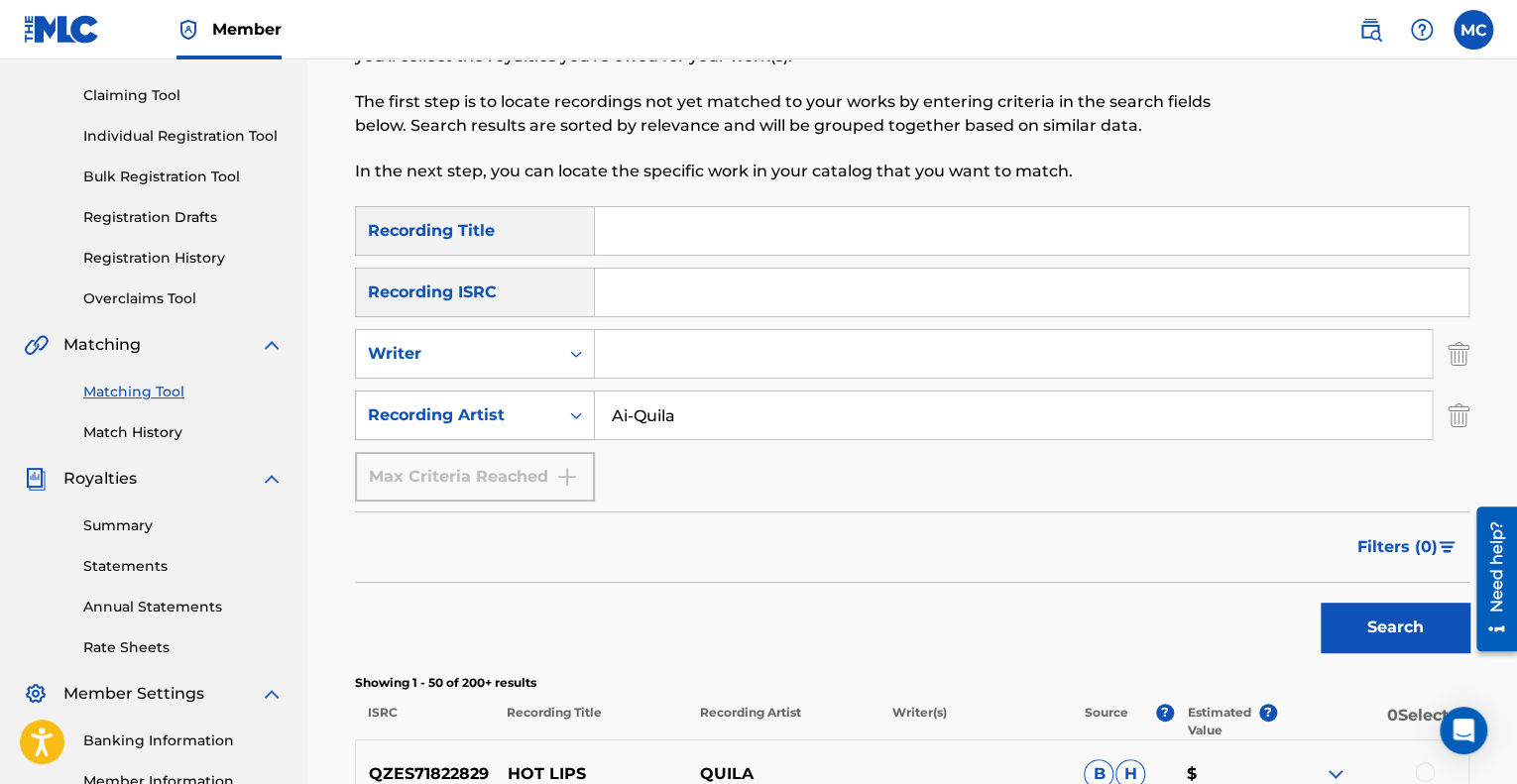 drag, startPoint x: 672, startPoint y: 408, endPoint x: 488, endPoint y: 394, distance: 184.53184 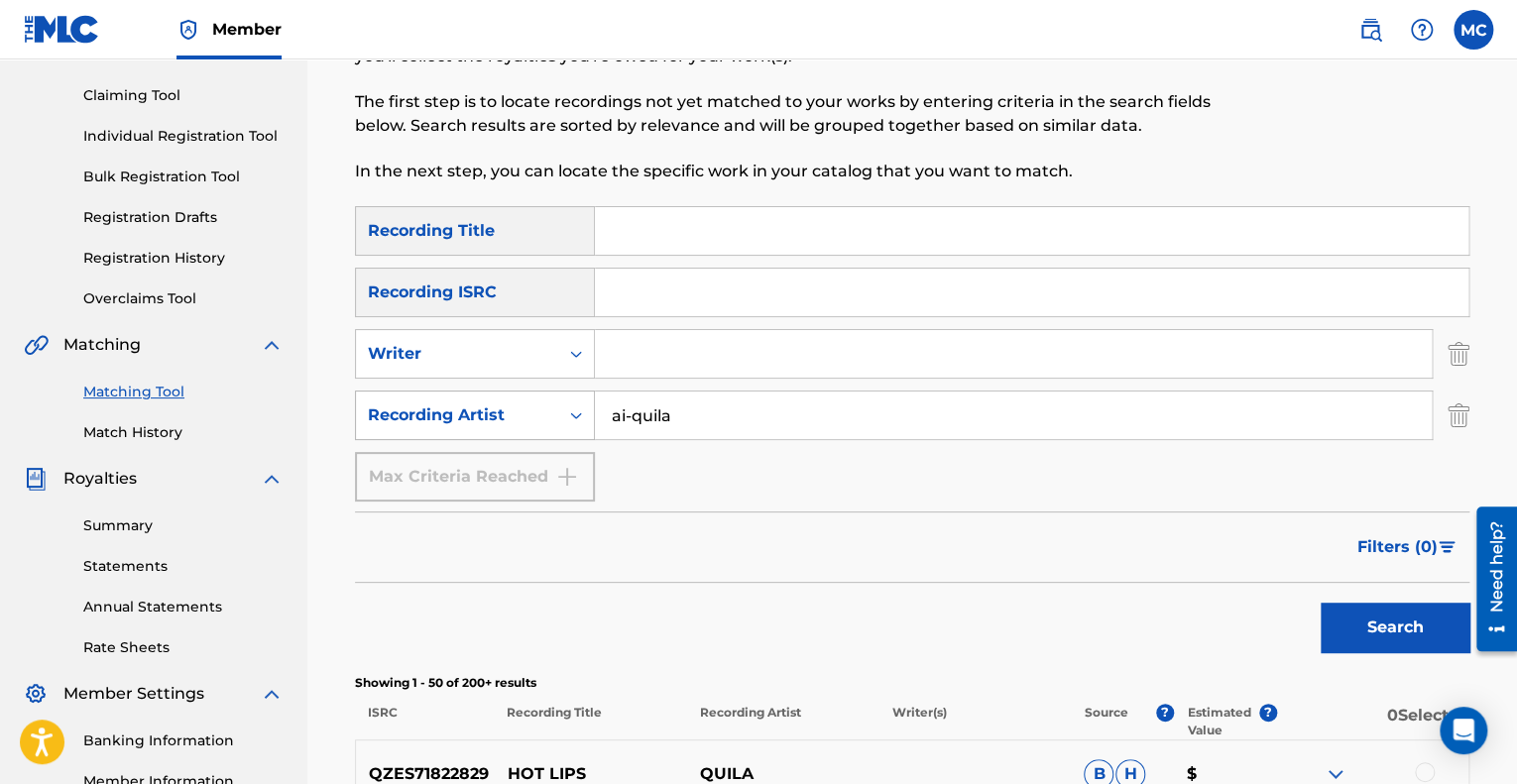 type on "ai-quila" 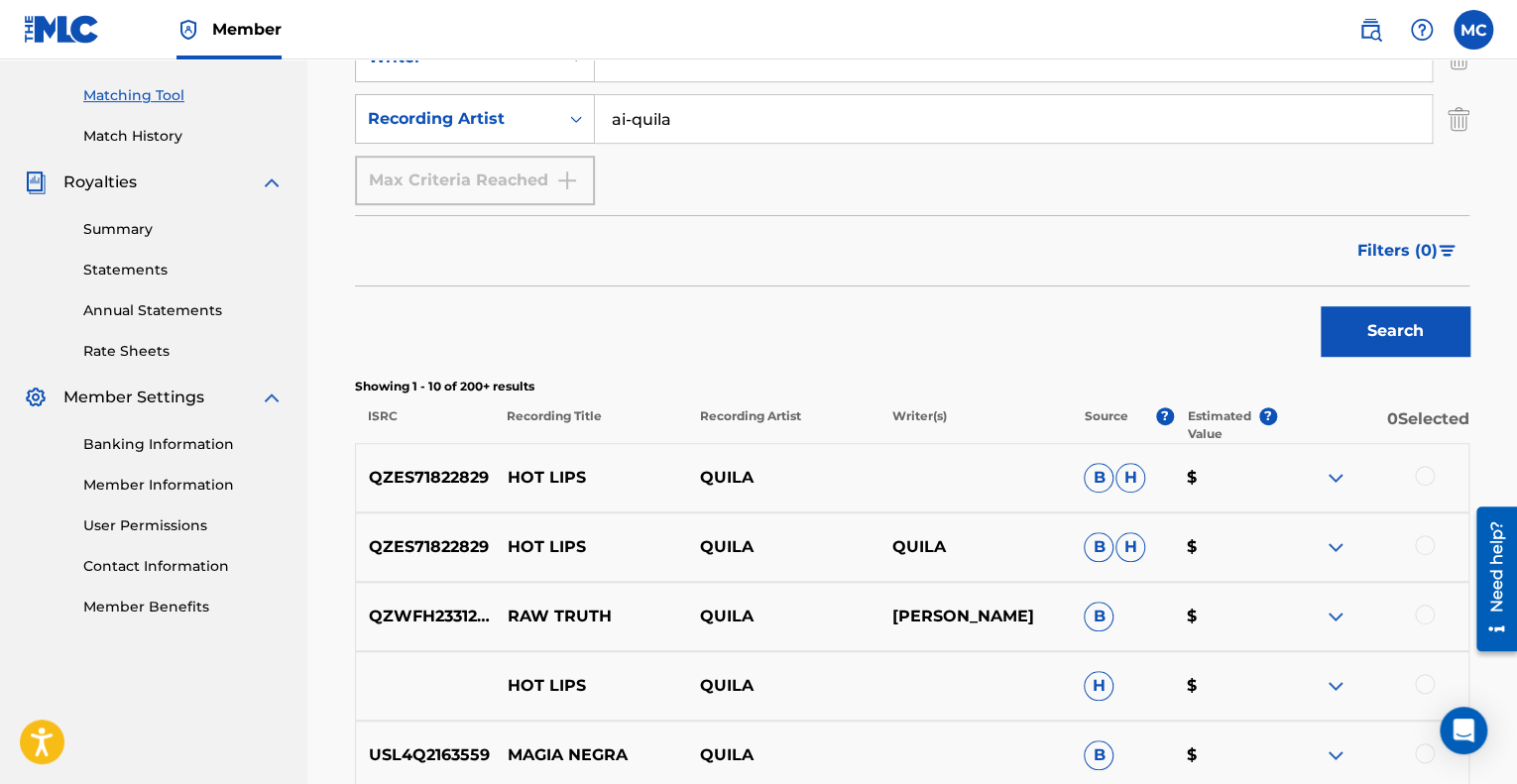 scroll, scrollTop: 494, scrollLeft: 0, axis: vertical 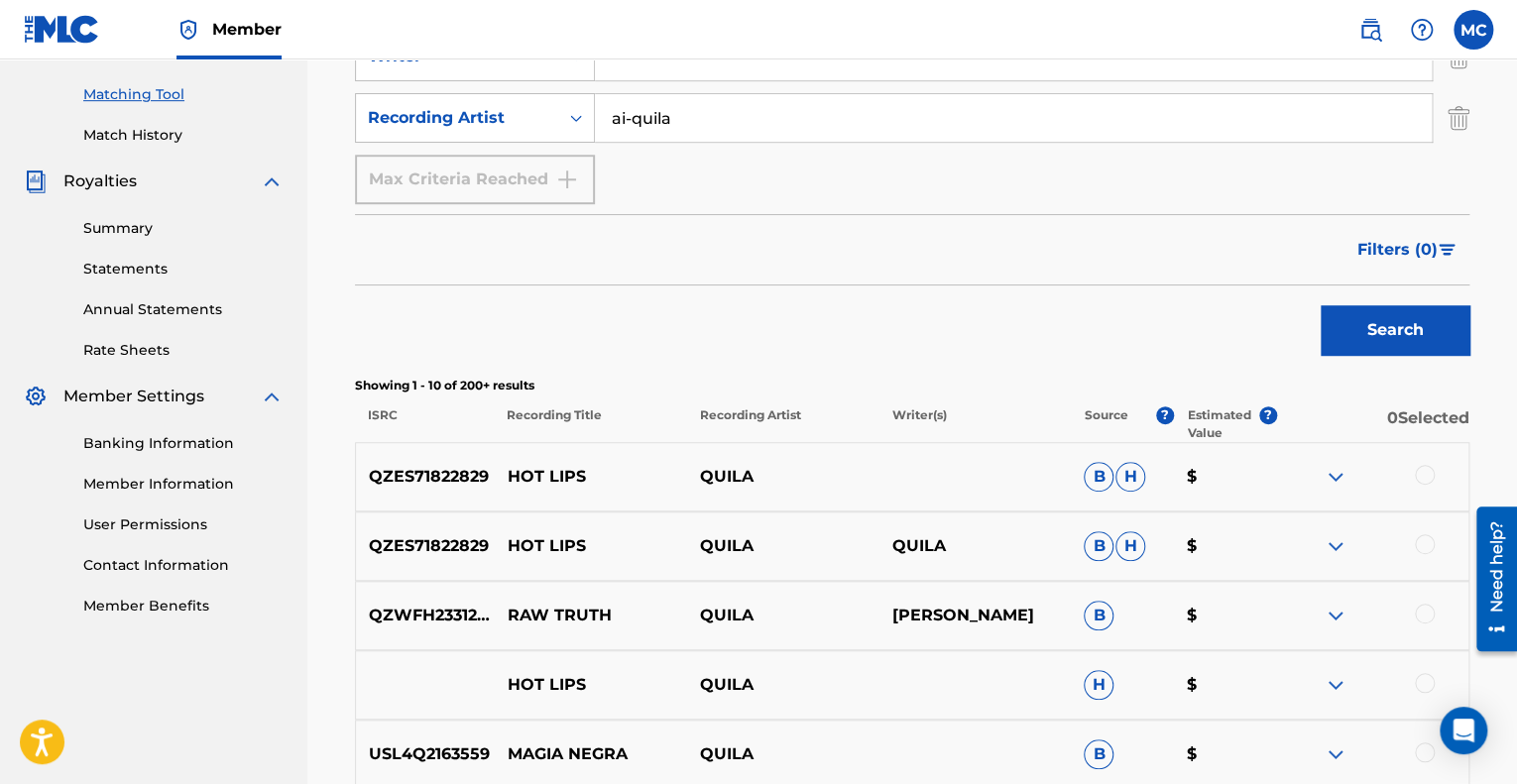 click on "Filters ( 0 )" at bounding box center (1397, 250) 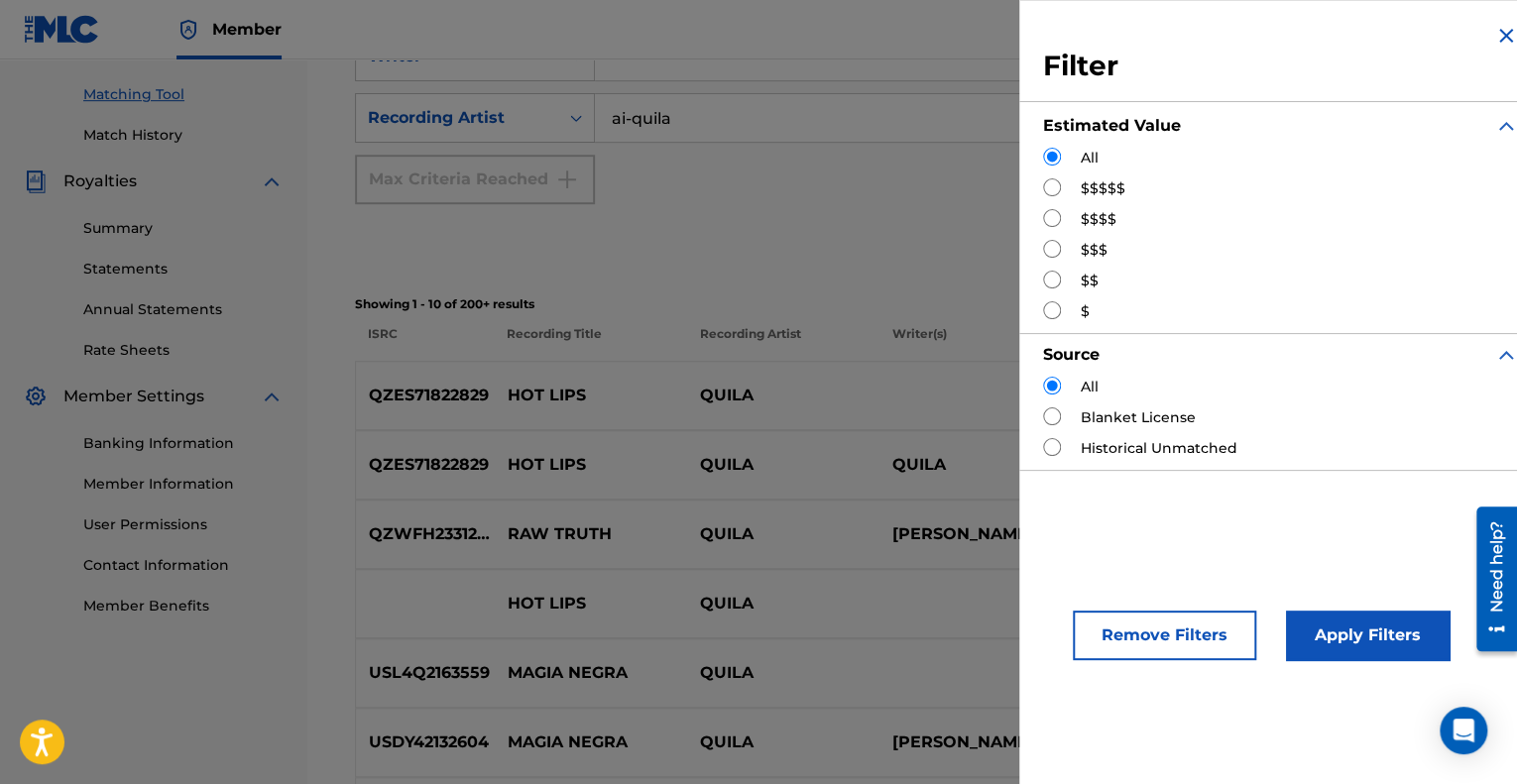 click at bounding box center [1052, 416] 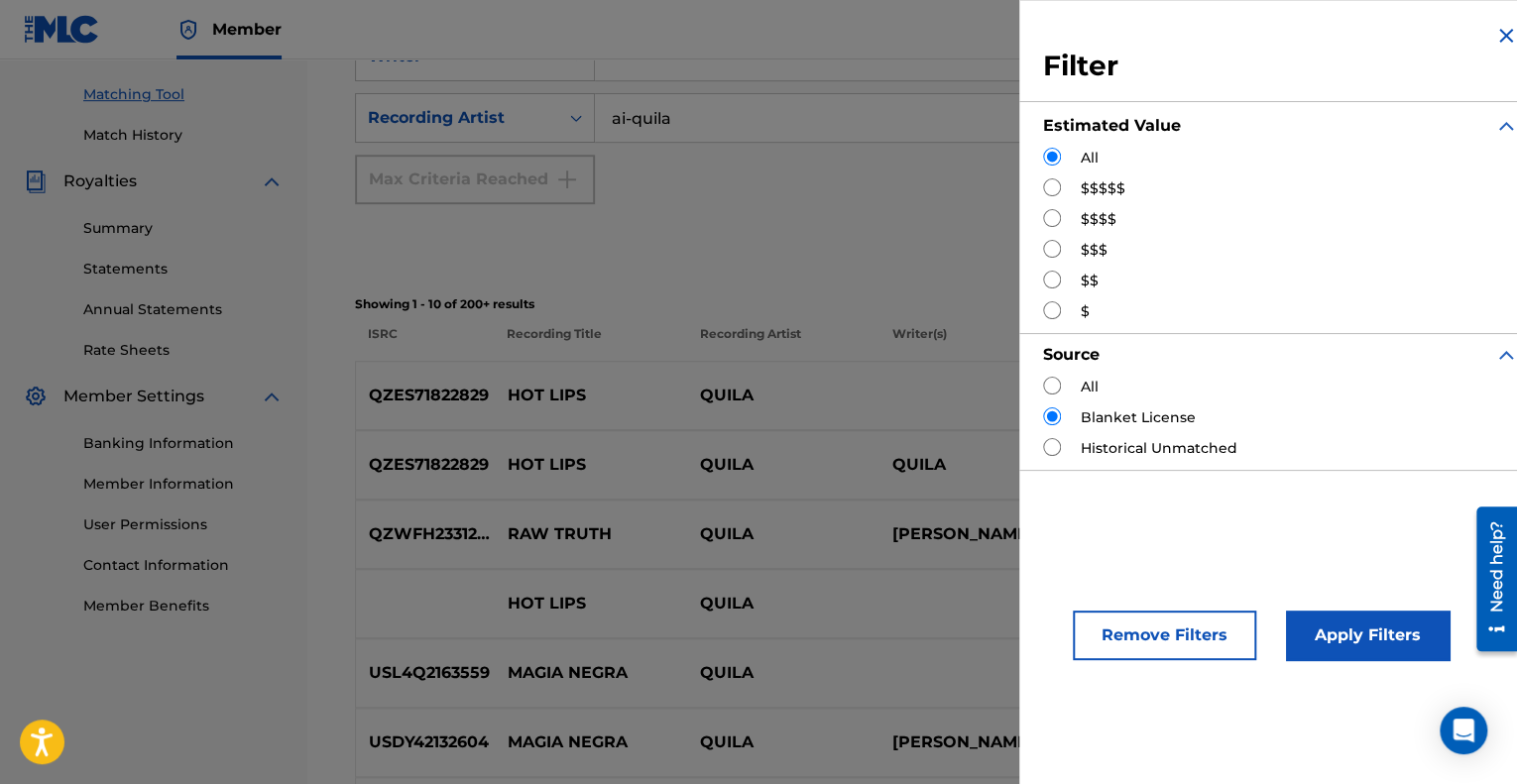 click on "Apply Filters" at bounding box center [1367, 635] 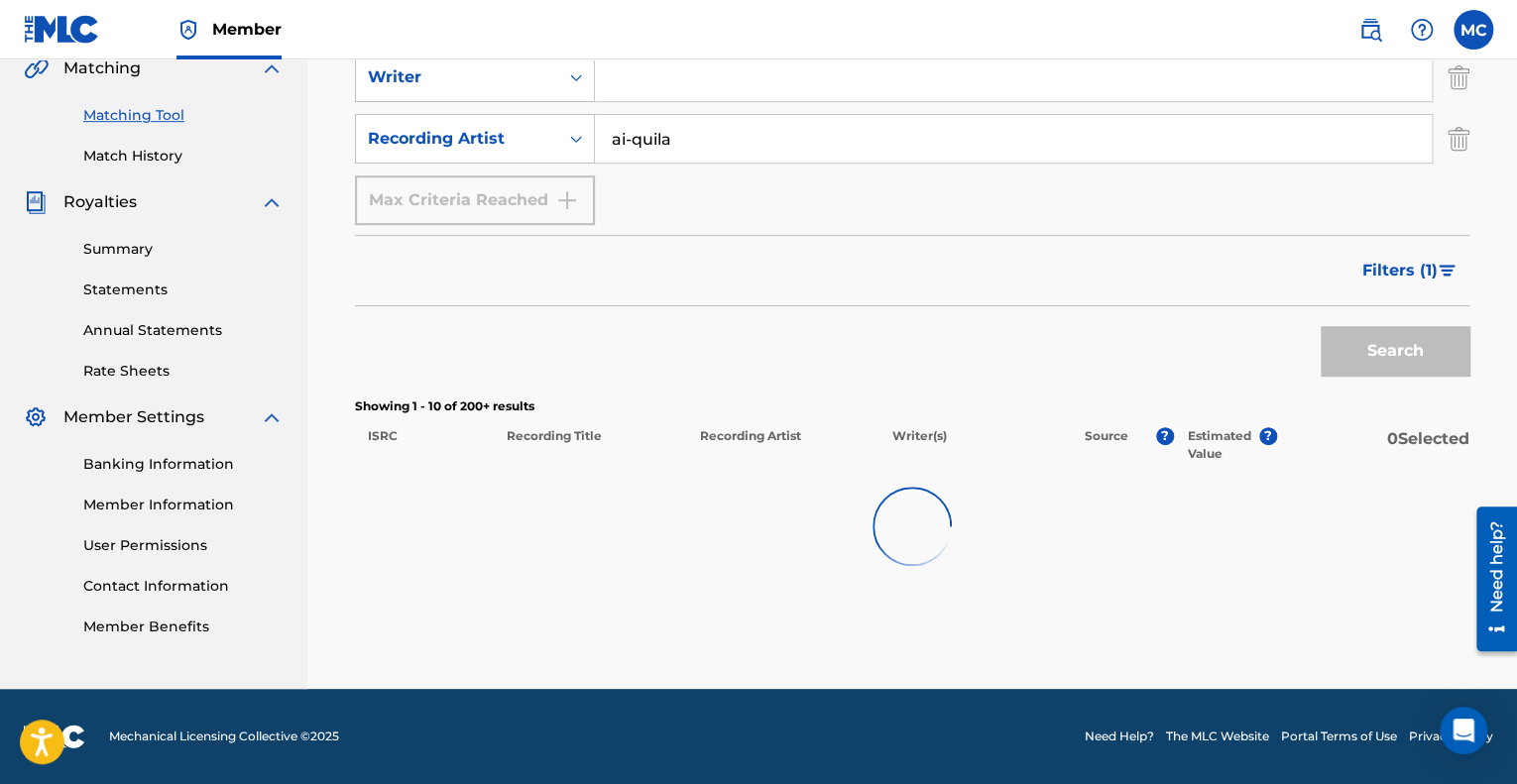 scroll, scrollTop: 472, scrollLeft: 0, axis: vertical 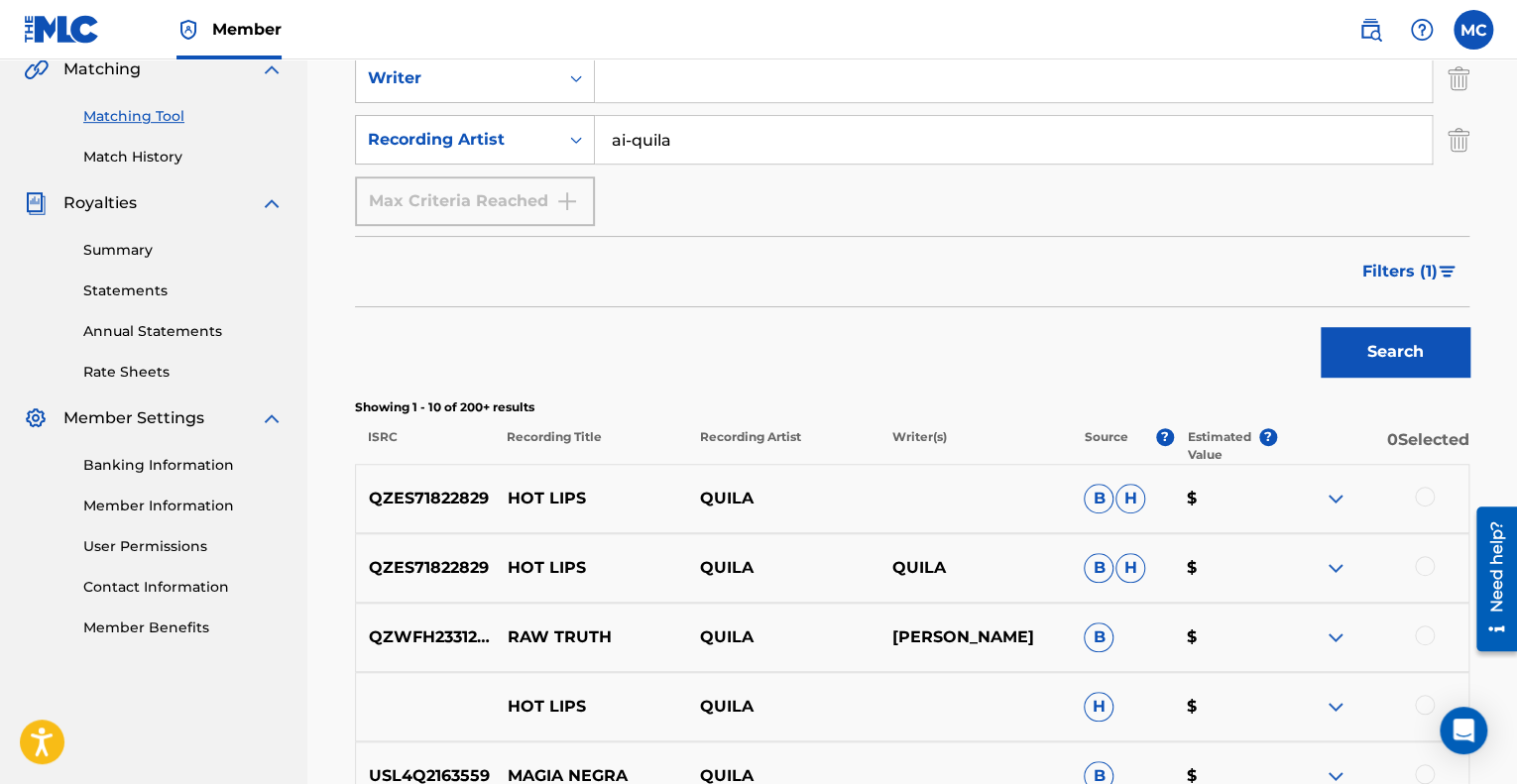 click on "Filters ( 1 )" at bounding box center (1400, 272) 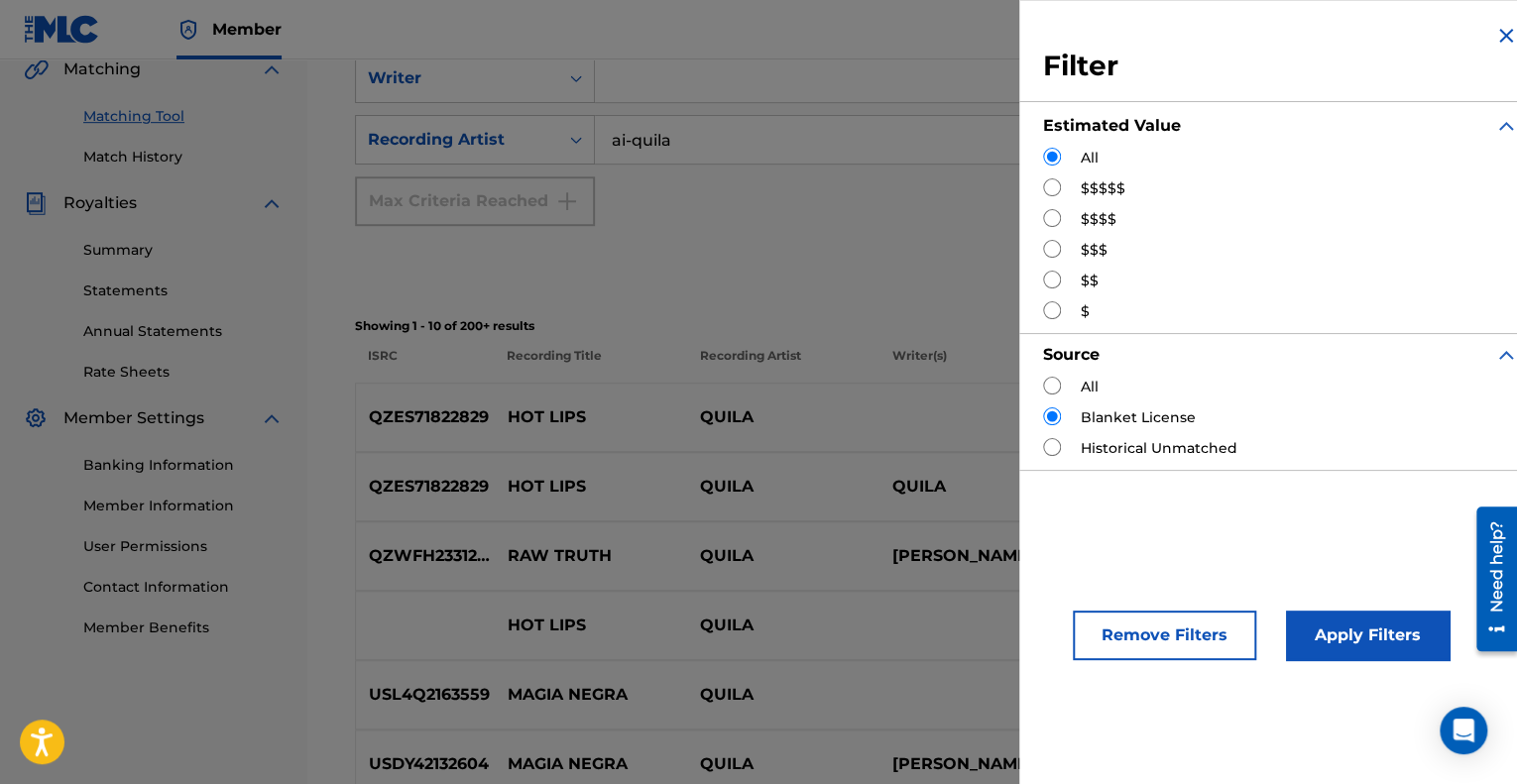click at bounding box center (1052, 386) 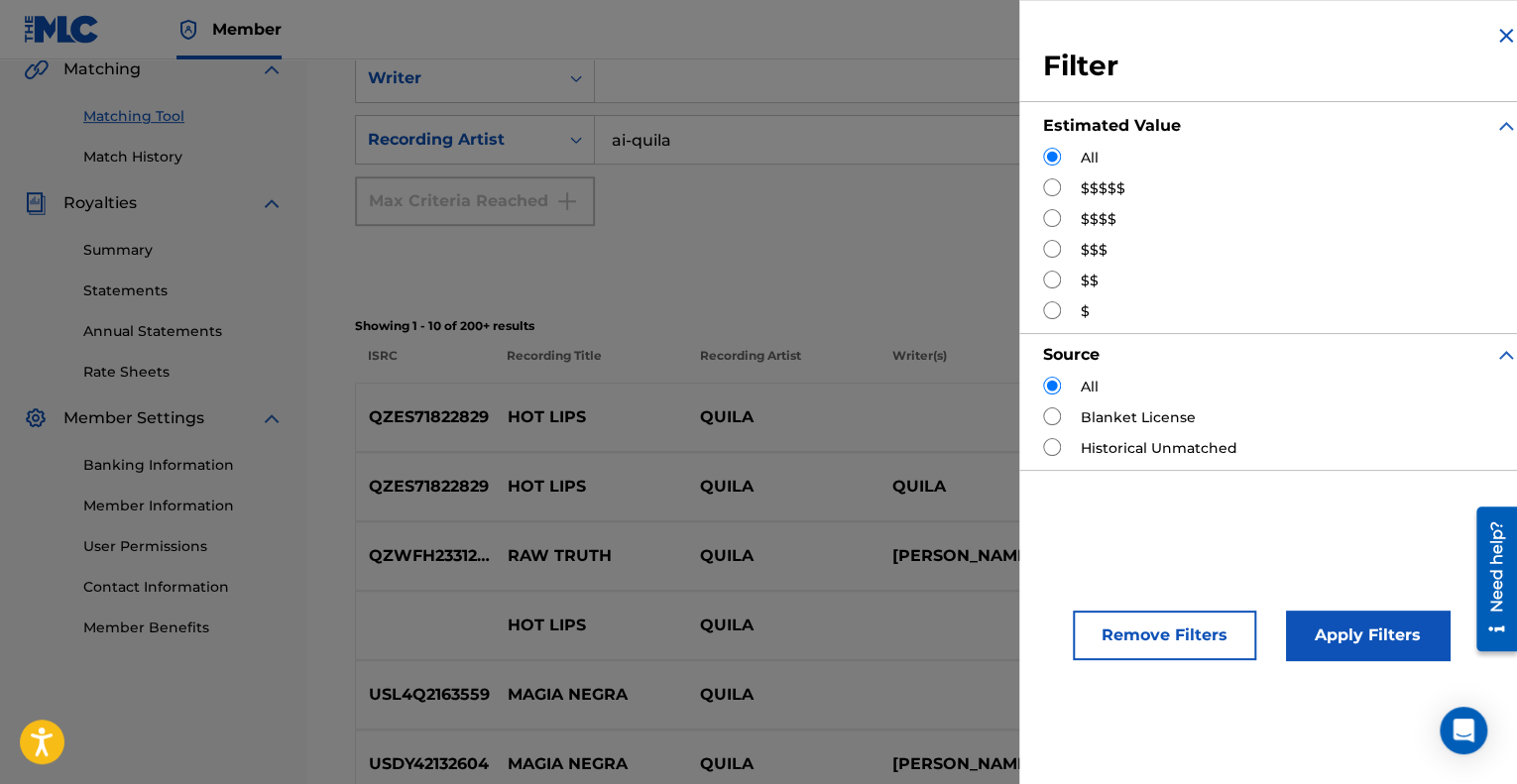click at bounding box center [1052, 310] 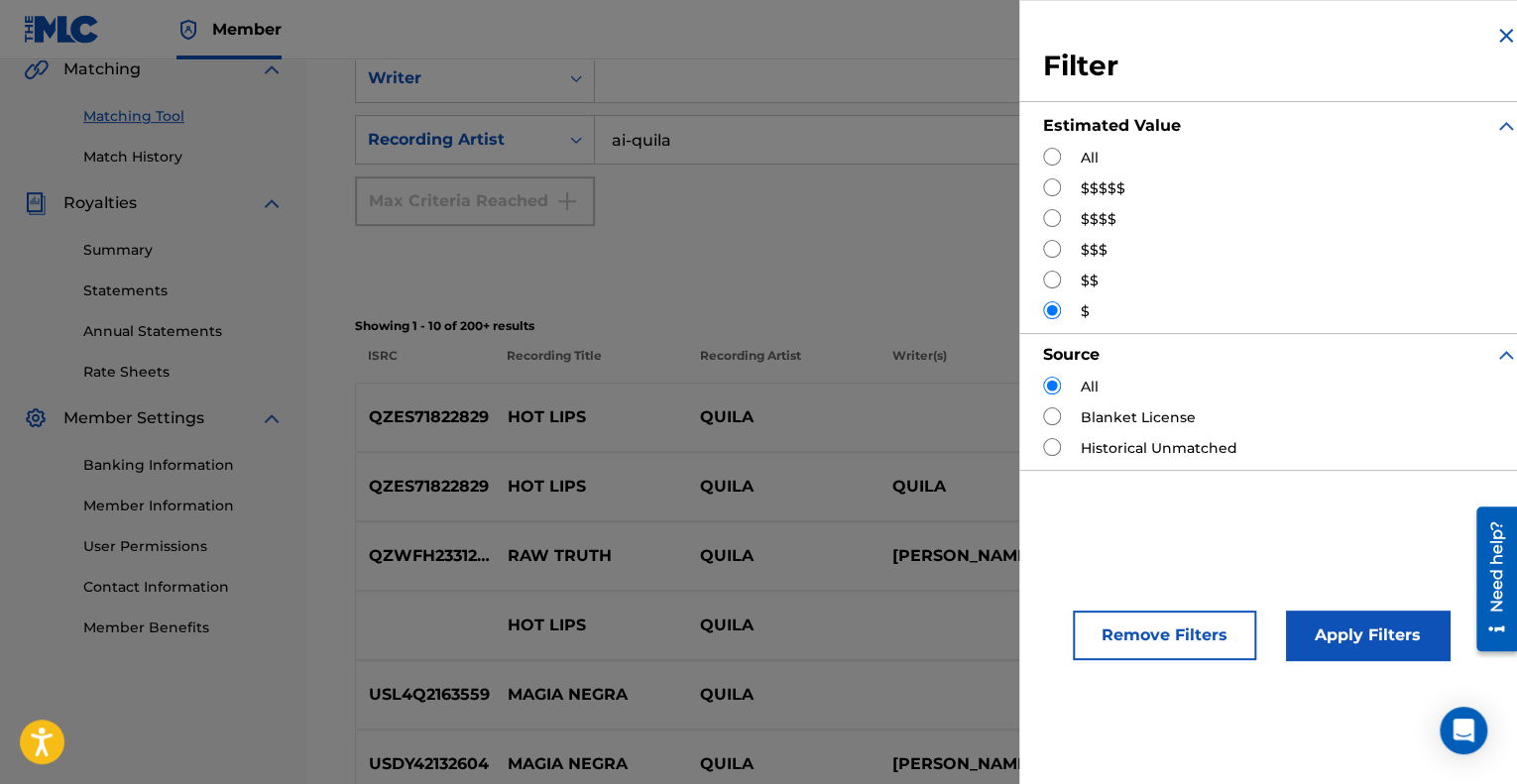 click on "Apply Filters" at bounding box center (1367, 635) 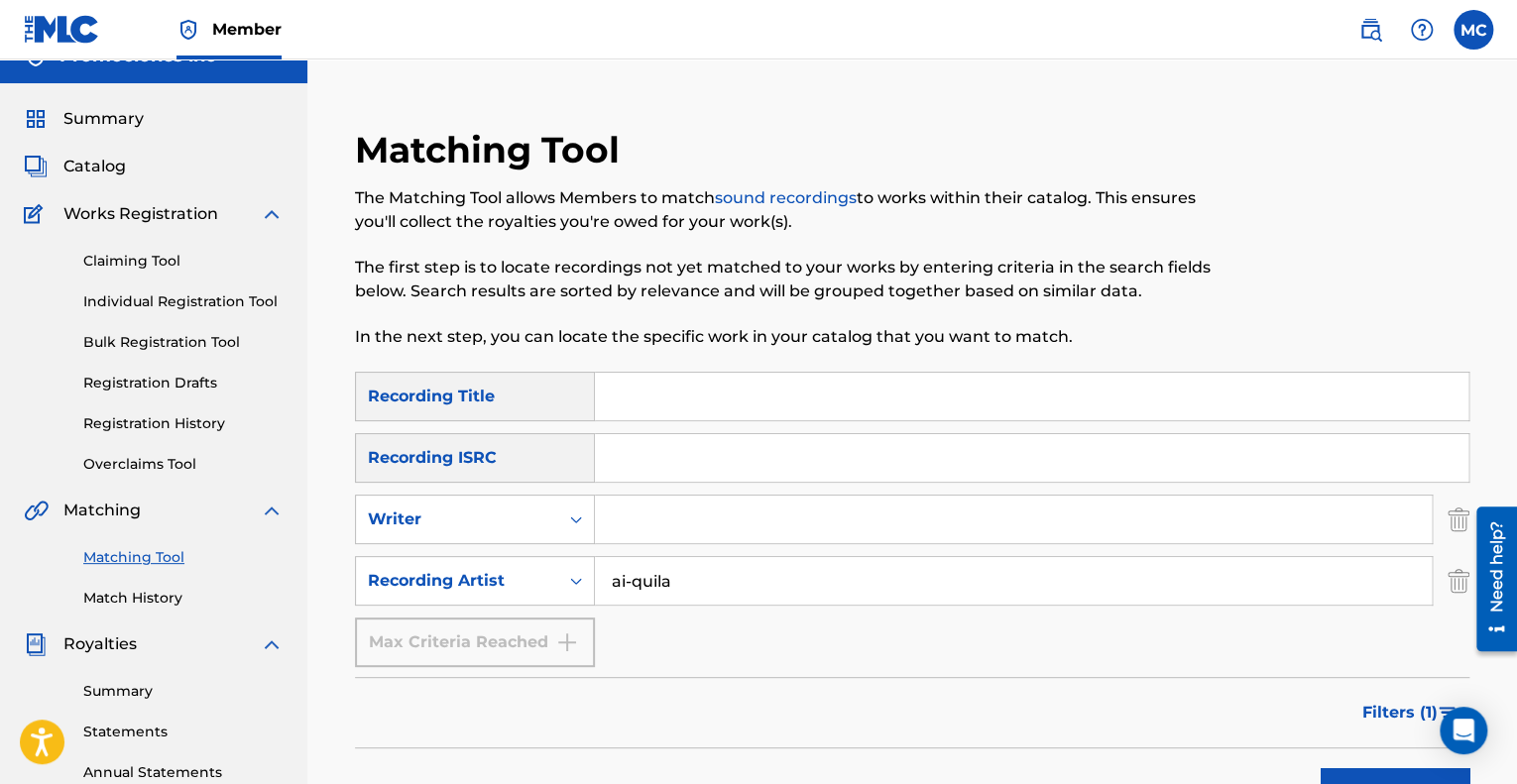 scroll, scrollTop: 0, scrollLeft: 0, axis: both 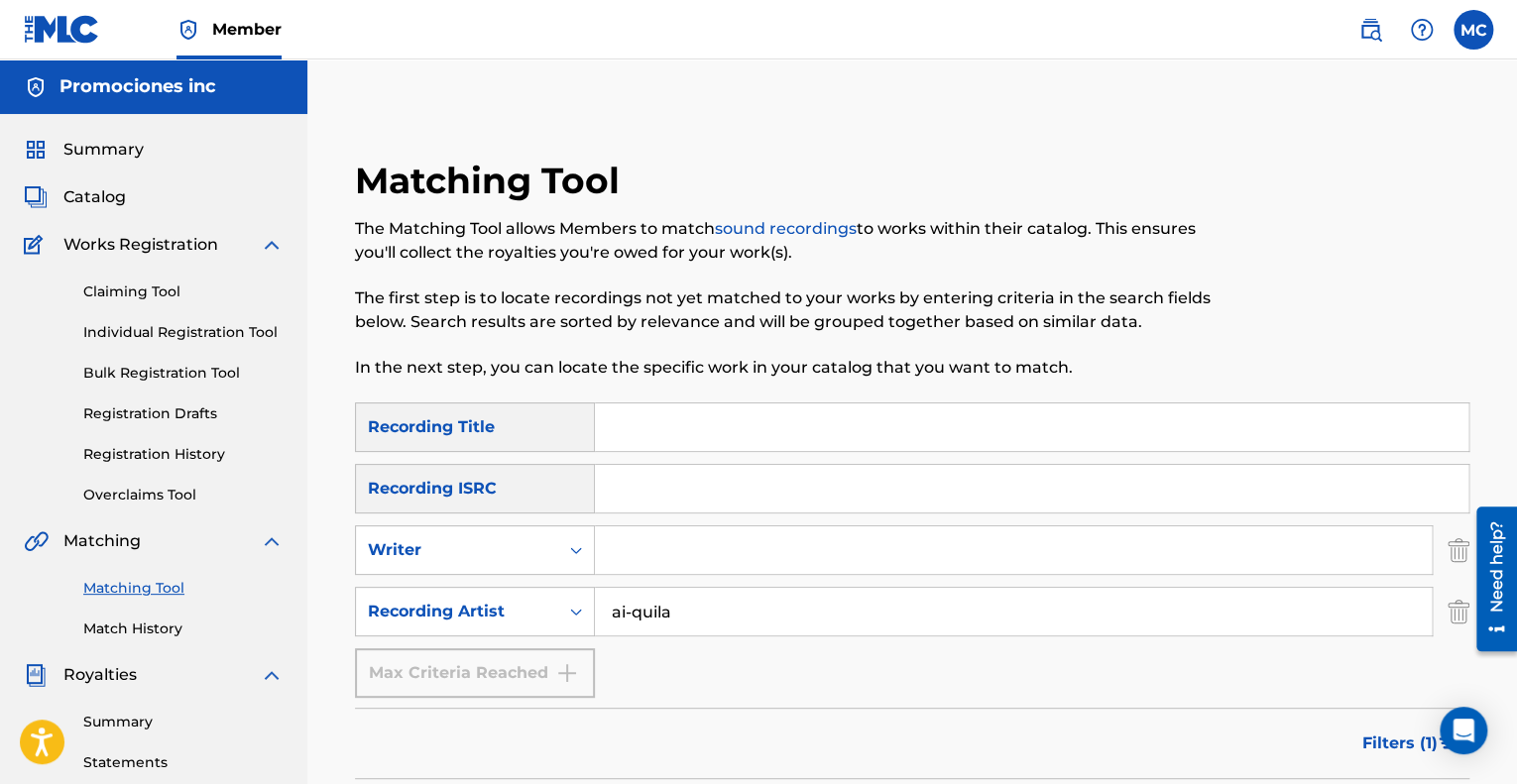 click at bounding box center [1013, 550] 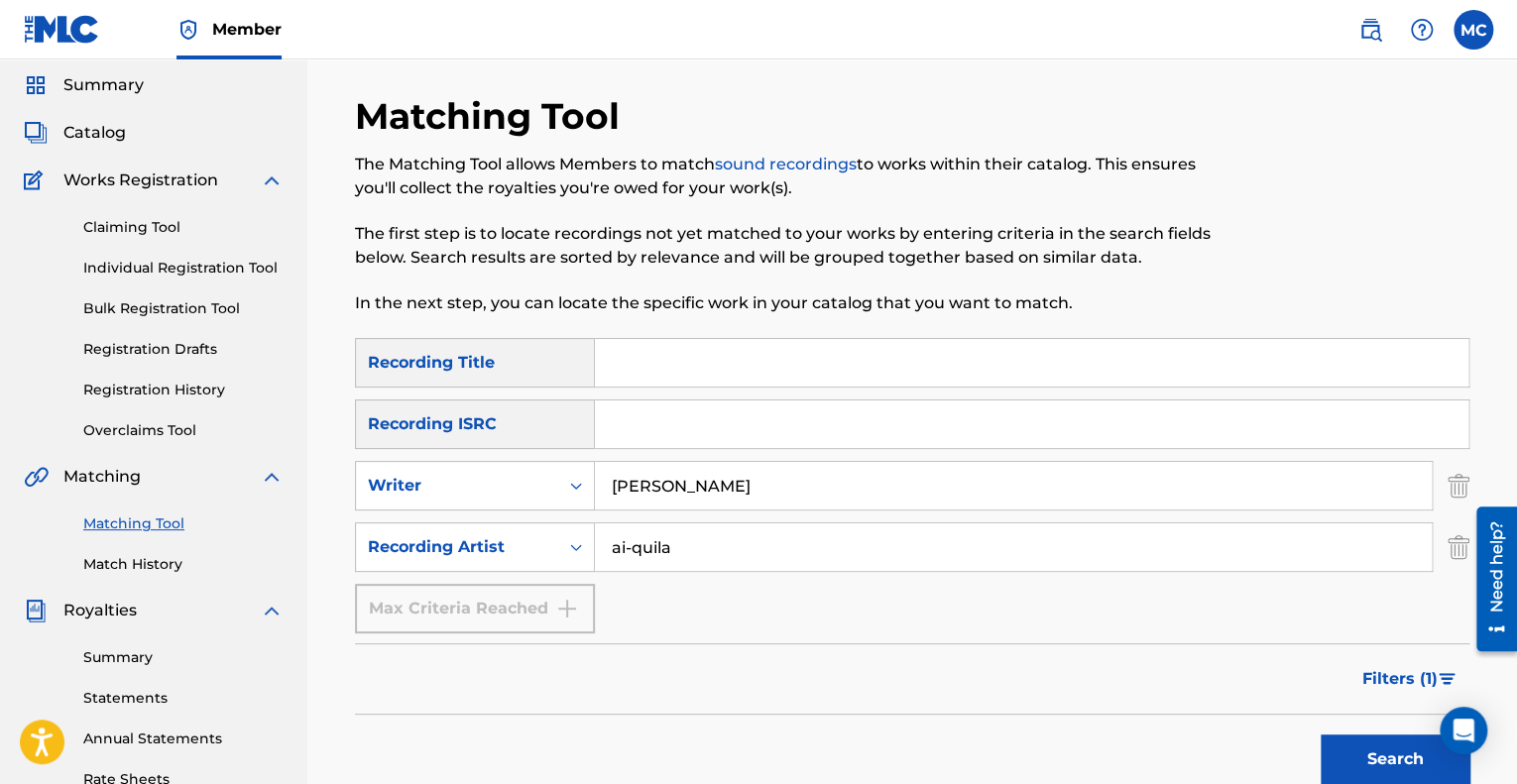 scroll, scrollTop: 297, scrollLeft: 0, axis: vertical 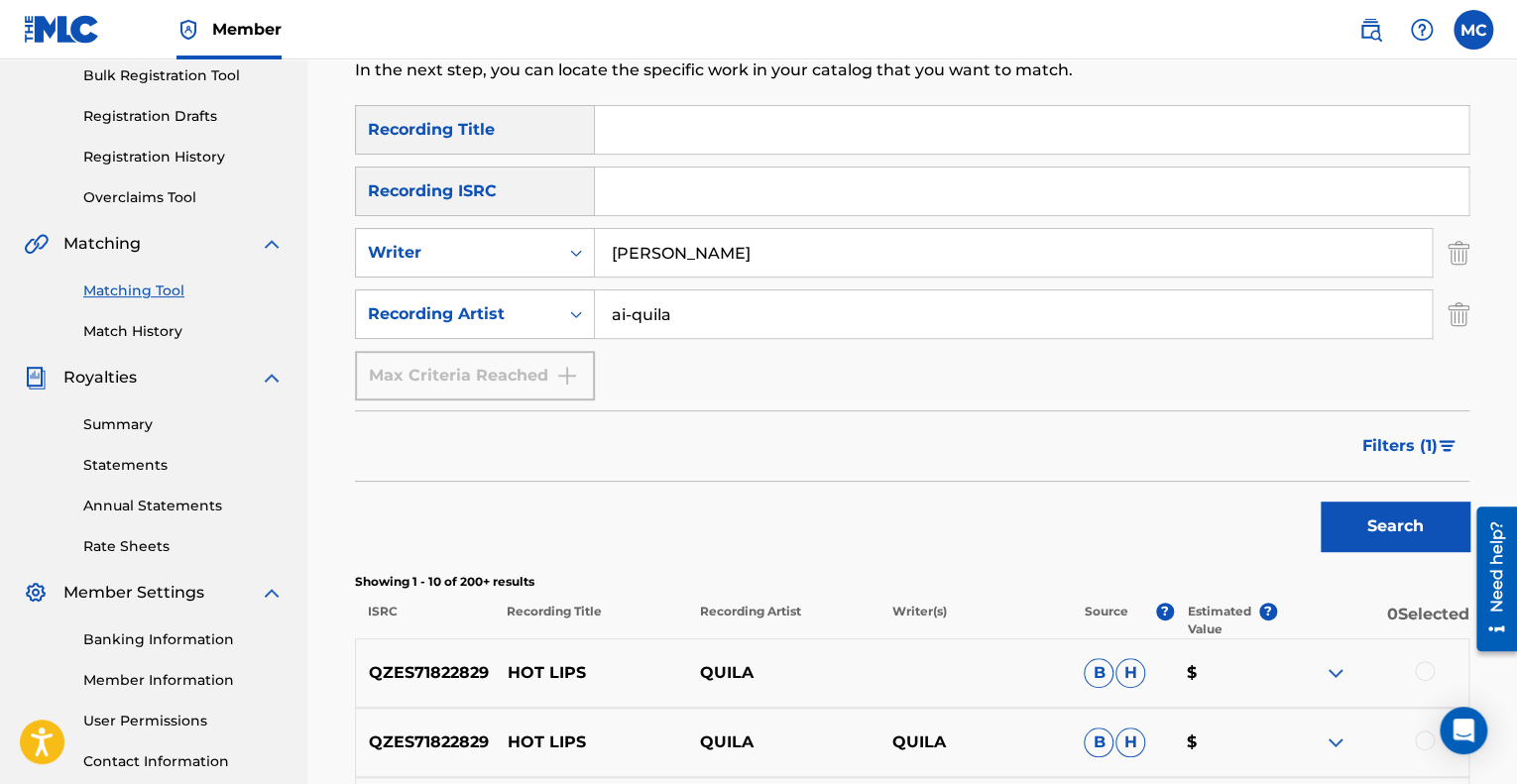 type on "[PERSON_NAME]" 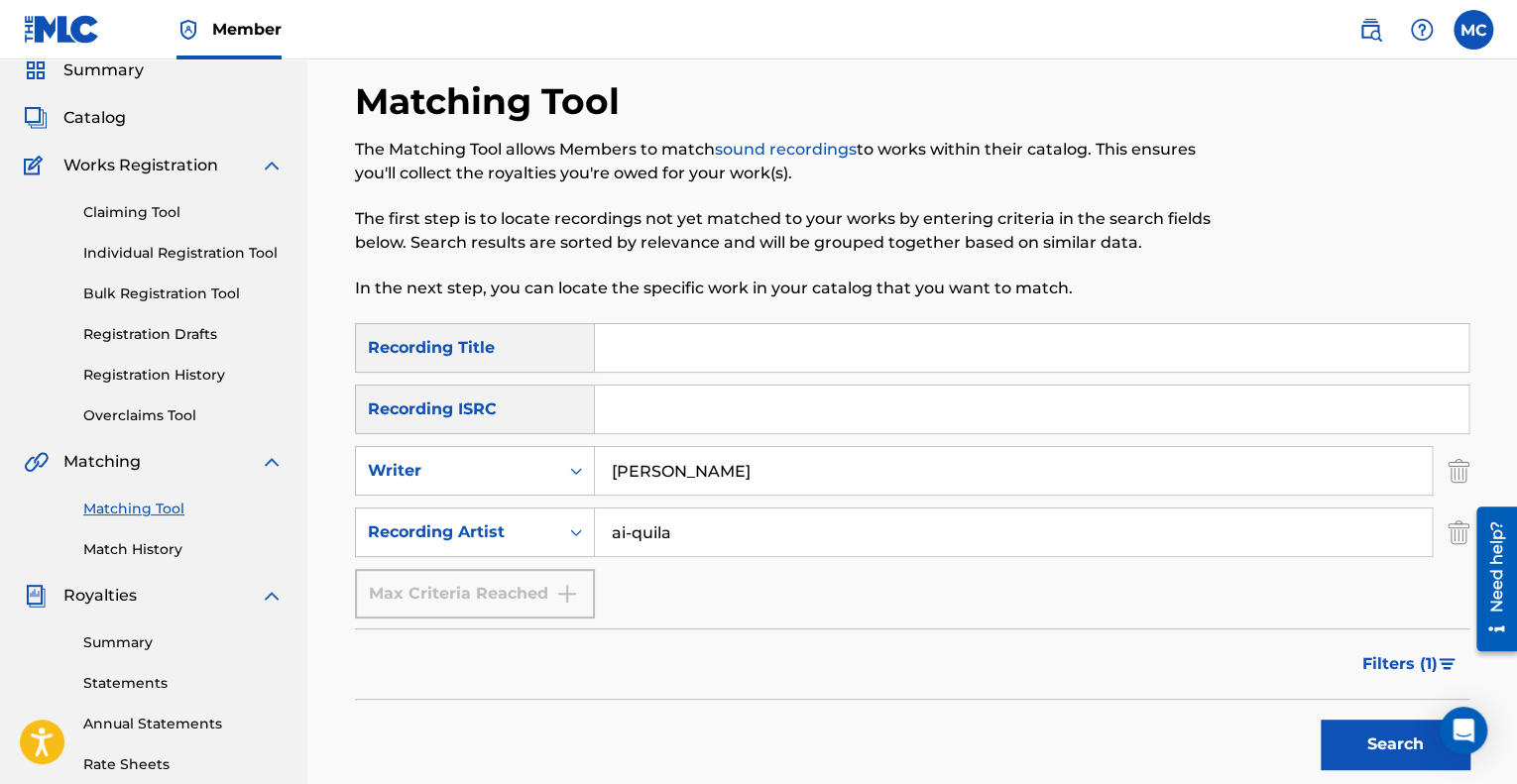 scroll, scrollTop: 73, scrollLeft: 0, axis: vertical 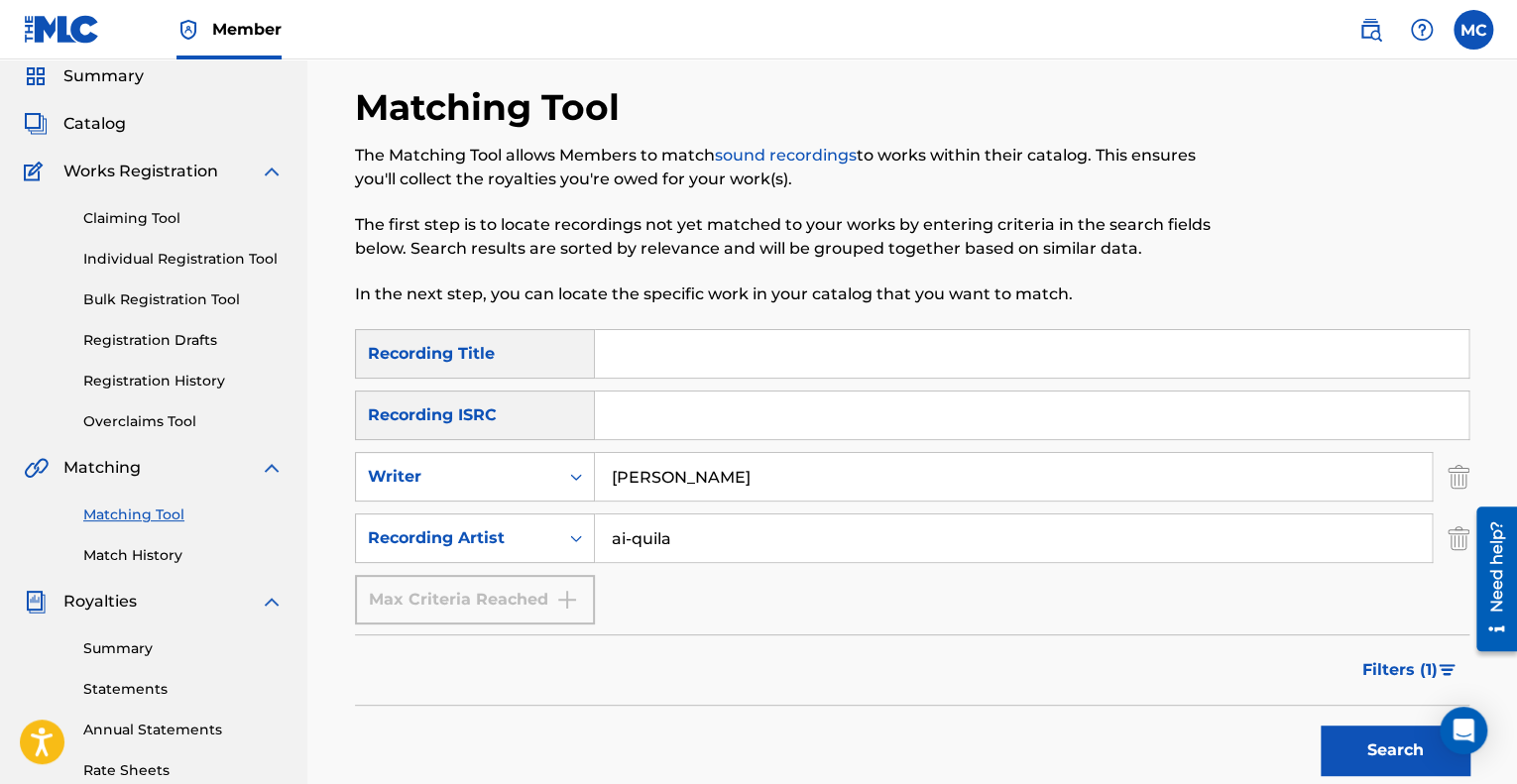 click on "Match History" at bounding box center [183, 555] 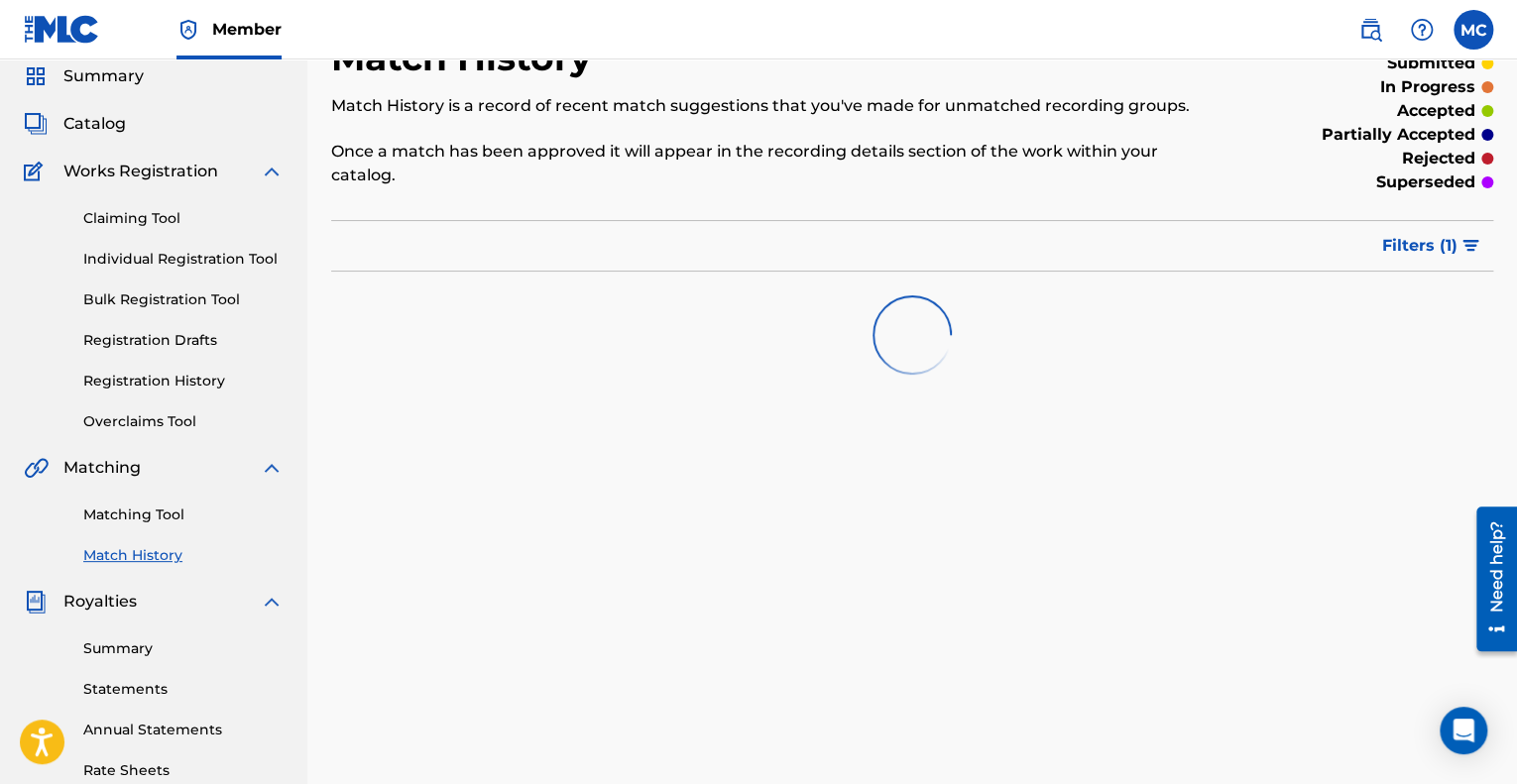 scroll, scrollTop: 0, scrollLeft: 0, axis: both 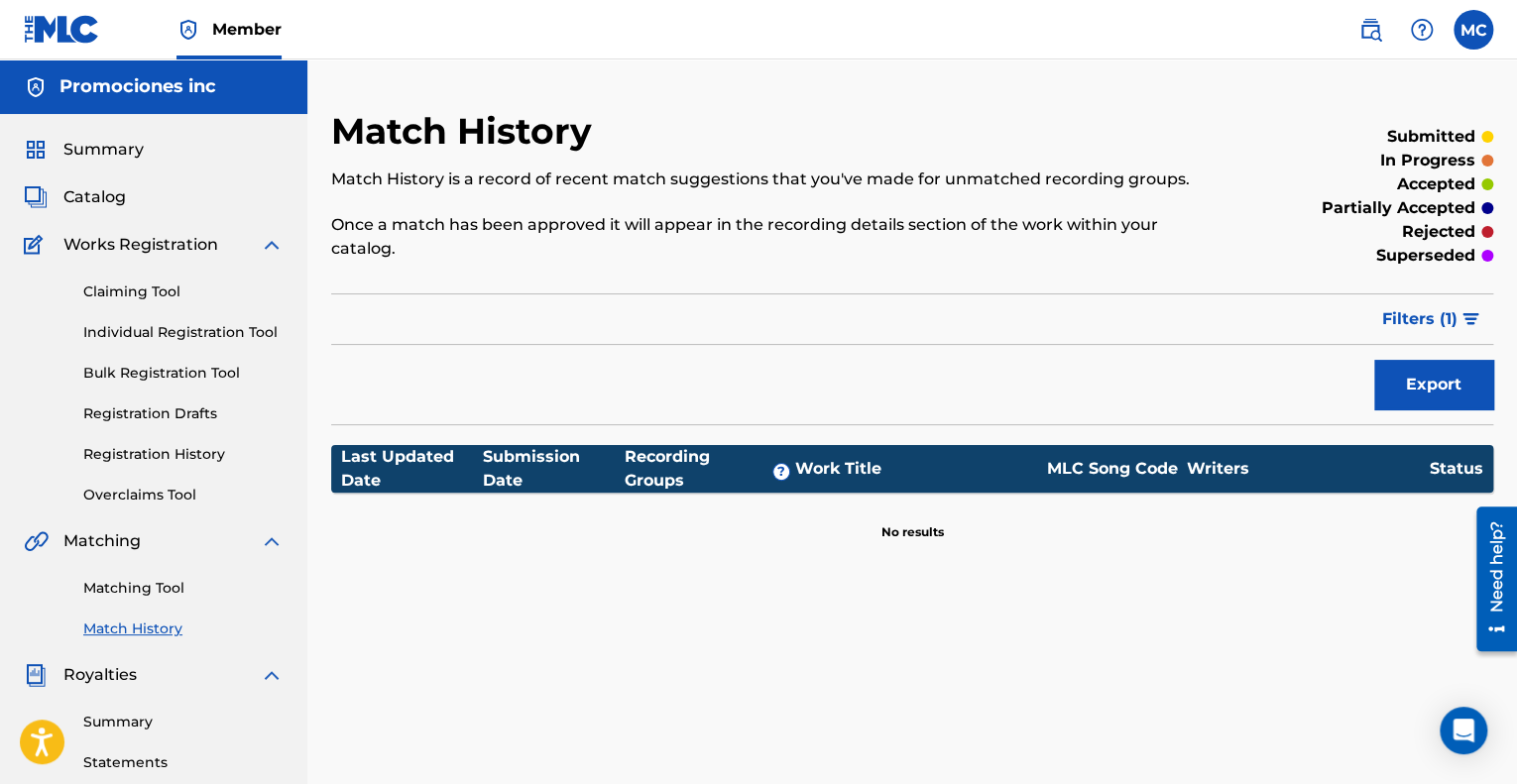 click on "Matching Tool" at bounding box center (183, 588) 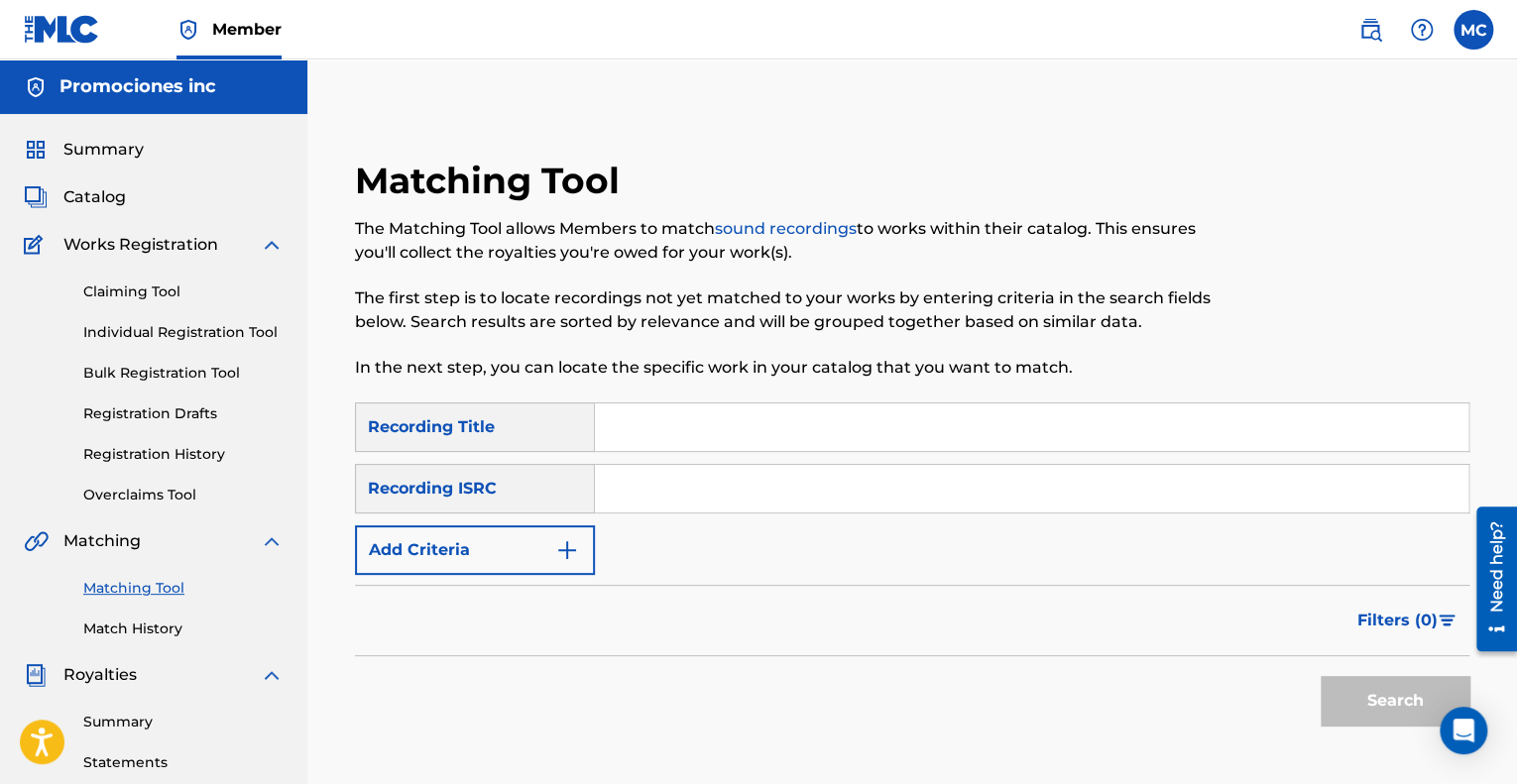 click on "Recording Title" at bounding box center (475, 427) 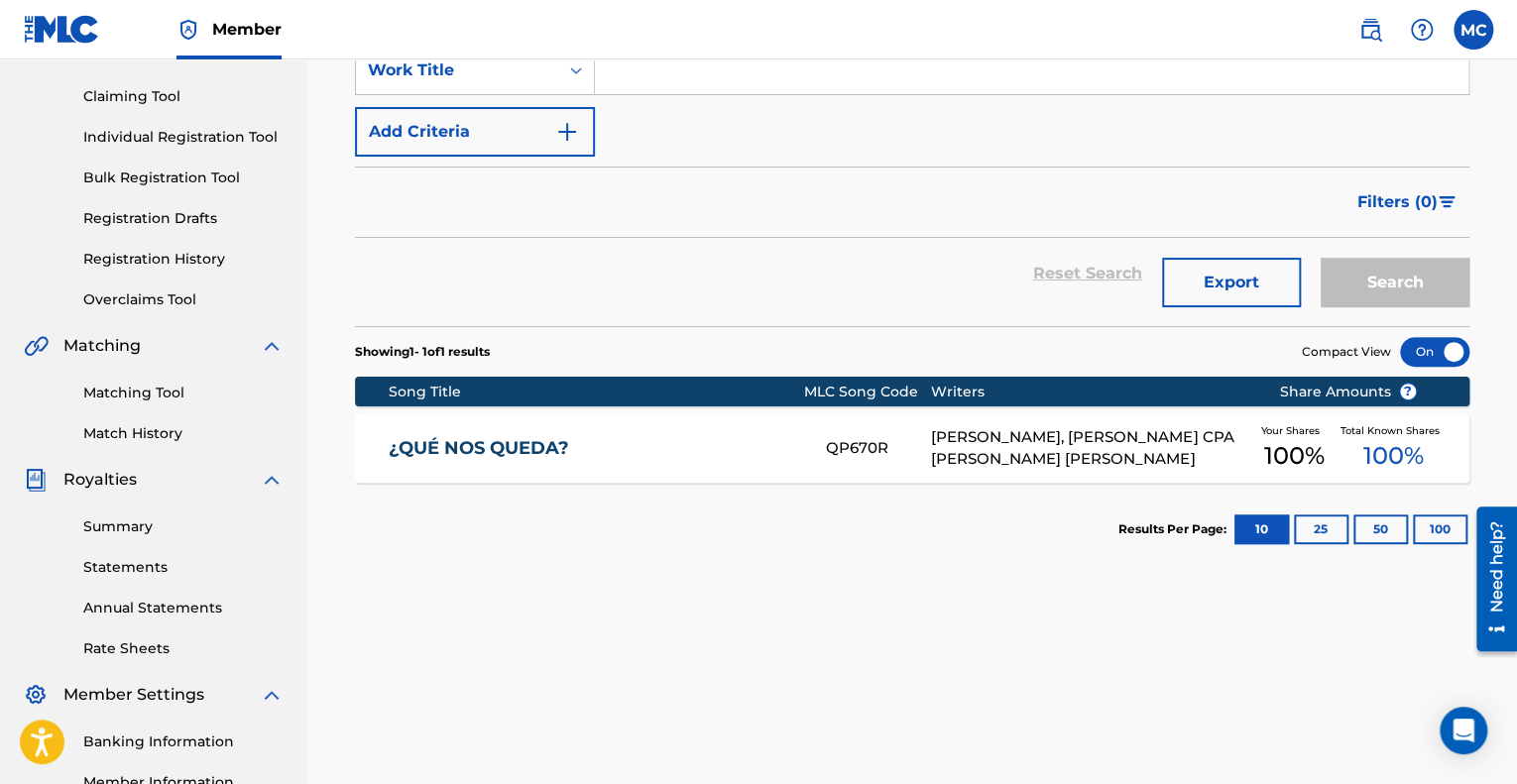 scroll, scrollTop: 198, scrollLeft: 0, axis: vertical 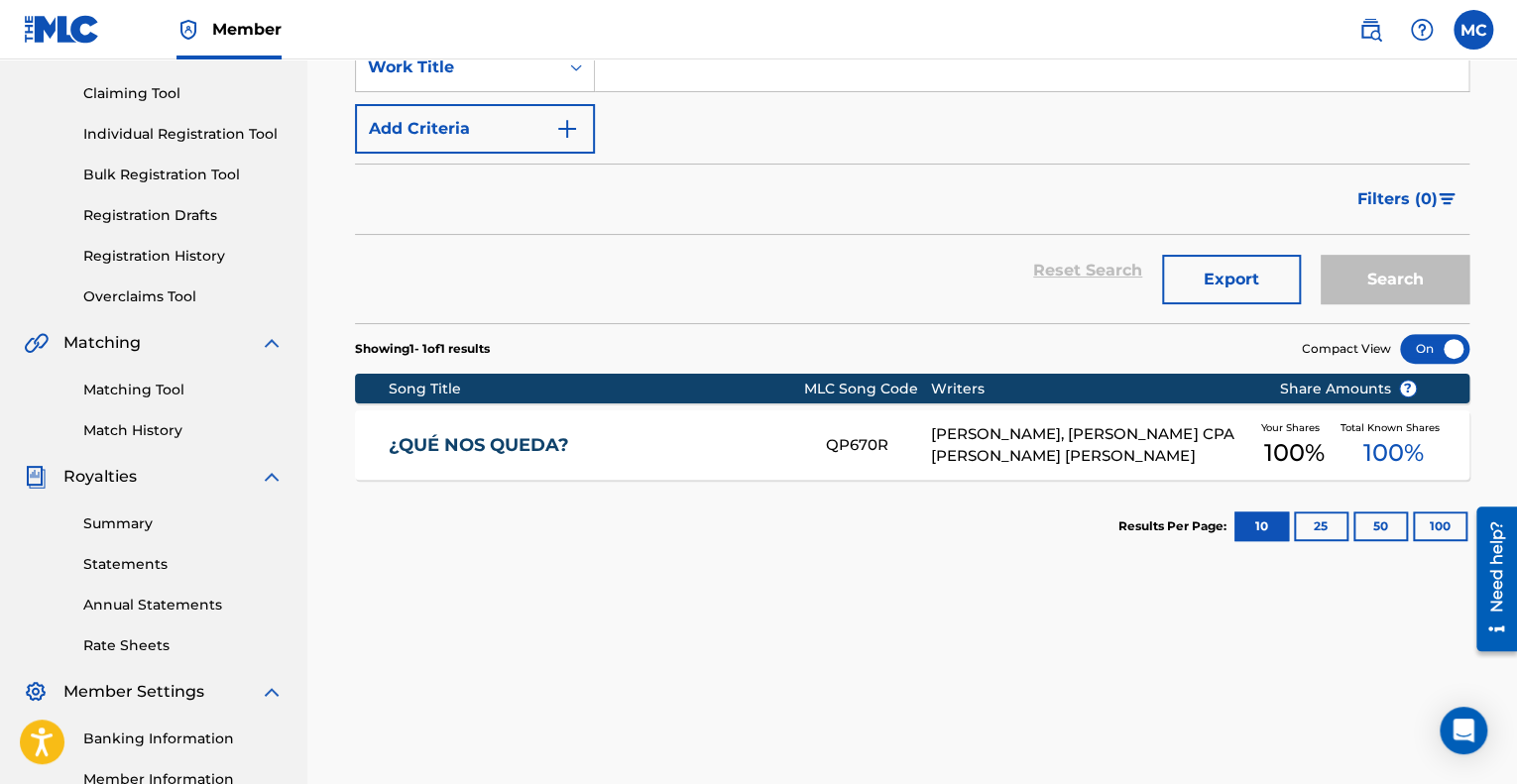 click on "¿QUÉ NOS QUEDA? QP670R [PERSON_NAME], [PERSON_NAME] CPA [PERSON_NAME] [PERSON_NAME] Your Shares 100 % Total Known Shares 100 %" at bounding box center [912, 445] 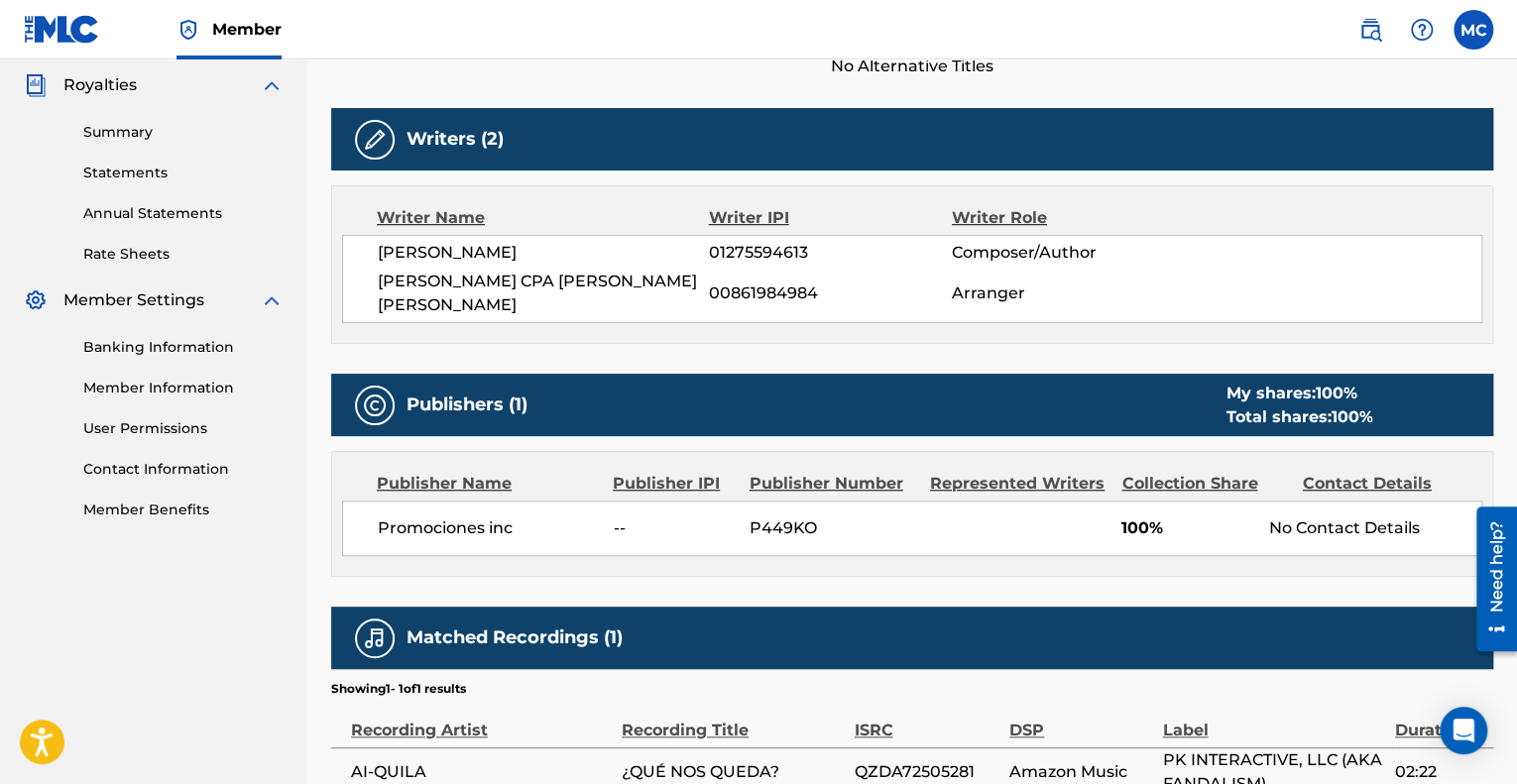 scroll, scrollTop: 577, scrollLeft: 0, axis: vertical 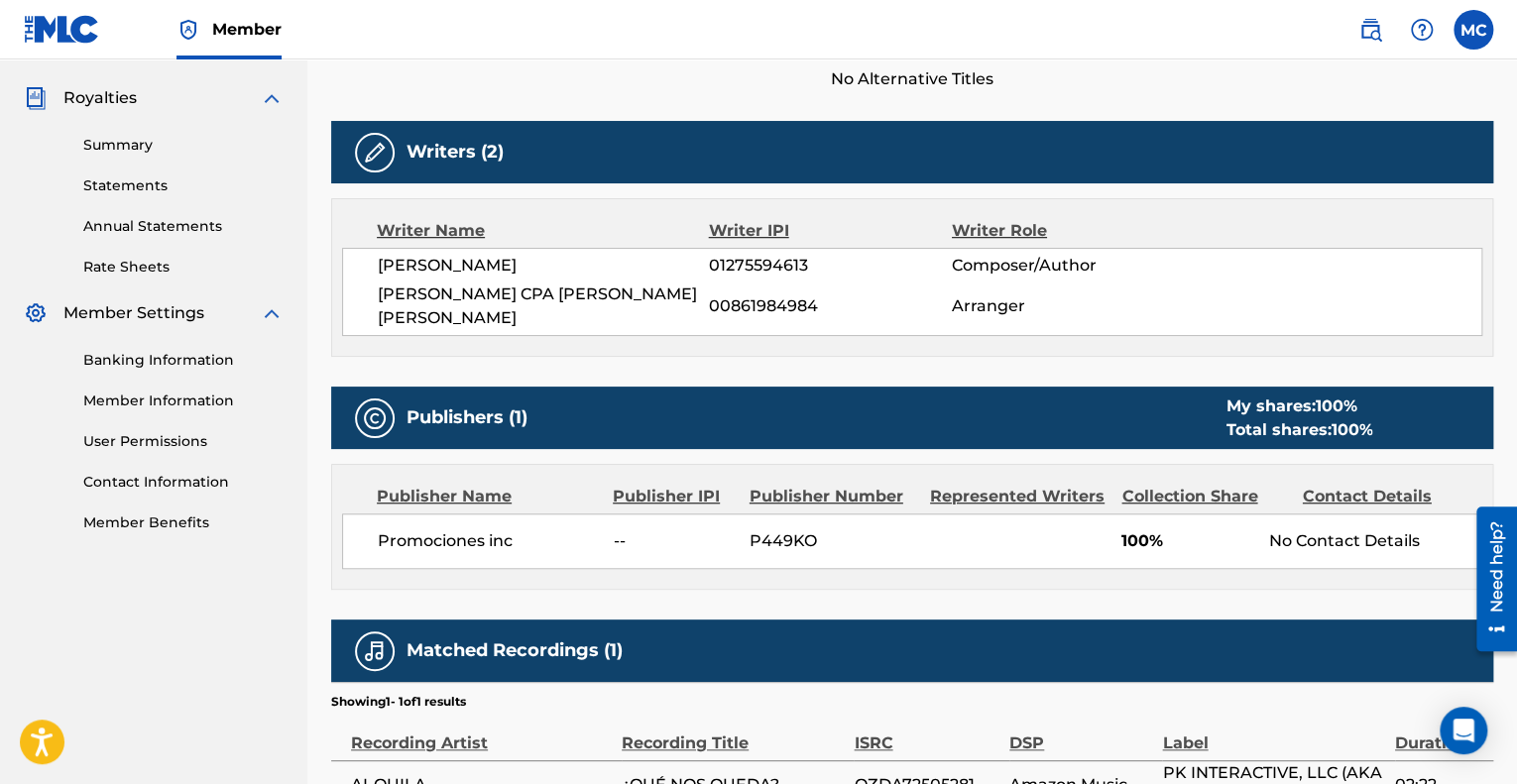 click on "Contact Details" at bounding box center (1385, 497) 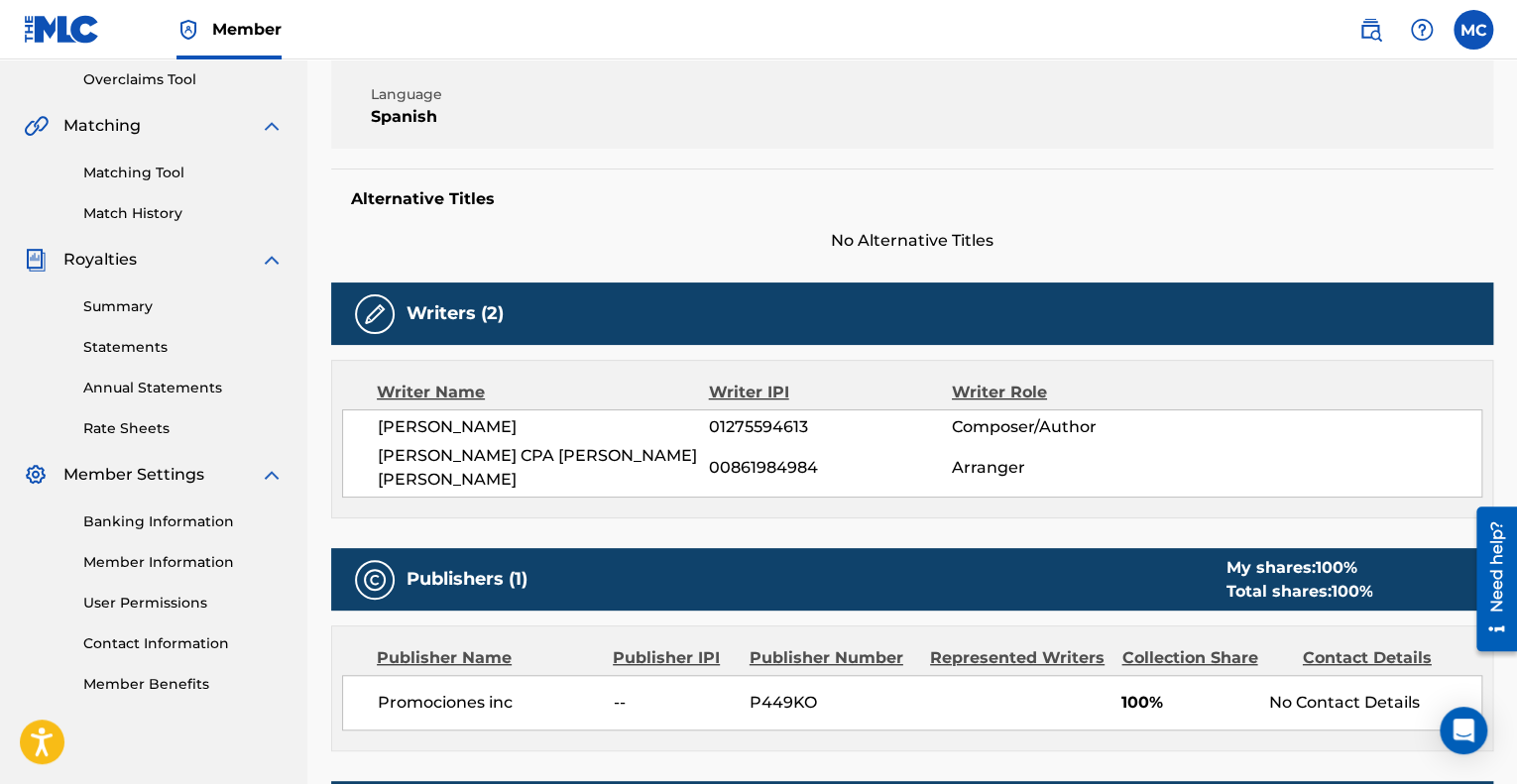 scroll, scrollTop: 478, scrollLeft: 0, axis: vertical 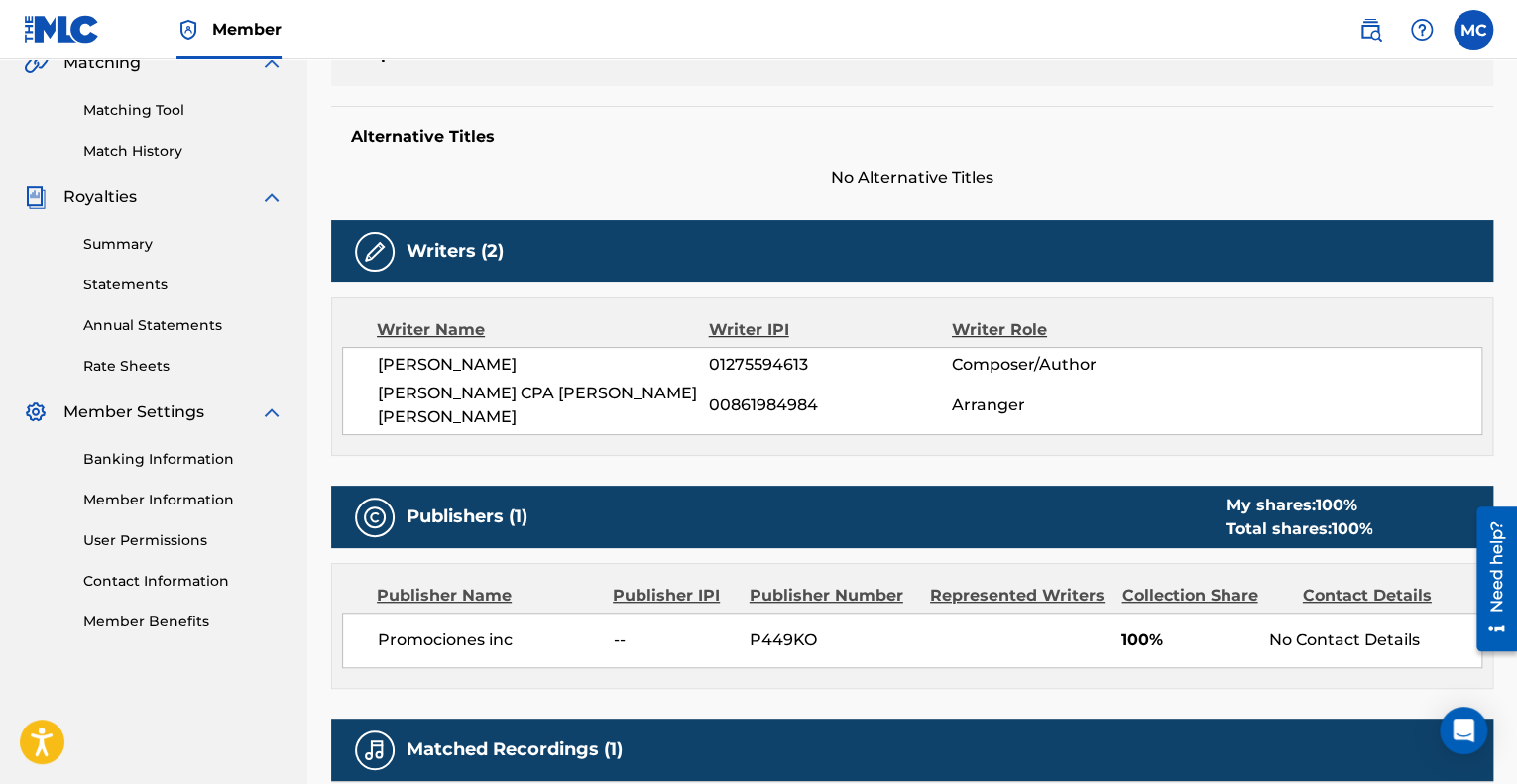 click on "00861984984" at bounding box center [830, 405] 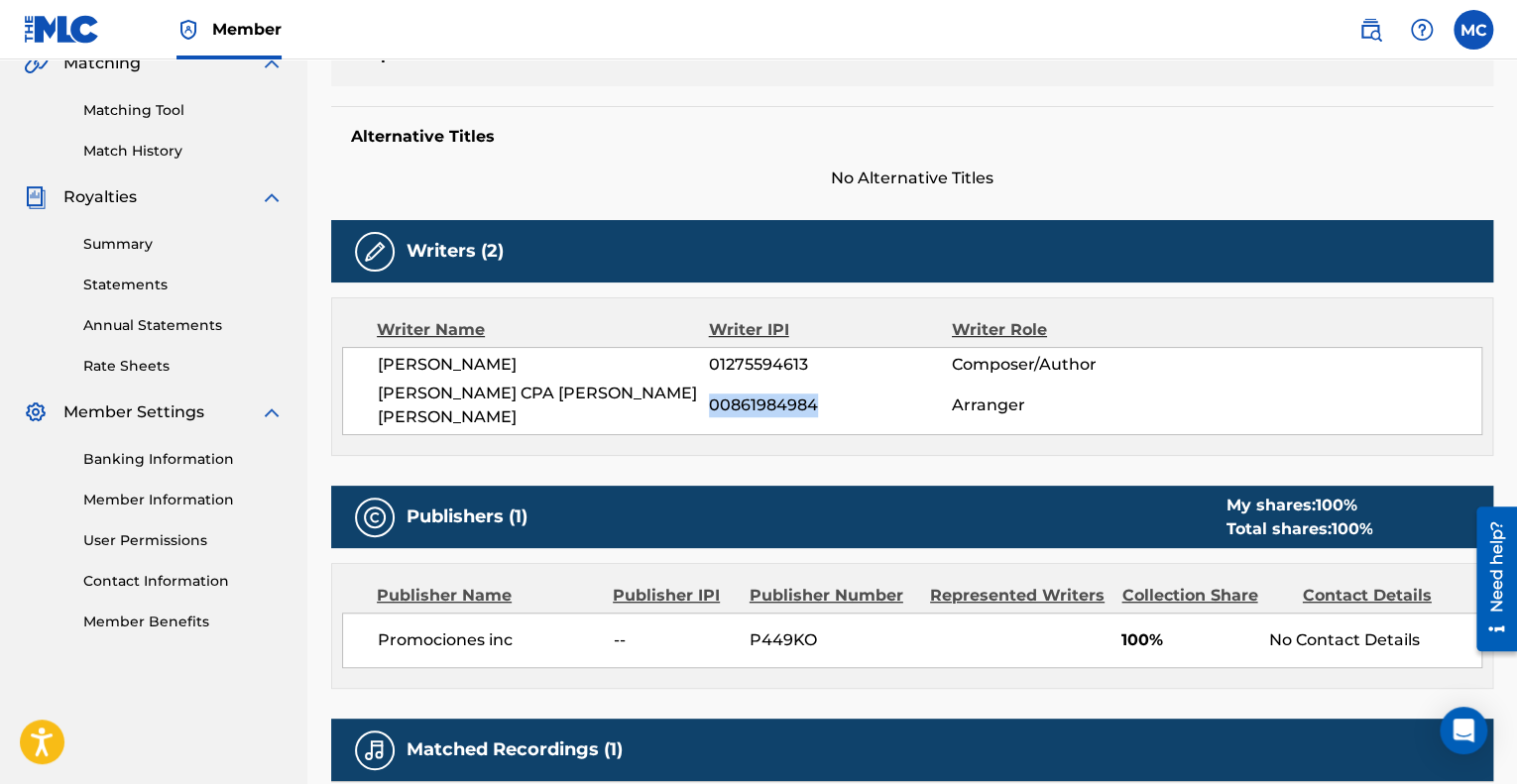 click on "00861984984" at bounding box center (830, 405) 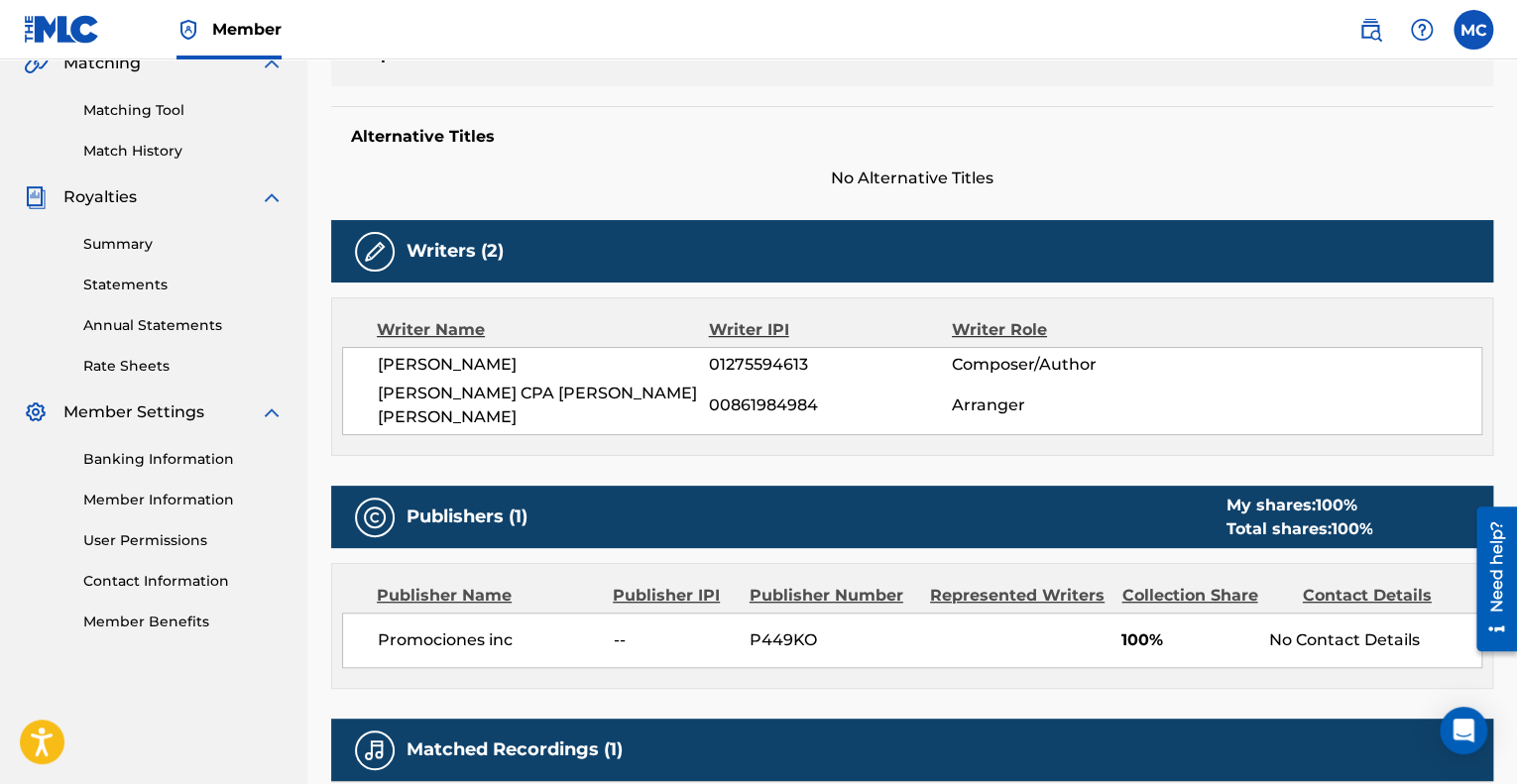 click on "01275594613" at bounding box center [830, 365] 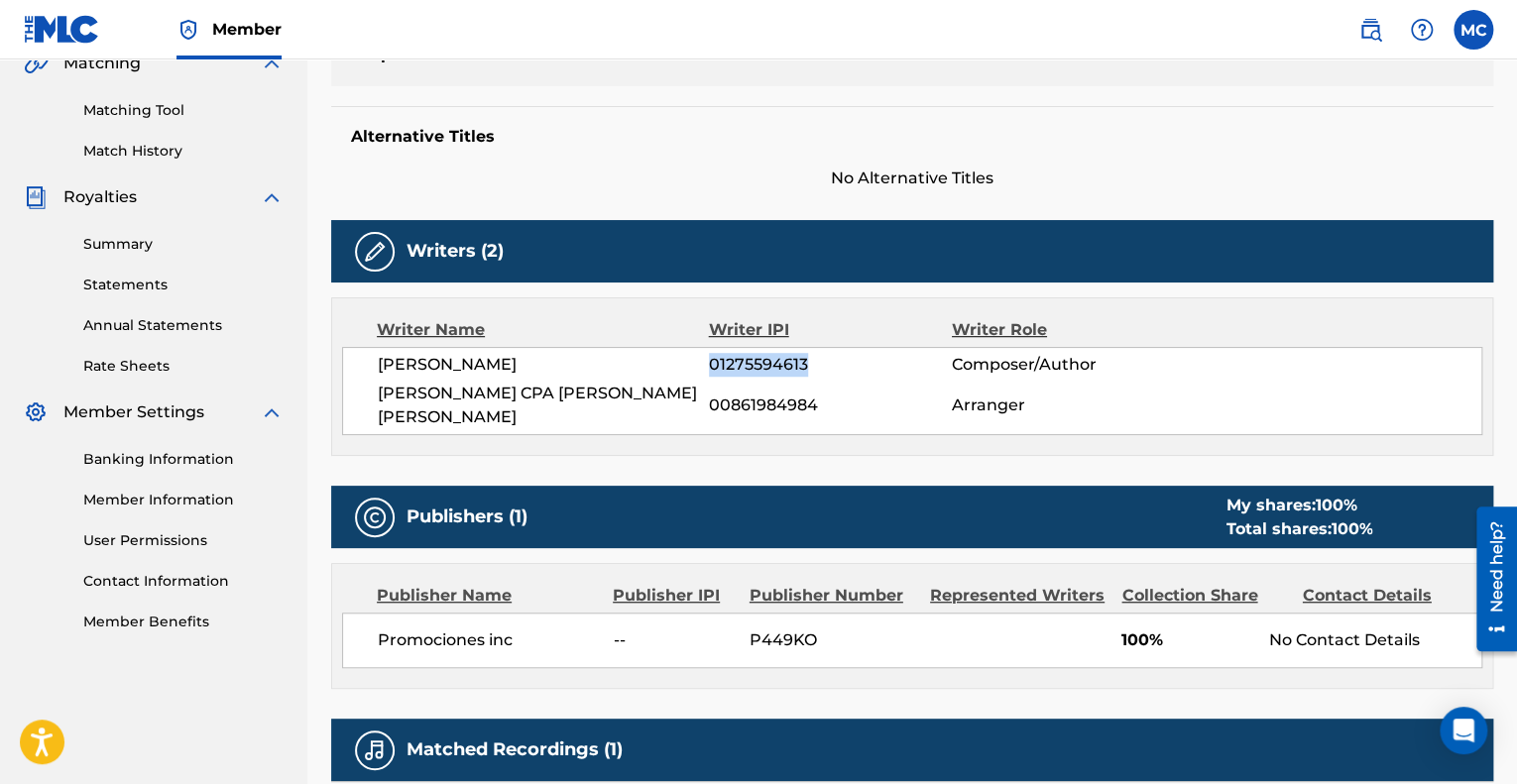 drag, startPoint x: 817, startPoint y: 363, endPoint x: 690, endPoint y: 358, distance: 127.09839 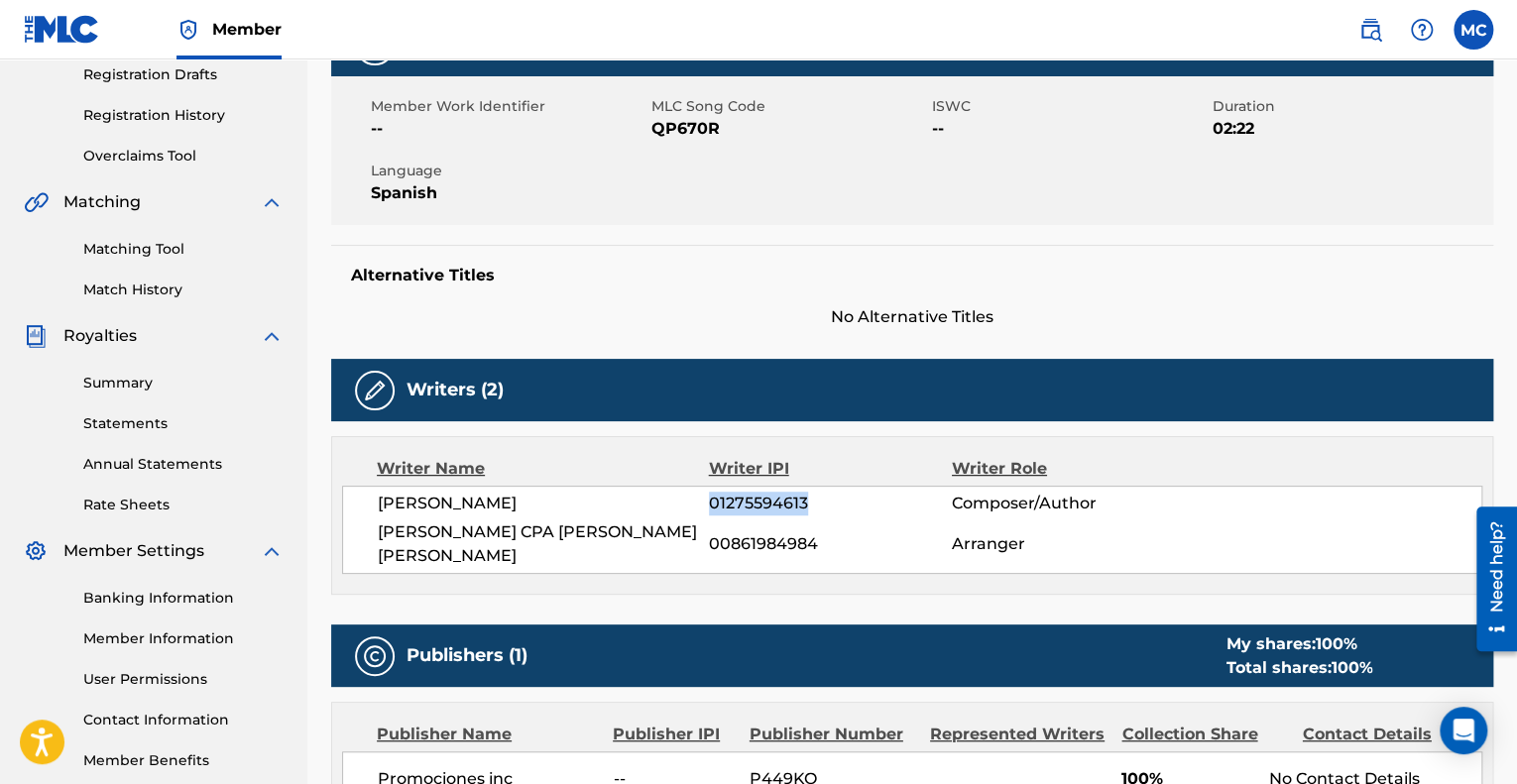 scroll, scrollTop: 180, scrollLeft: 0, axis: vertical 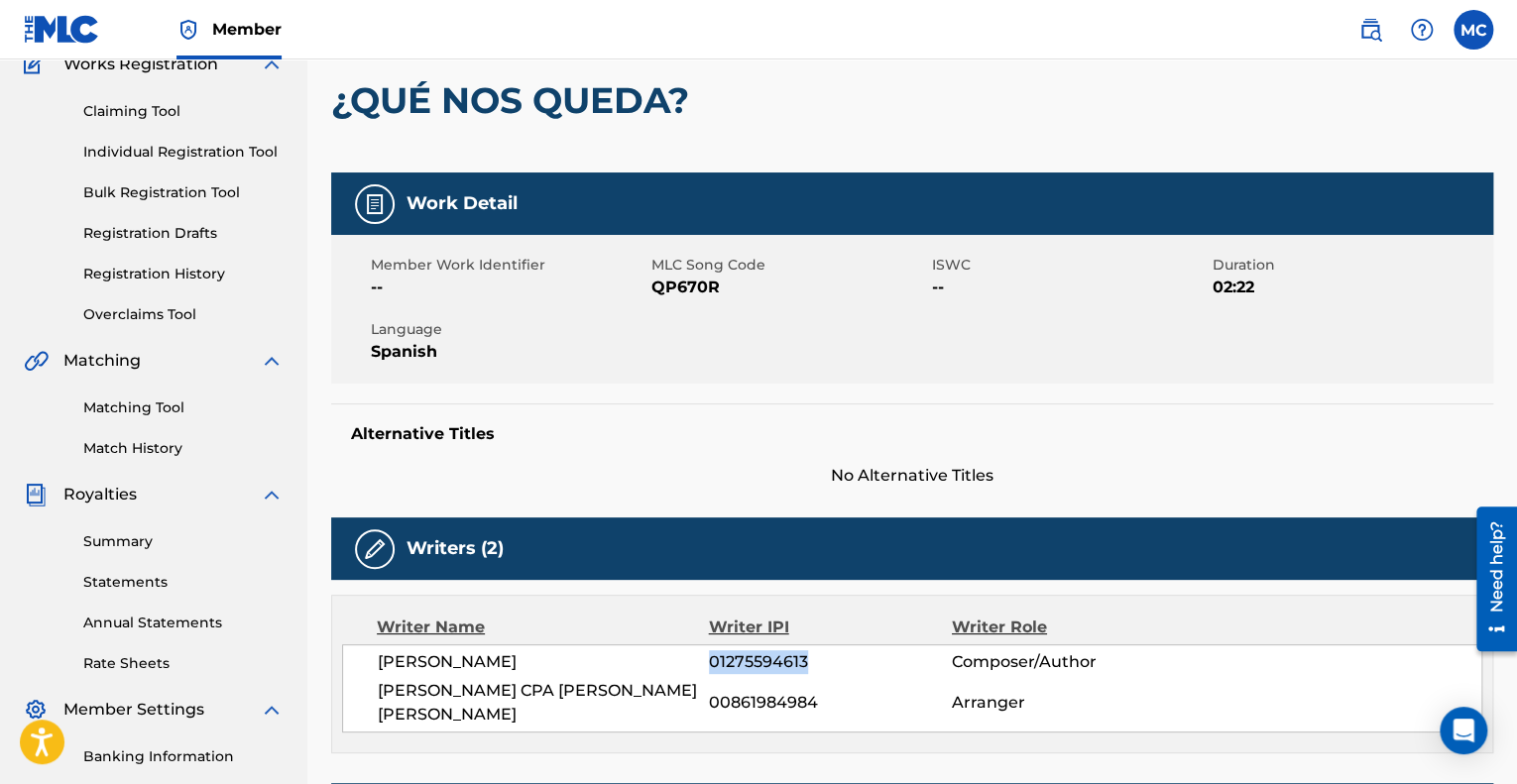 click on "Matching Tool" at bounding box center (183, 407) 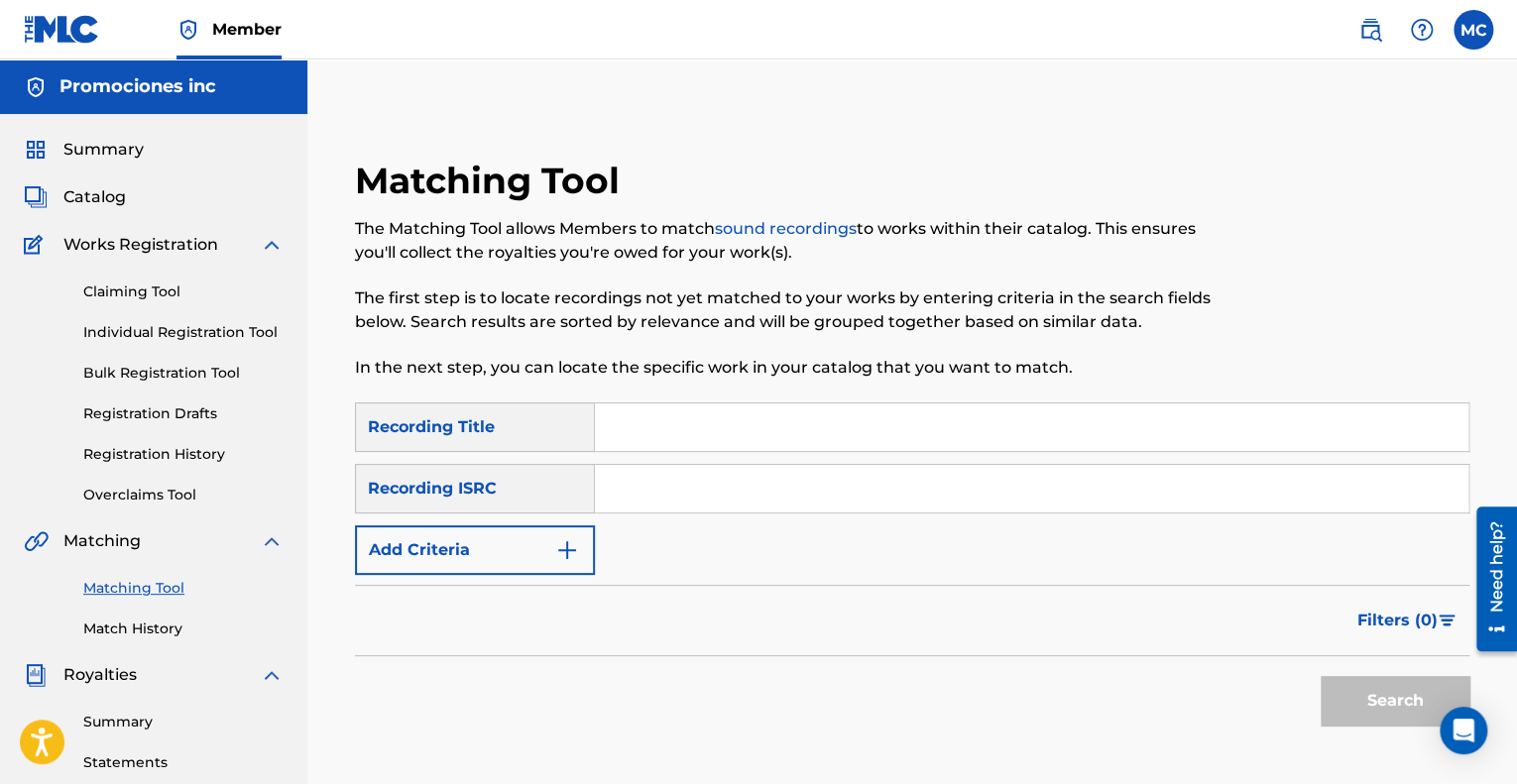 click on "Catalog" at bounding box center [94, 197] 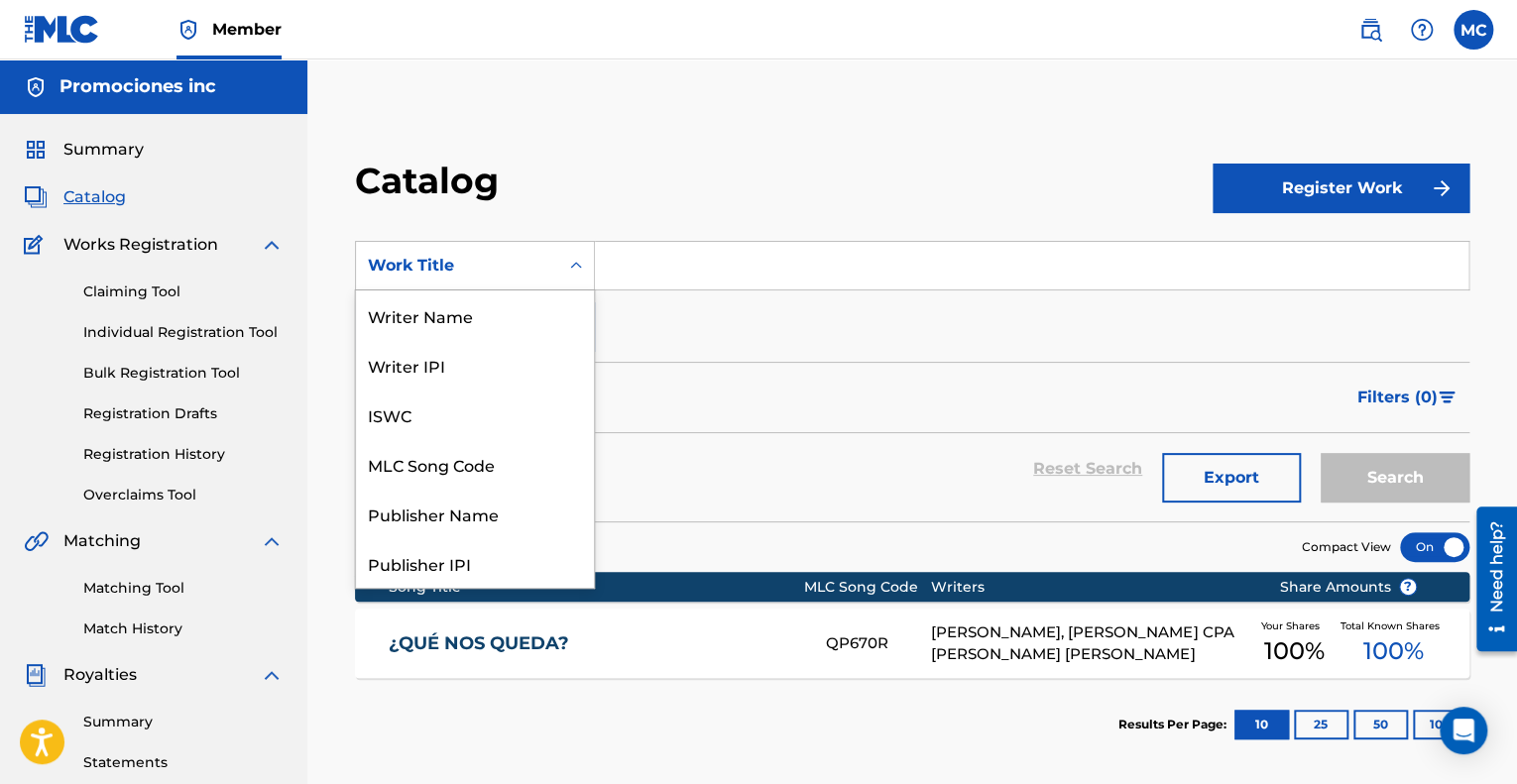 click 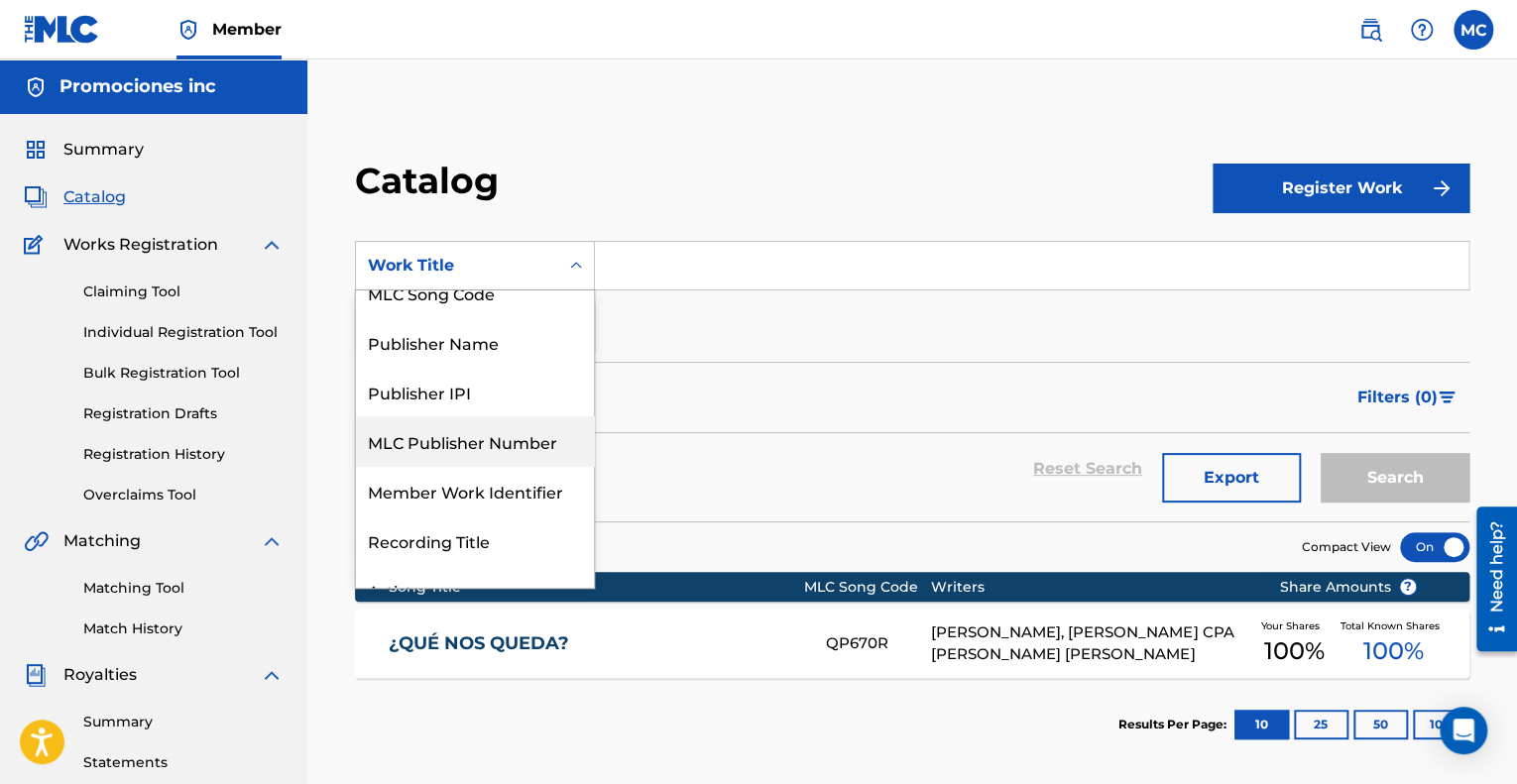 scroll, scrollTop: 198, scrollLeft: 0, axis: vertical 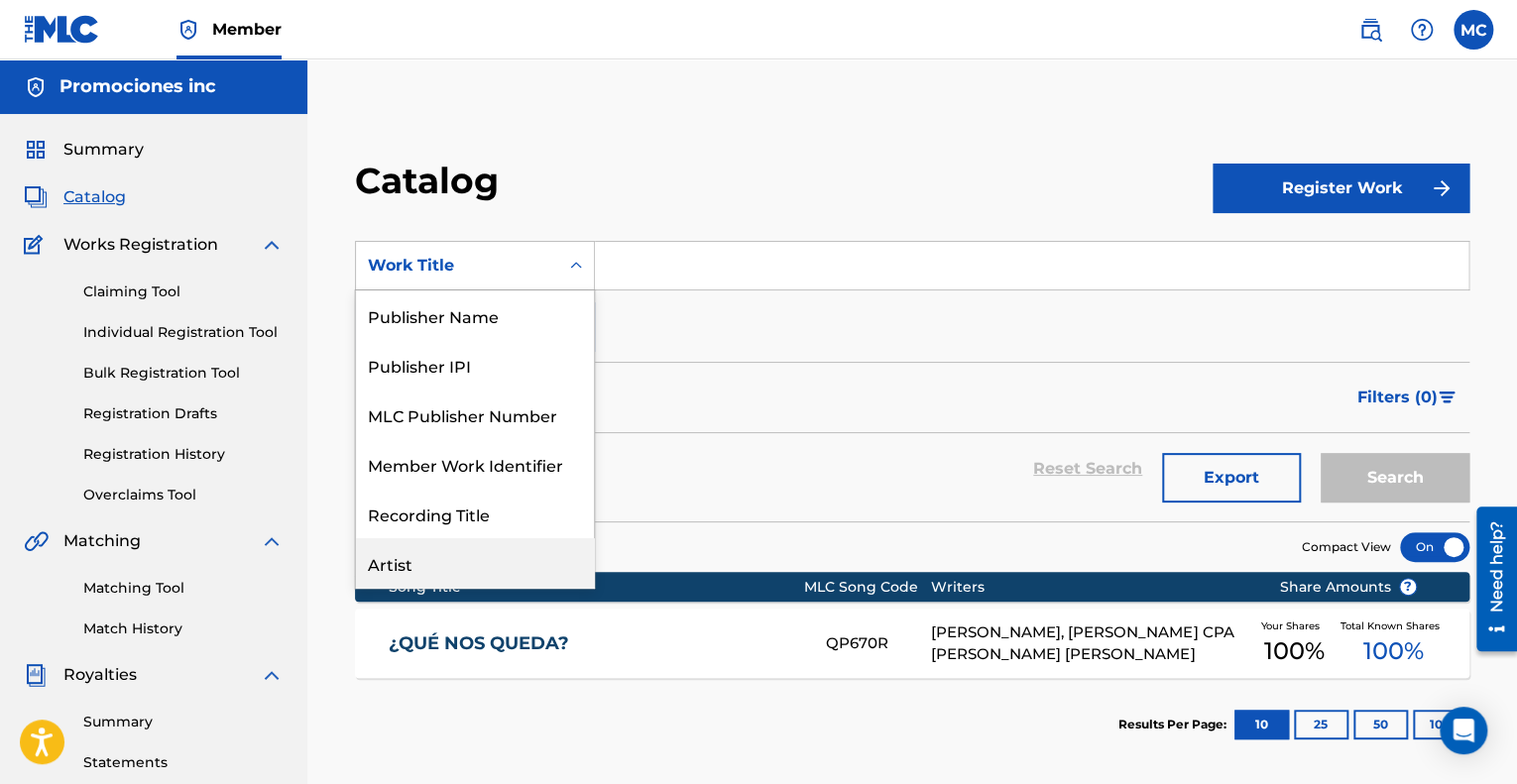 drag, startPoint x: 452, startPoint y: 554, endPoint x: 469, endPoint y: 510, distance: 47.169906 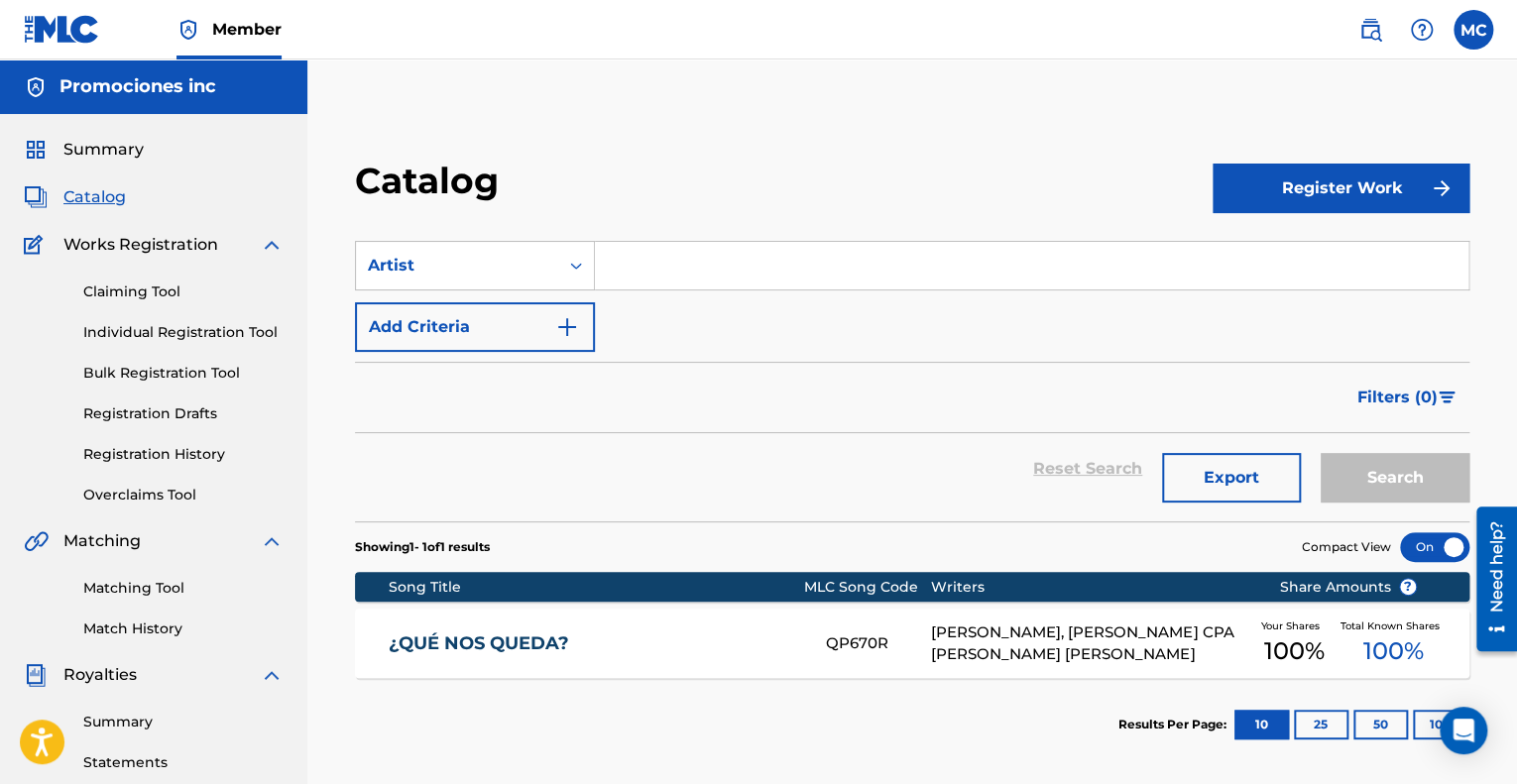 click at bounding box center (1031, 266) 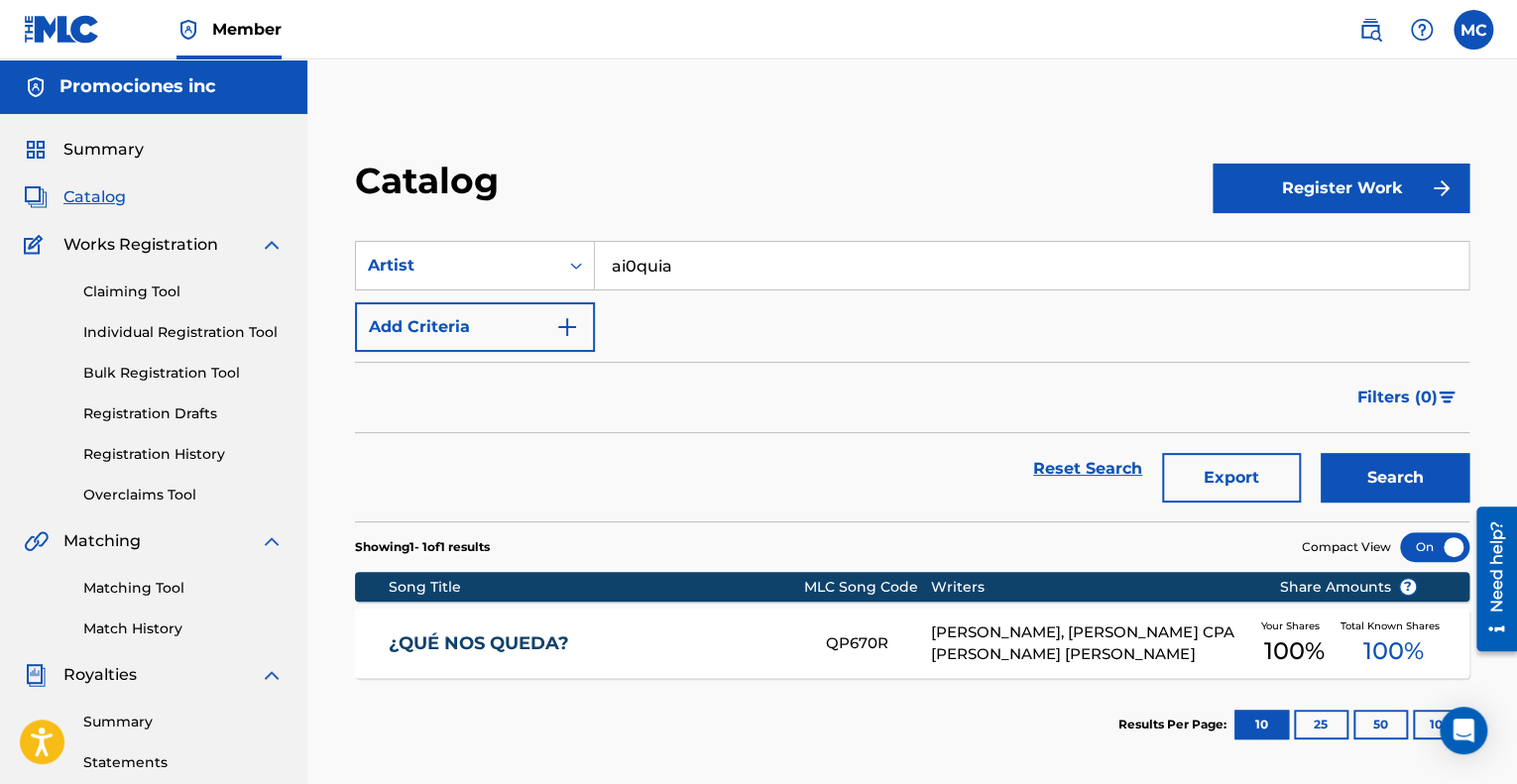 click on "Search" at bounding box center [1395, 478] 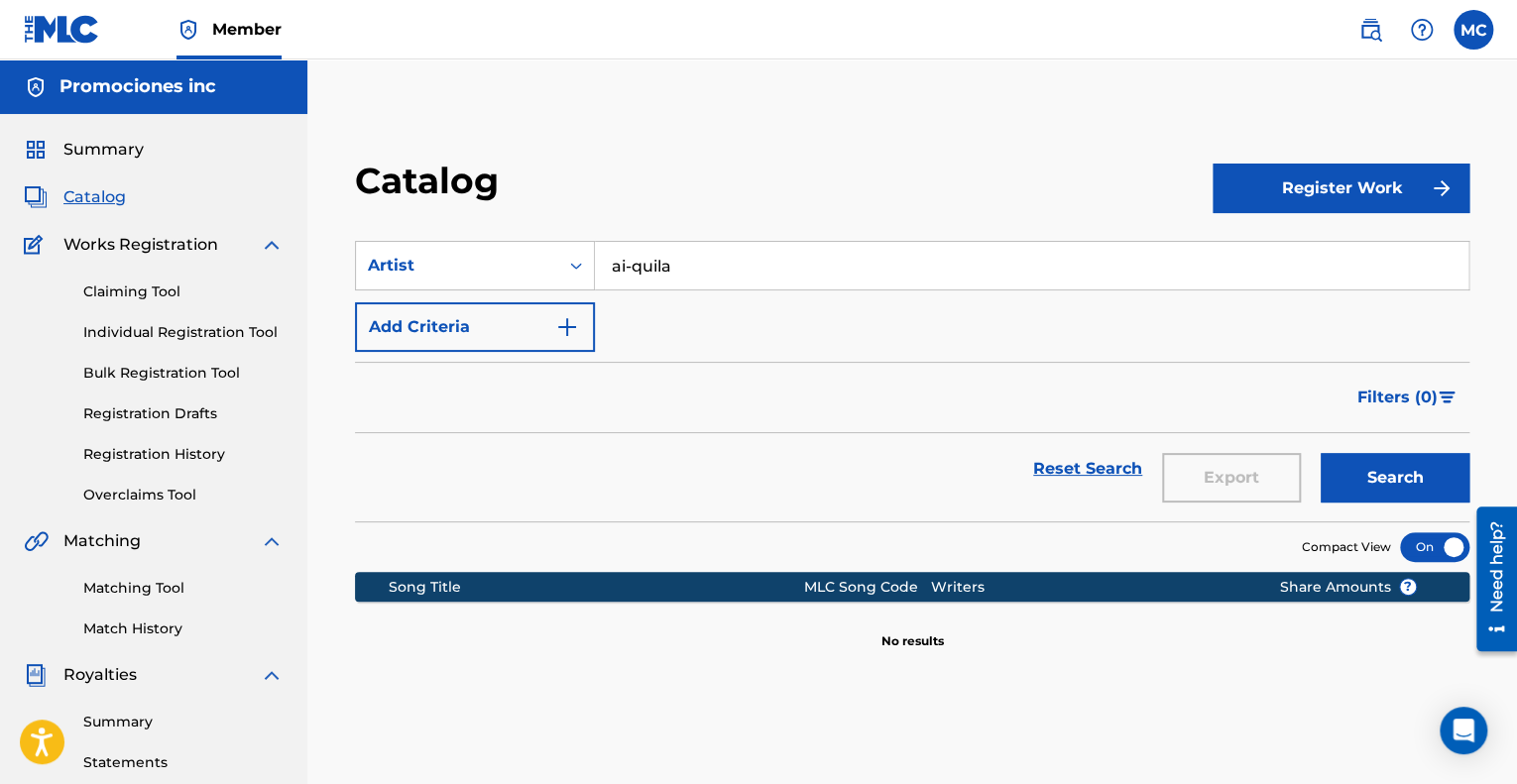 type on "ai-quila" 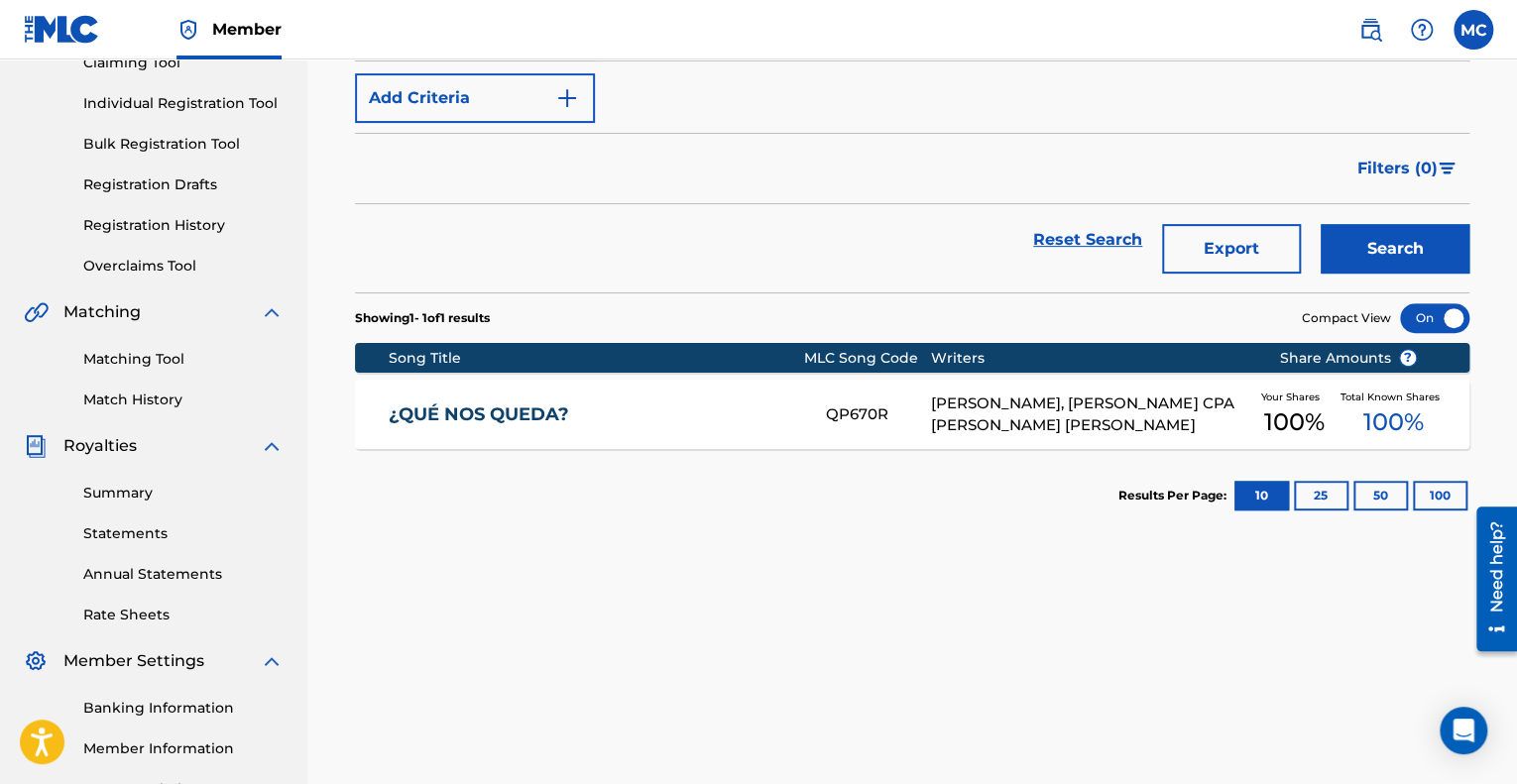scroll, scrollTop: 198, scrollLeft: 0, axis: vertical 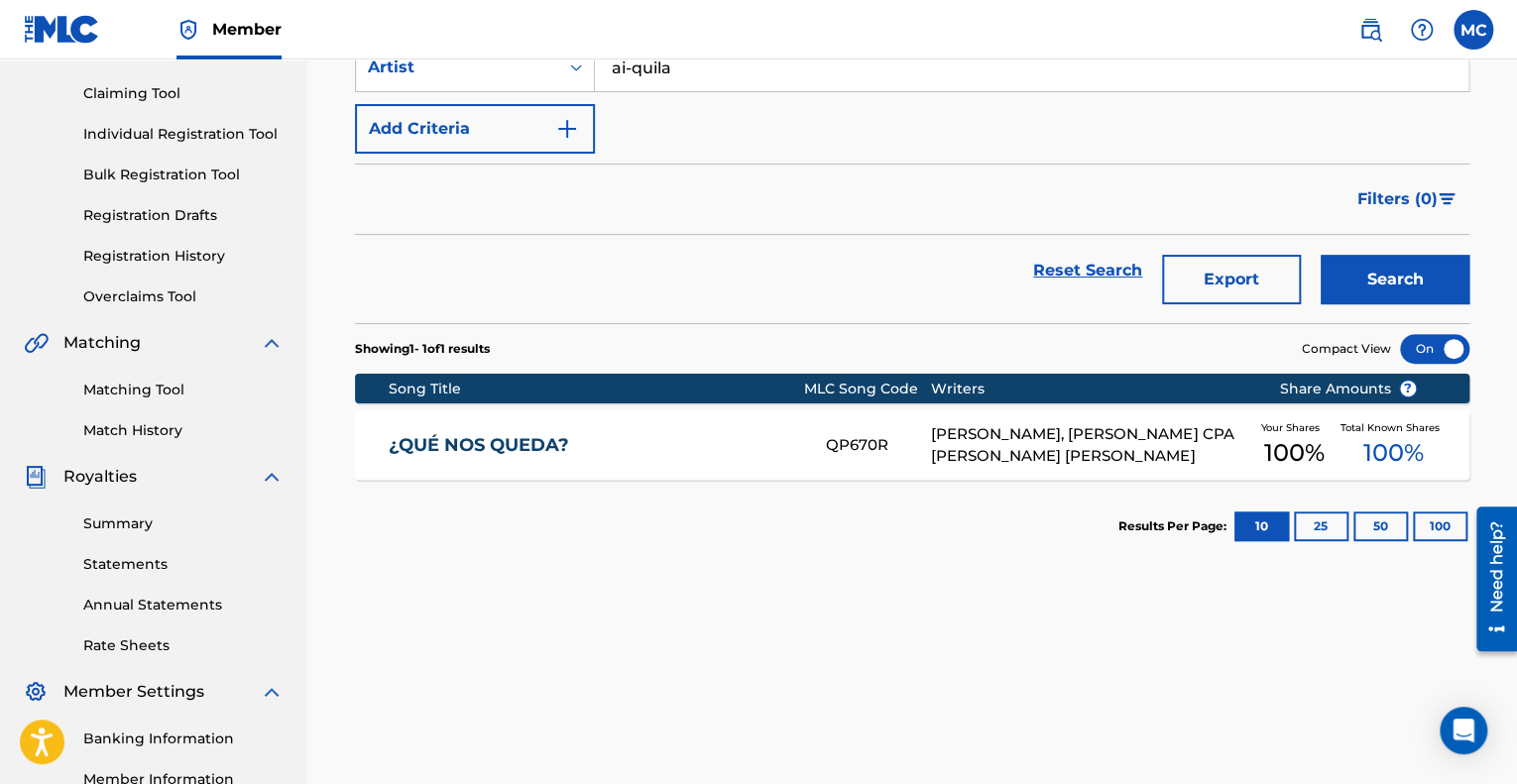click on "100" at bounding box center [1440, 526] 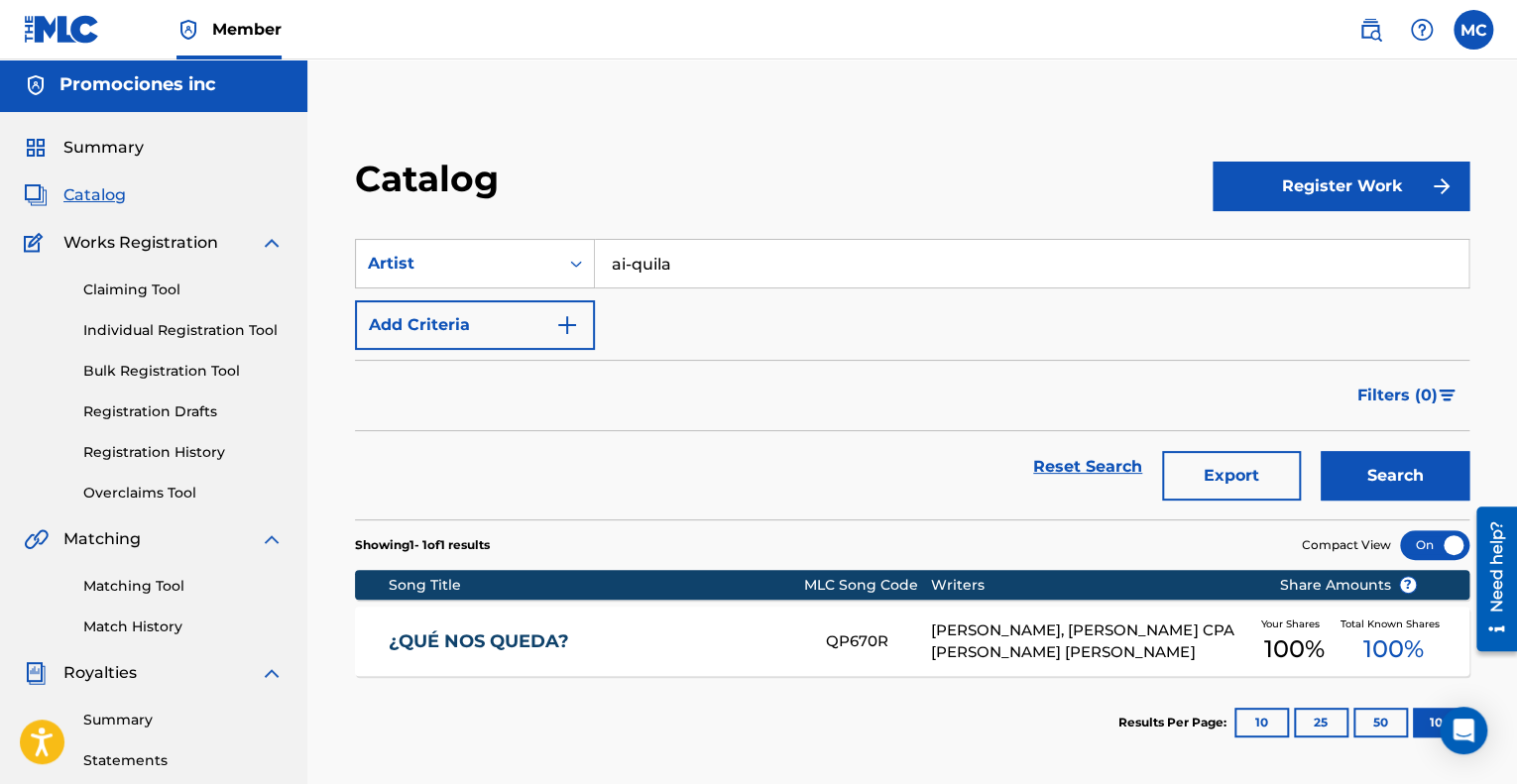 scroll, scrollTop: 0, scrollLeft: 0, axis: both 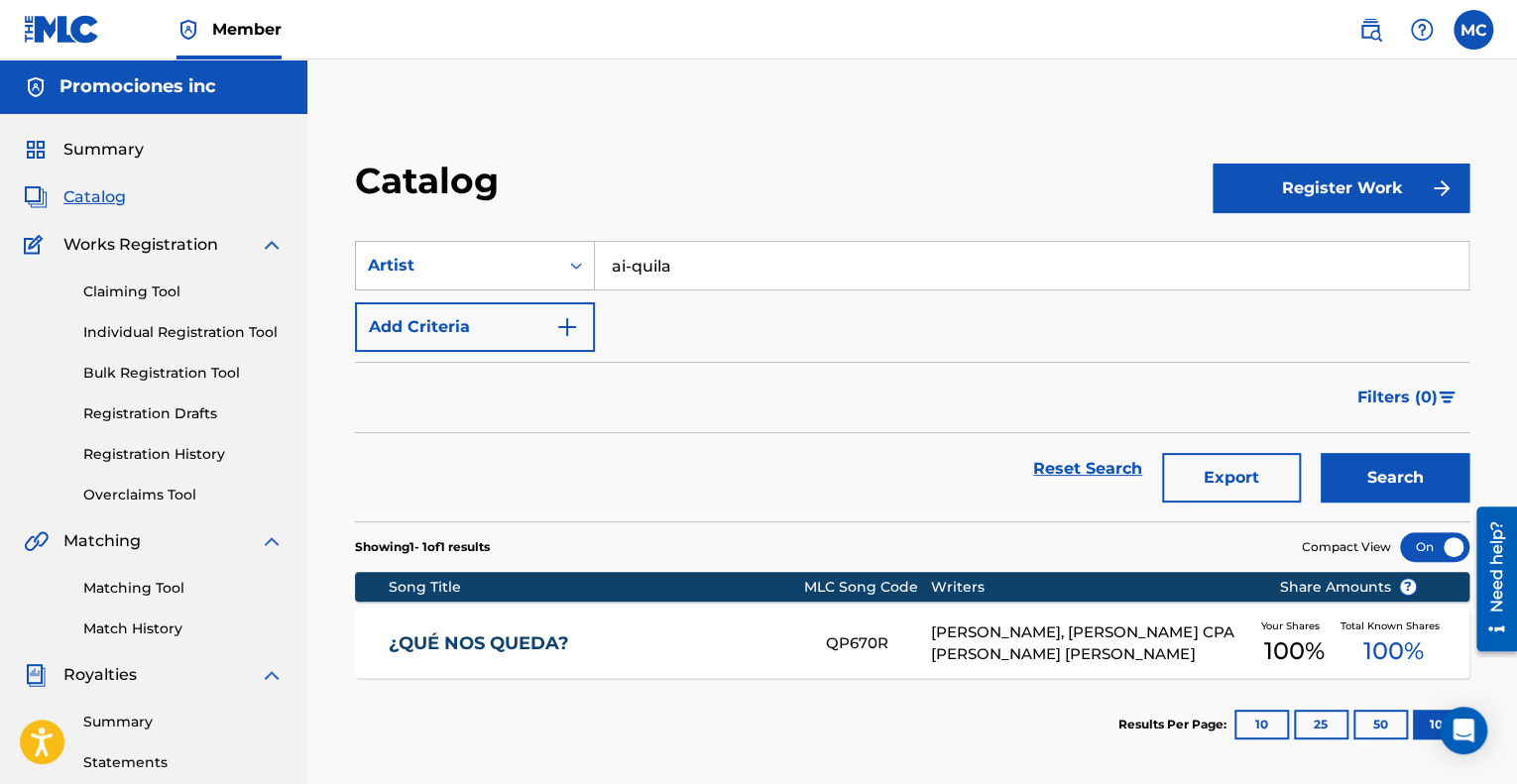 drag, startPoint x: 701, startPoint y: 261, endPoint x: 388, endPoint y: 262, distance: 313.0016 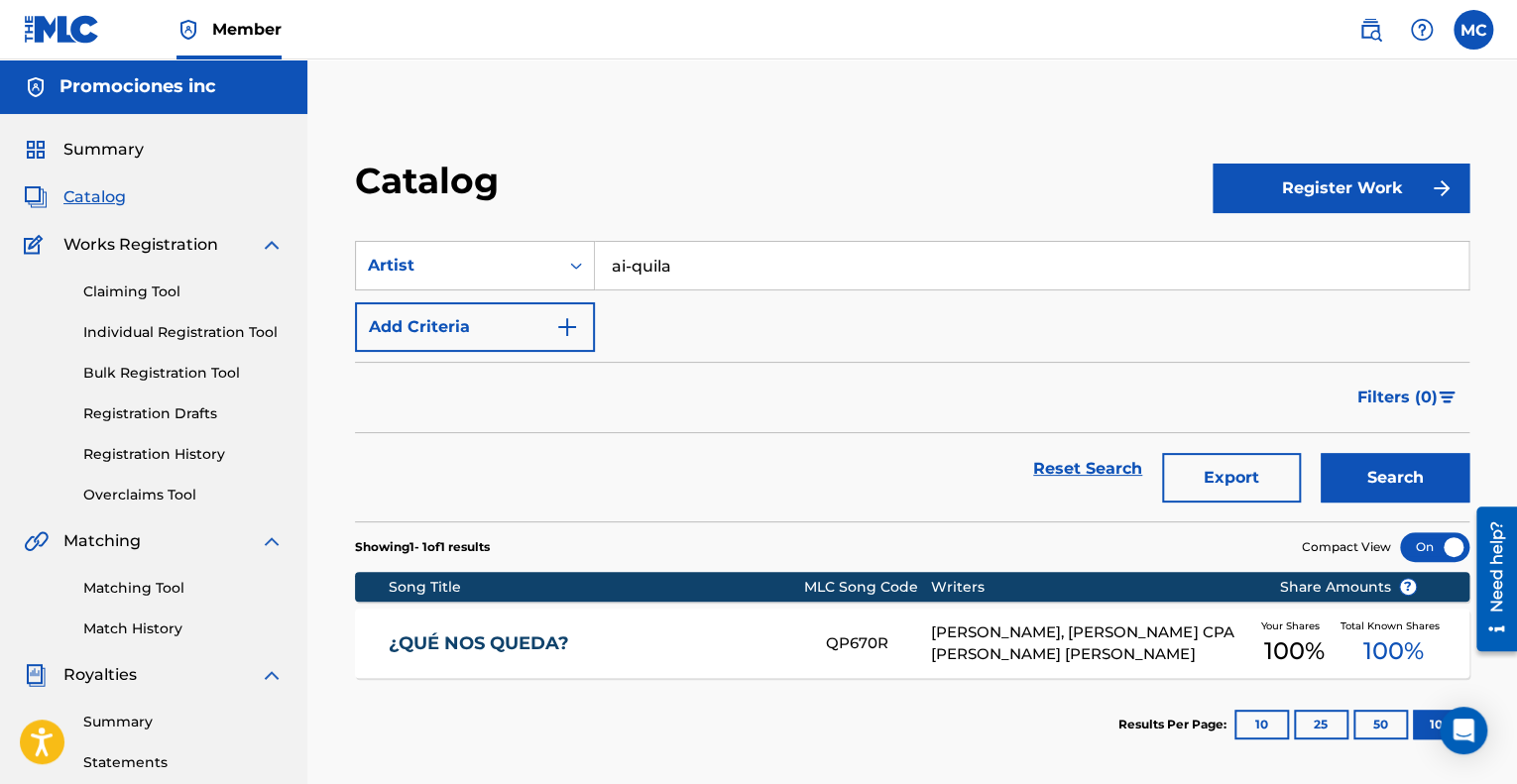 click on "¿QUÉ NOS QUEDA? QP670R [PERSON_NAME], [PERSON_NAME] CPA [PERSON_NAME] [PERSON_NAME] Your Shares 100 % Total Known Shares 100 %" at bounding box center (912, 643) 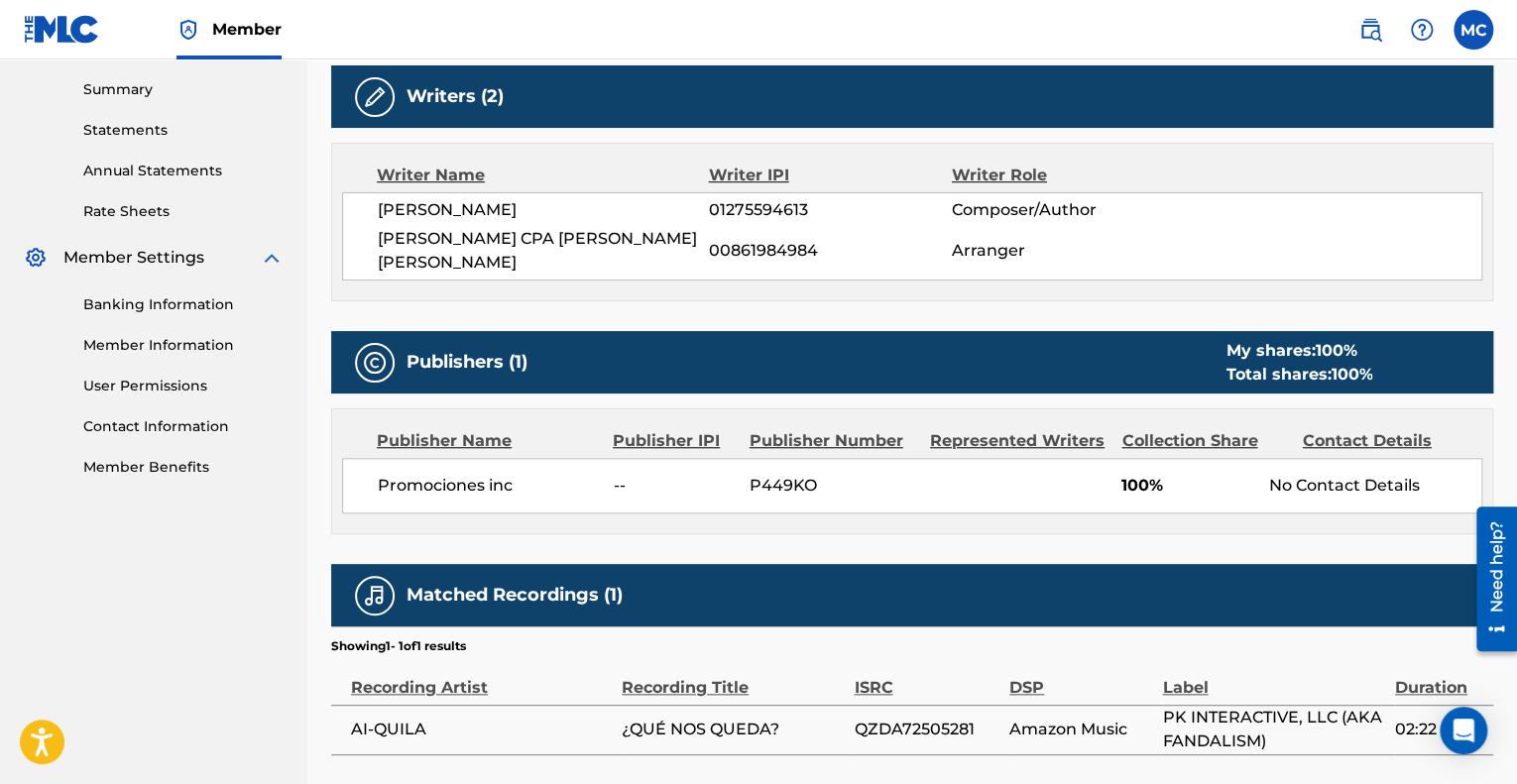 scroll, scrollTop: 775, scrollLeft: 0, axis: vertical 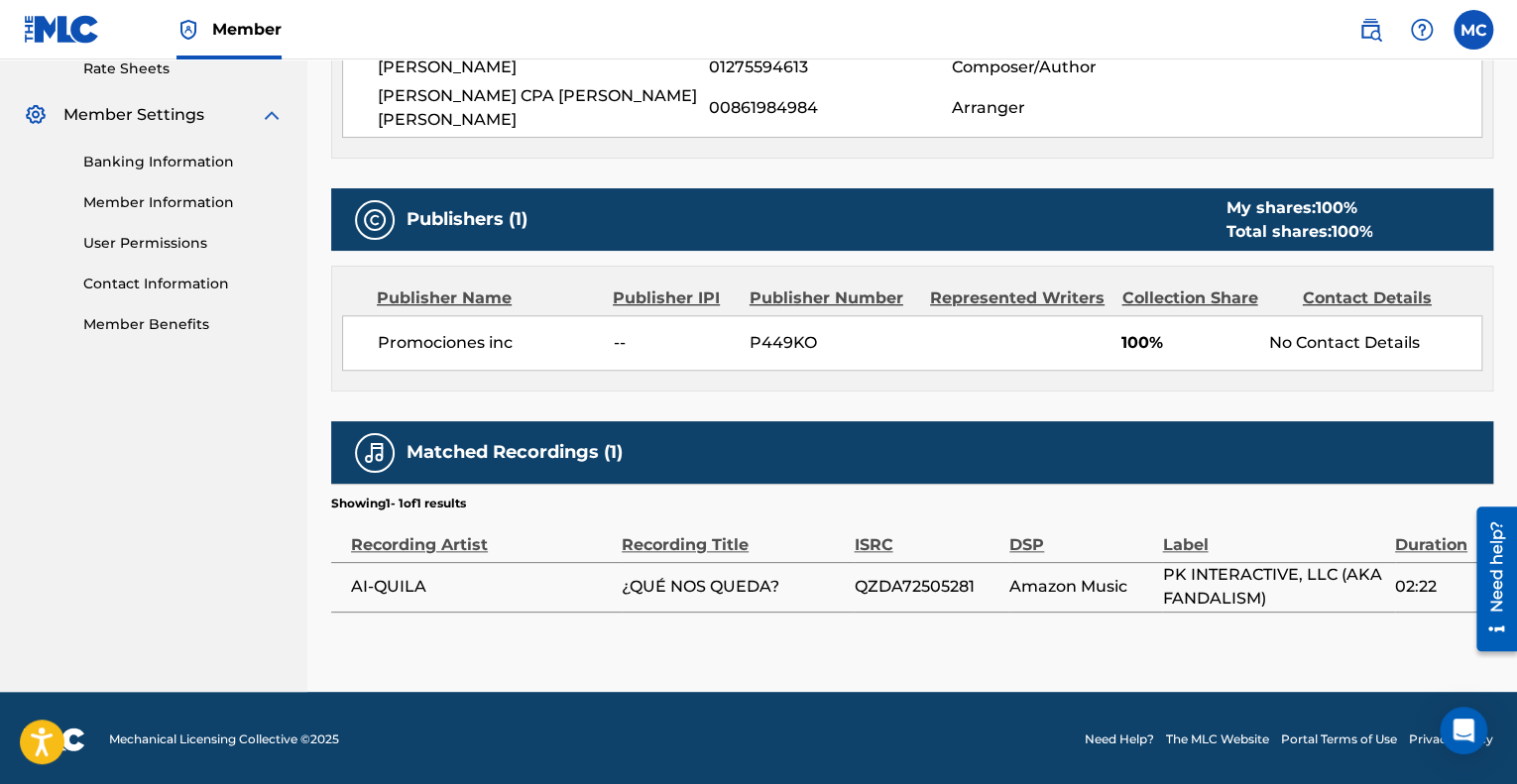 click on "AI-QUILA" at bounding box center (476, 587) 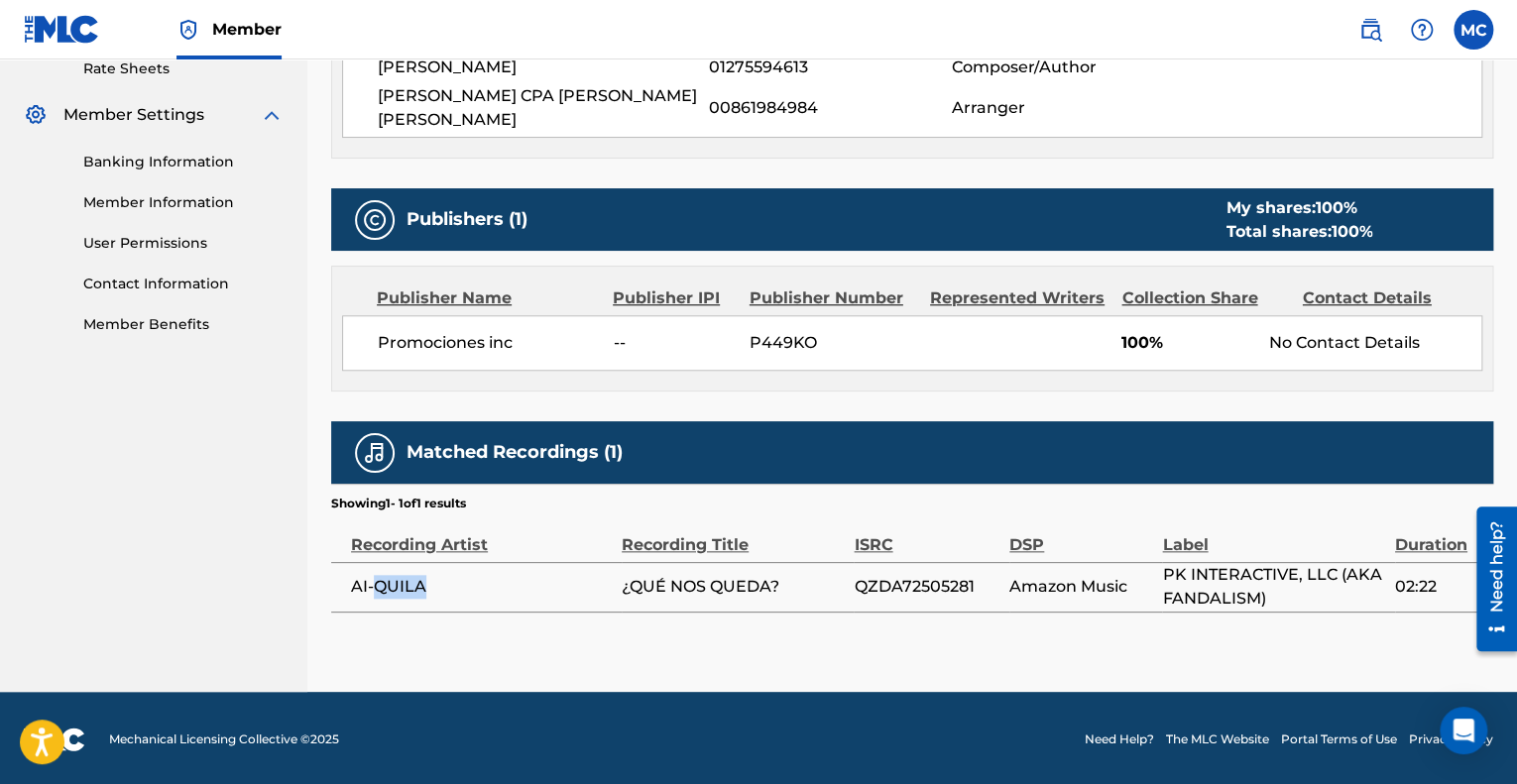 drag, startPoint x: 390, startPoint y: 592, endPoint x: 753, endPoint y: 599, distance: 363.06749 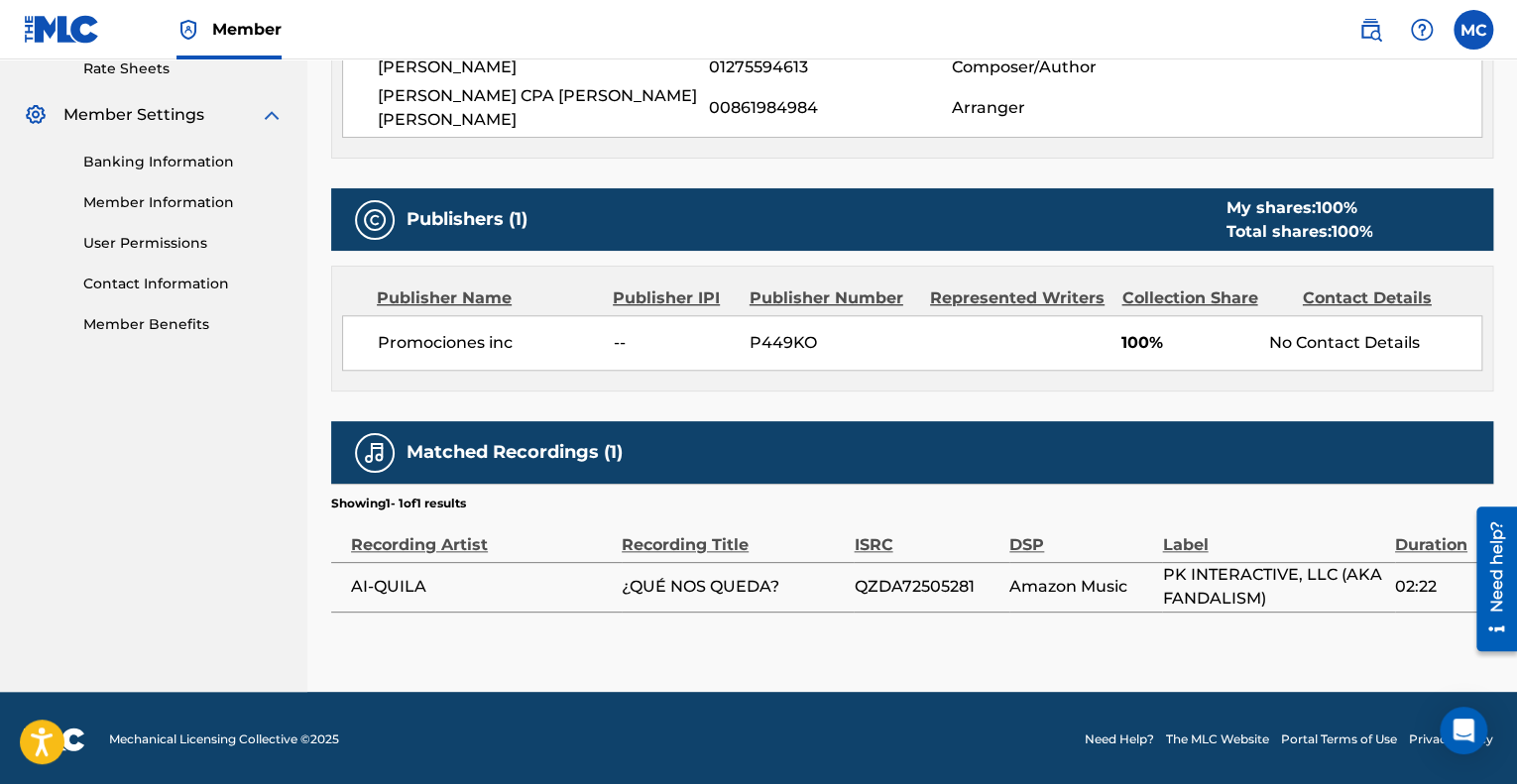 click on "¿QUÉ NOS QUEDA?" at bounding box center [733, 587] 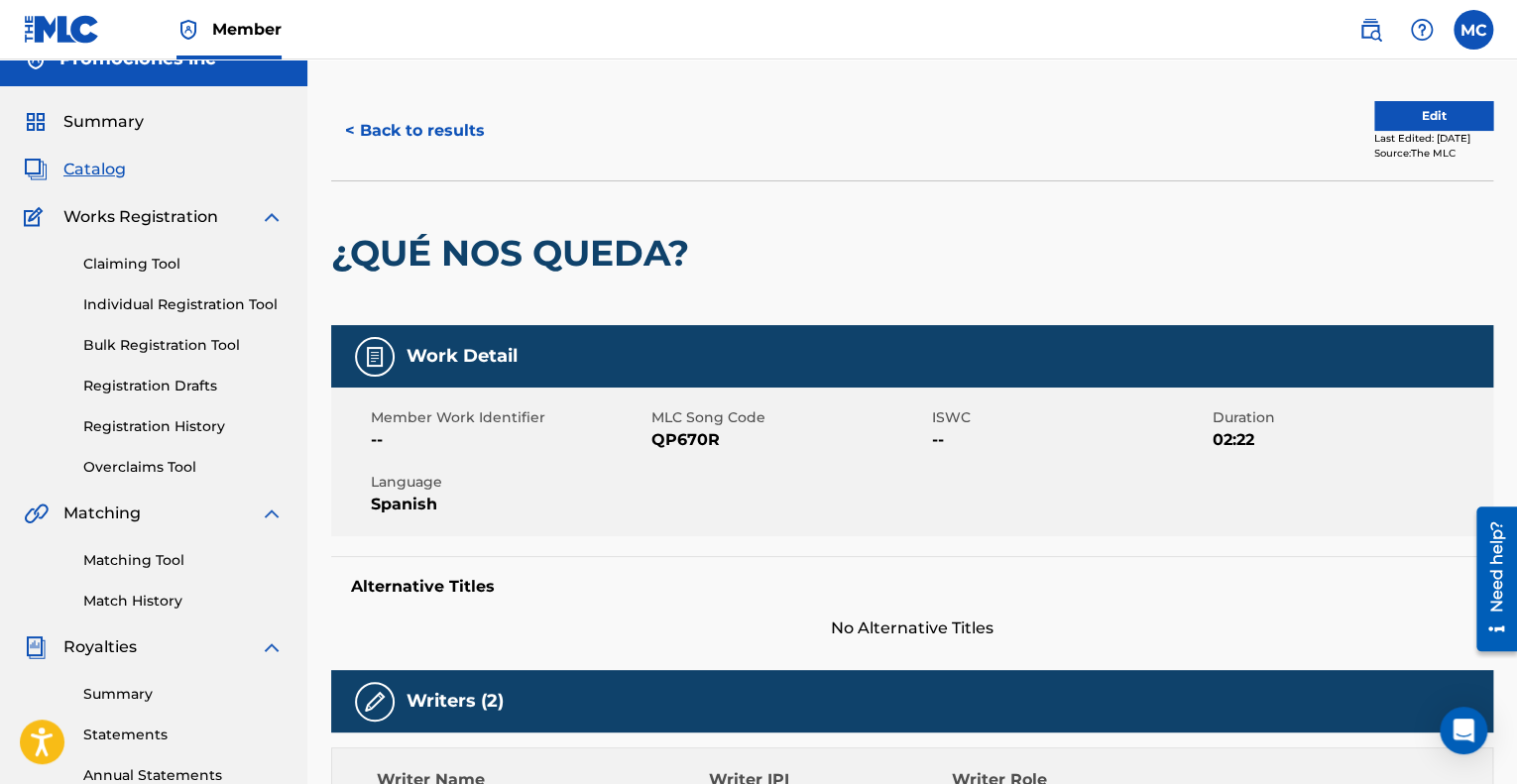 scroll, scrollTop: 0, scrollLeft: 0, axis: both 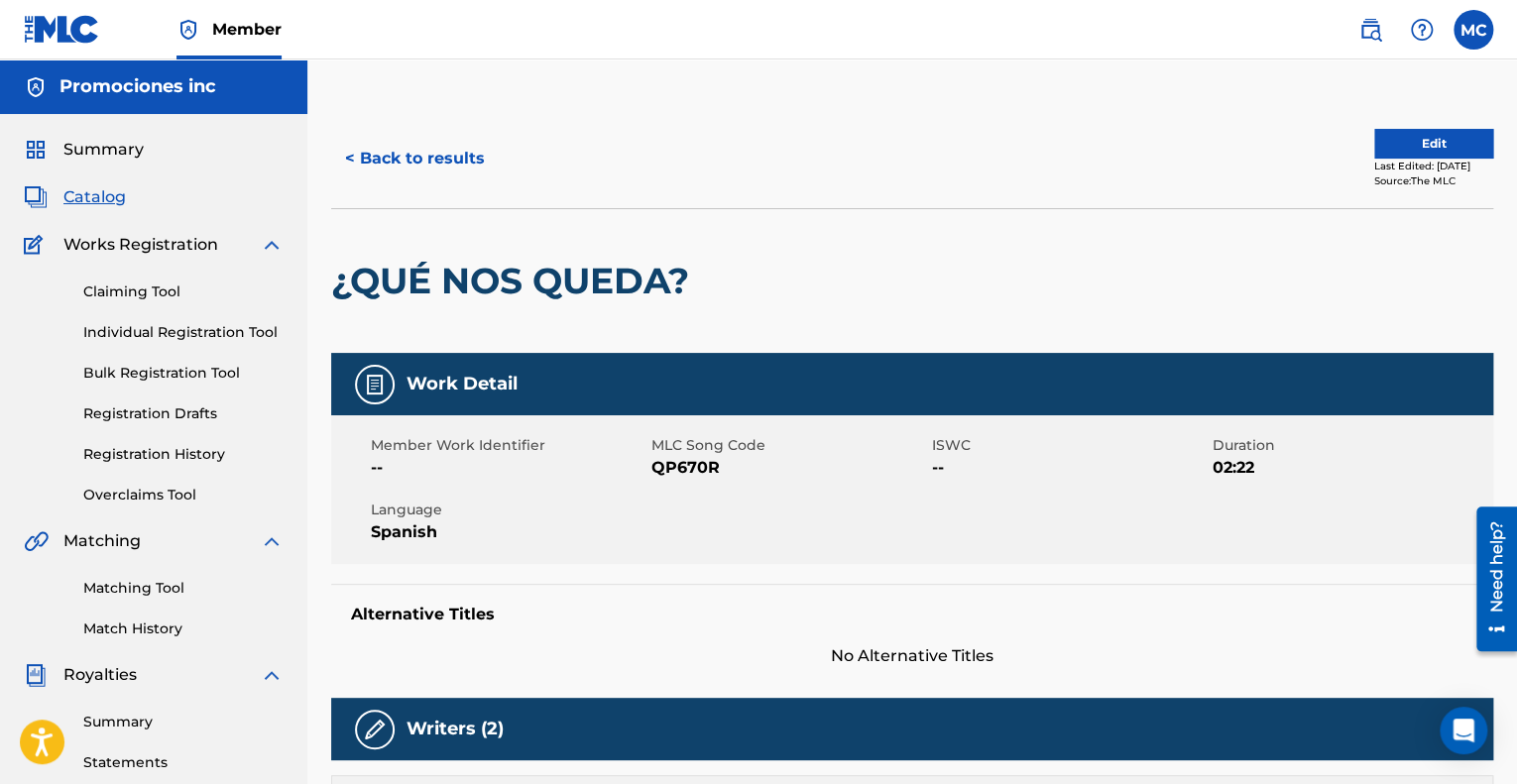 click on "Overclaims Tool" at bounding box center [183, 495] 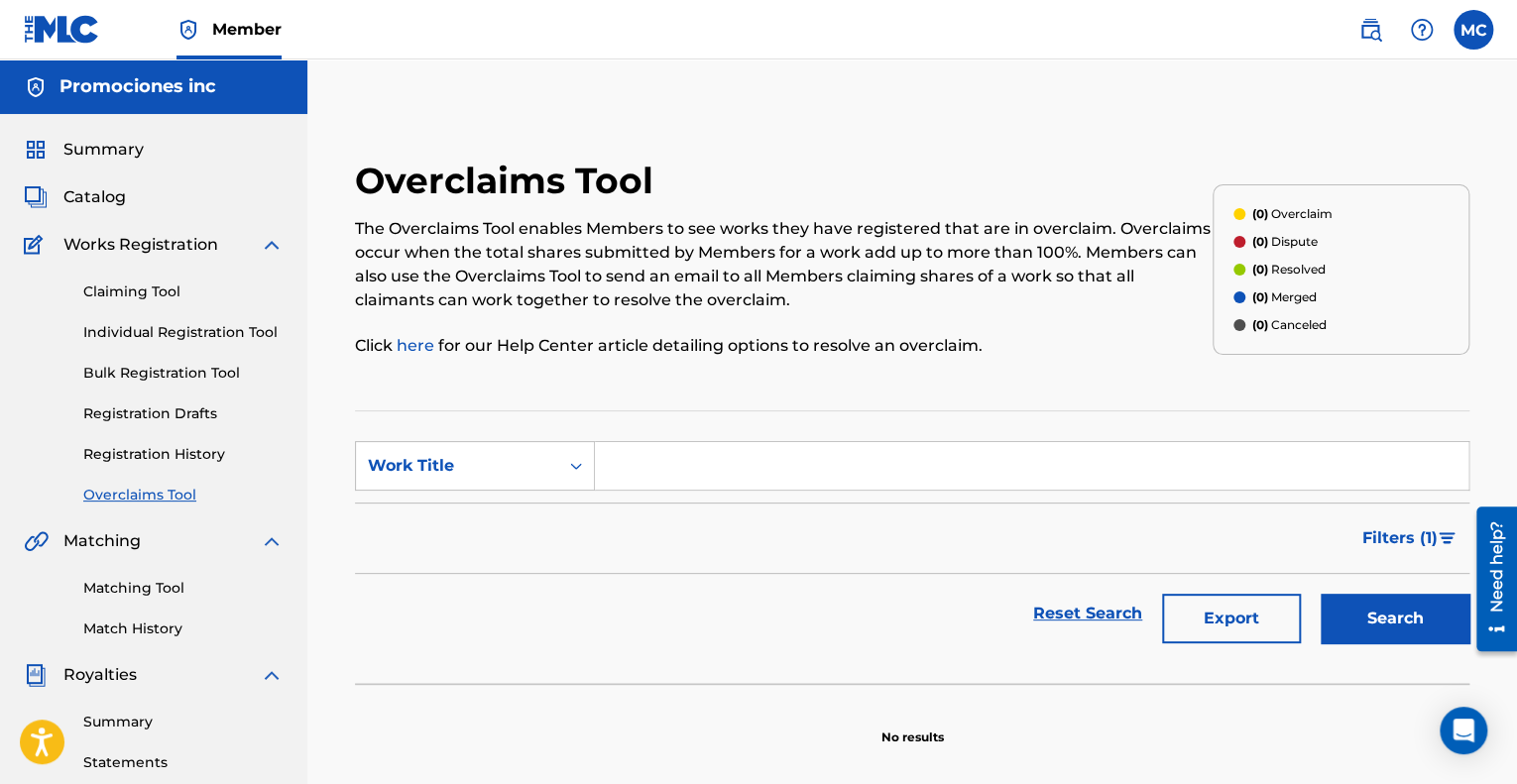 click at bounding box center [1031, 466] 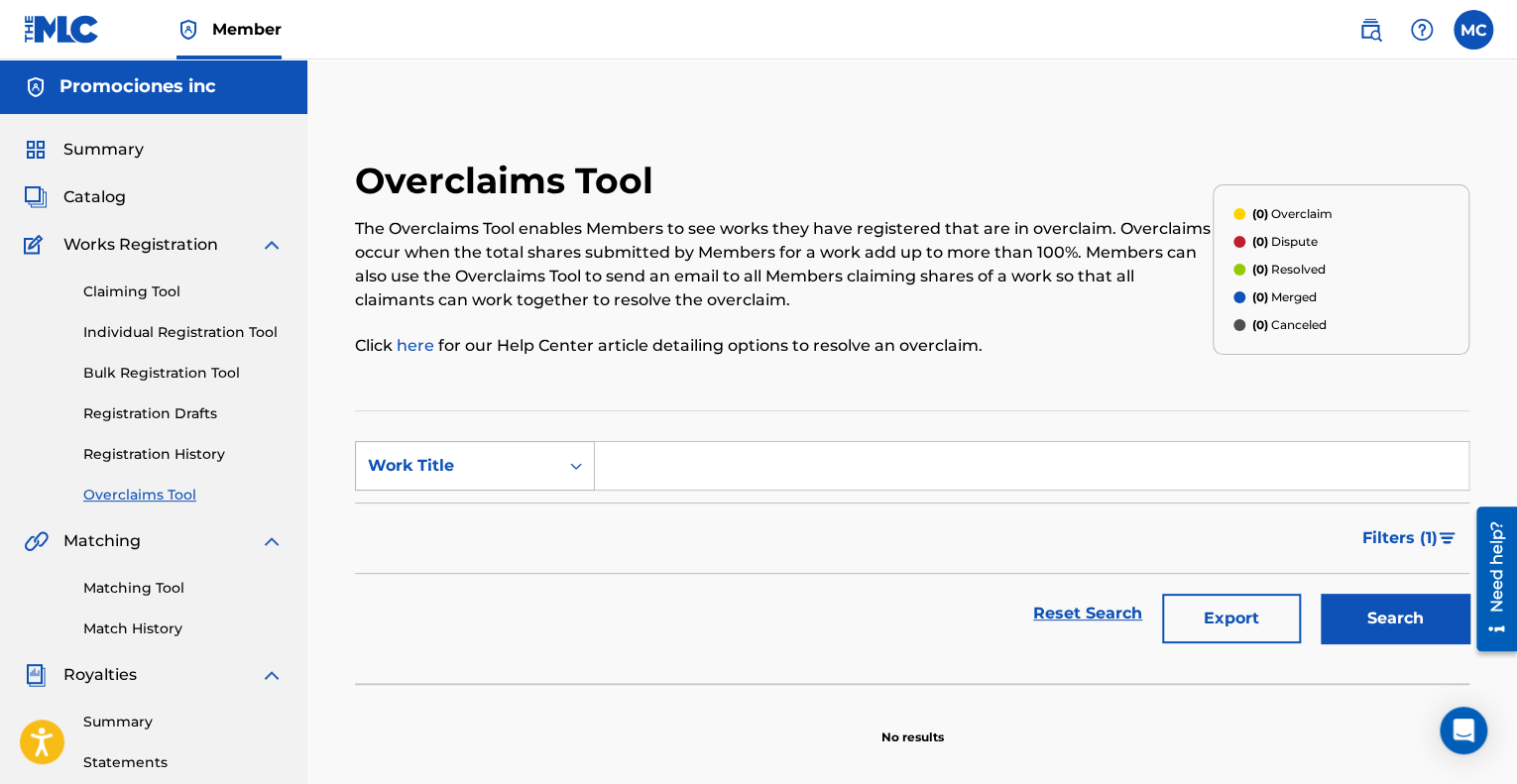 click on "Work Title" at bounding box center (457, 466) 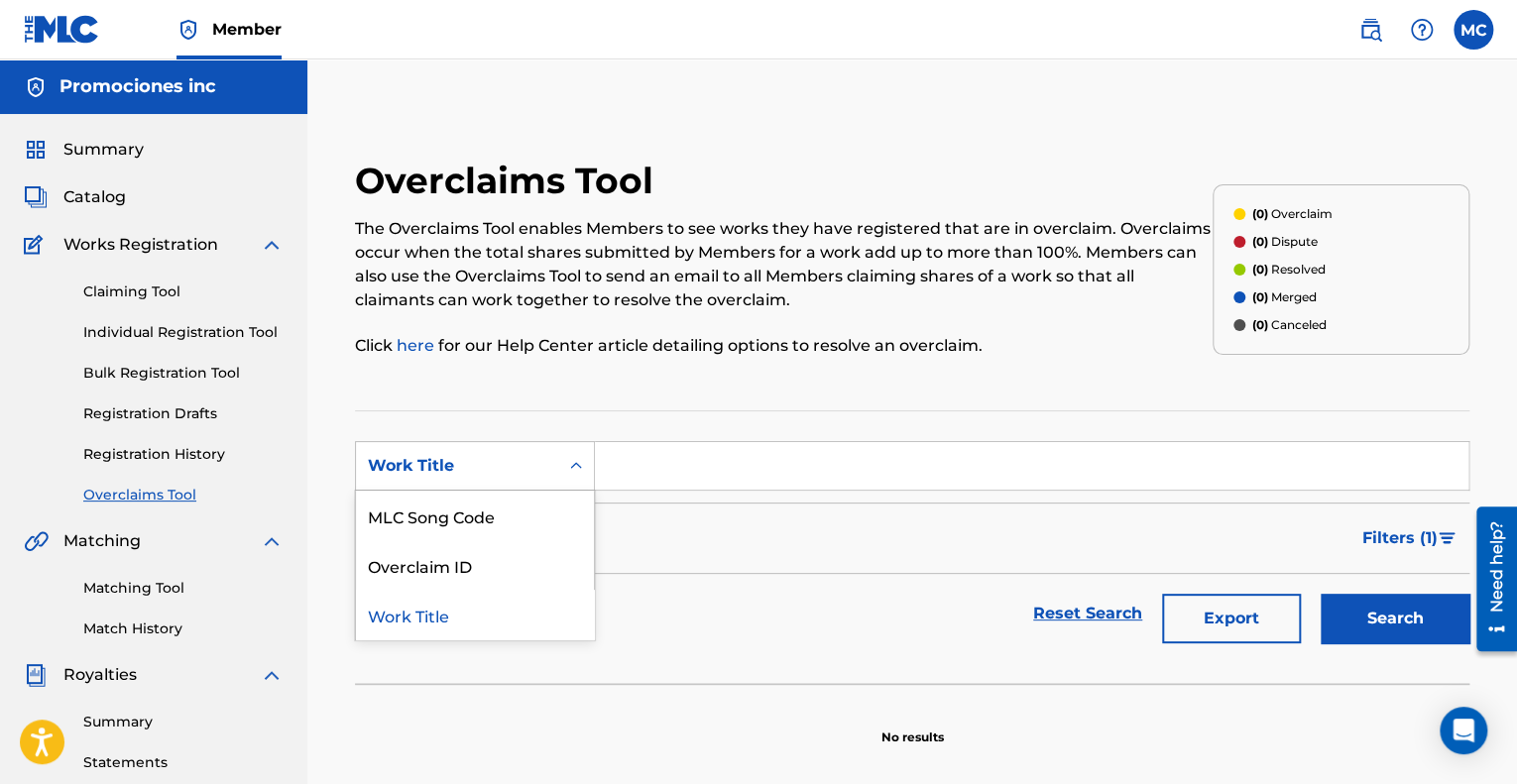 click on "Claiming Tool" at bounding box center [183, 291] 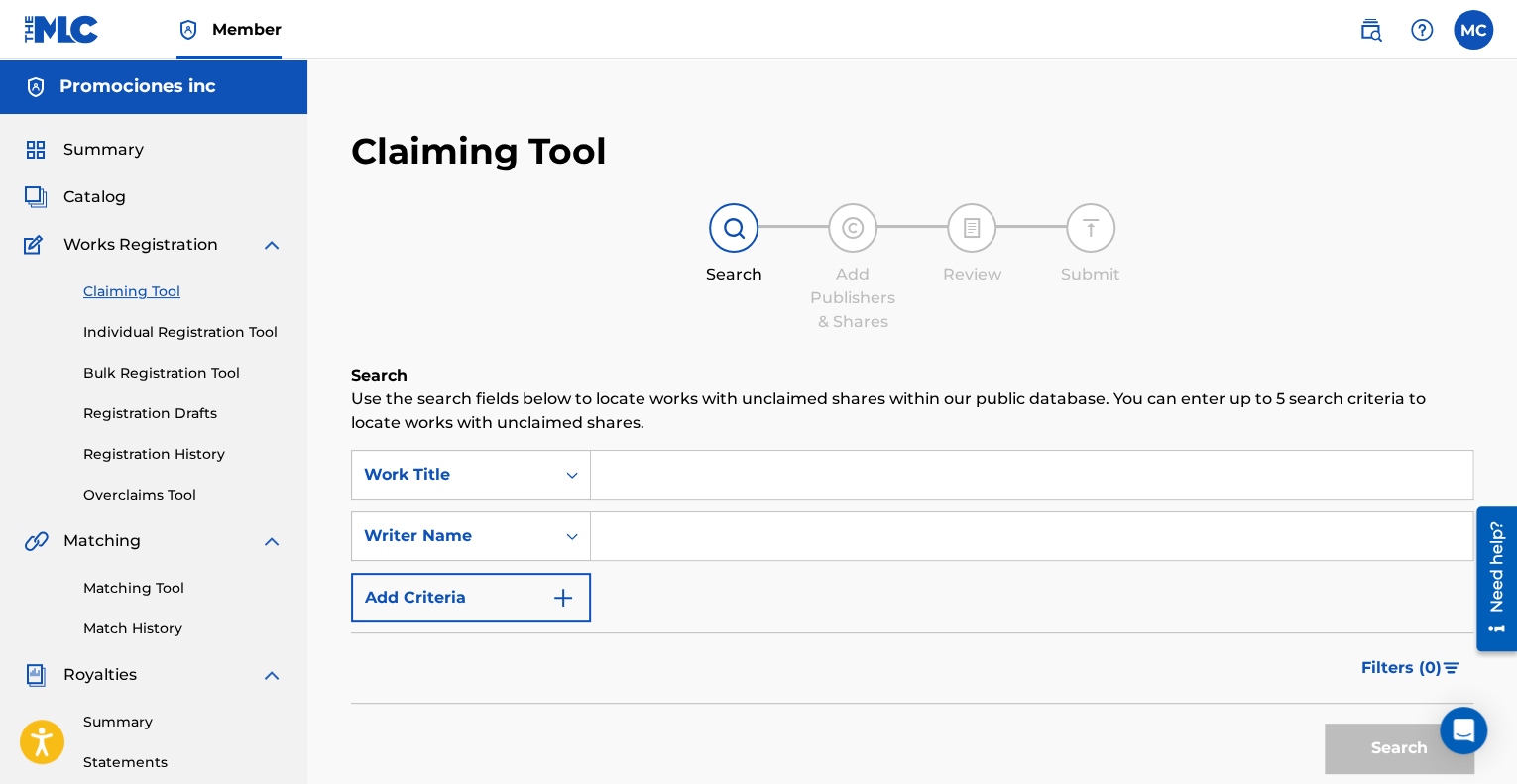 click at bounding box center [1031, 536] 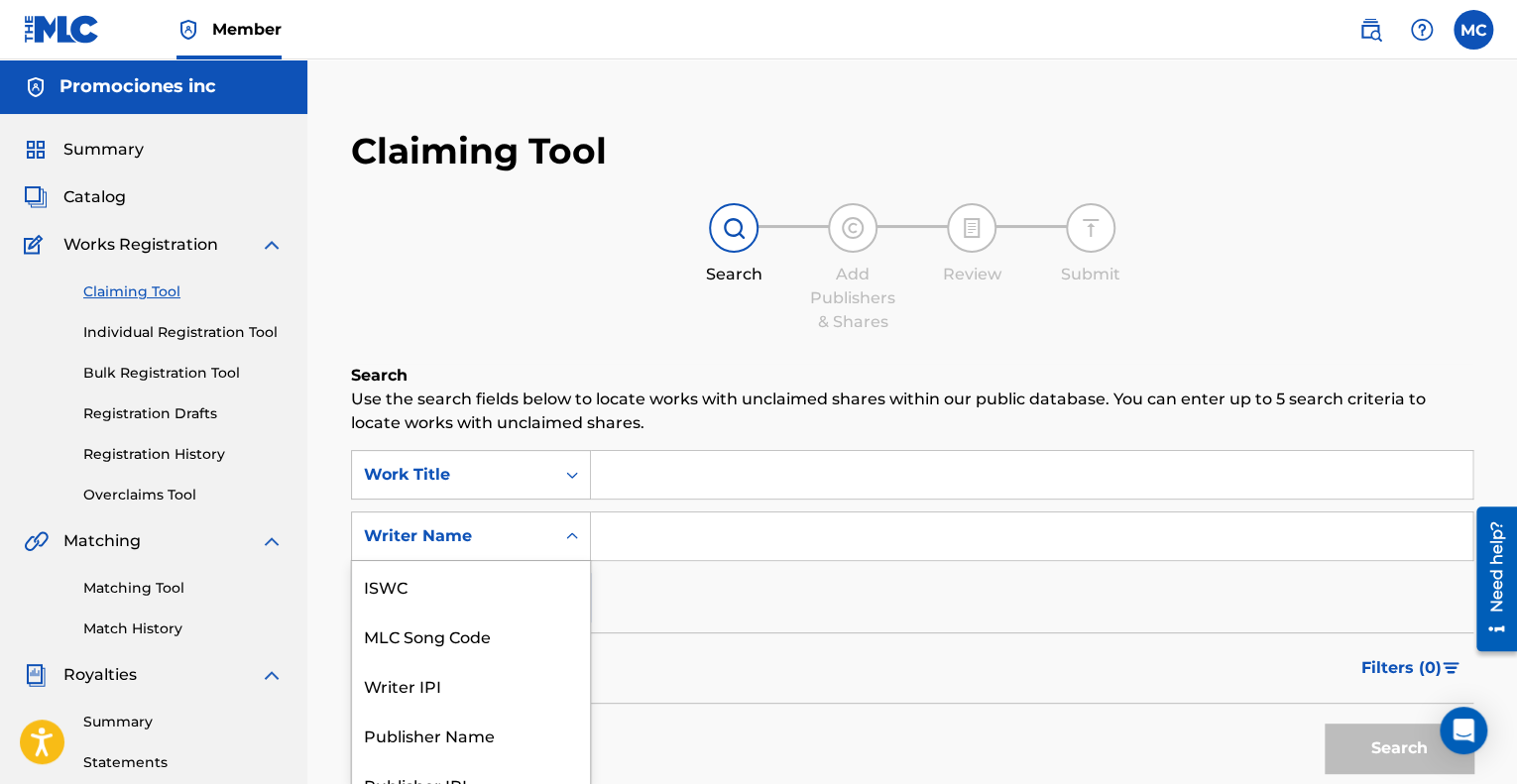 scroll, scrollTop: 65, scrollLeft: 0, axis: vertical 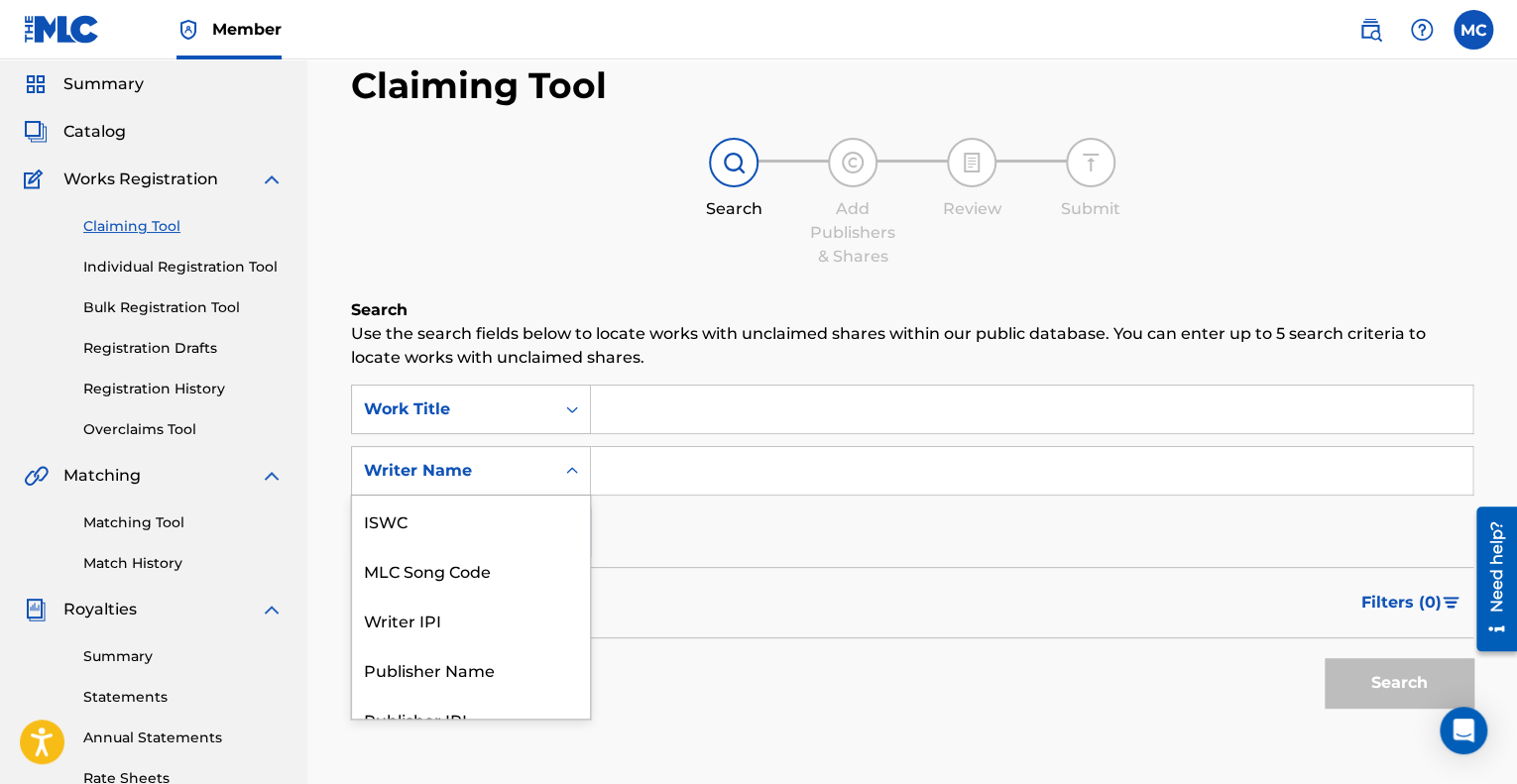 click on "7 results available. Use Up and Down to choose options, press Enter to select the currently focused option, press Escape to exit the menu, press Tab to select the option and exit the menu. Writer Name ISWC MLC Song Code Writer IPI Publisher Name Publisher IPI MLC Publisher Number Writer Name" at bounding box center (471, 471) 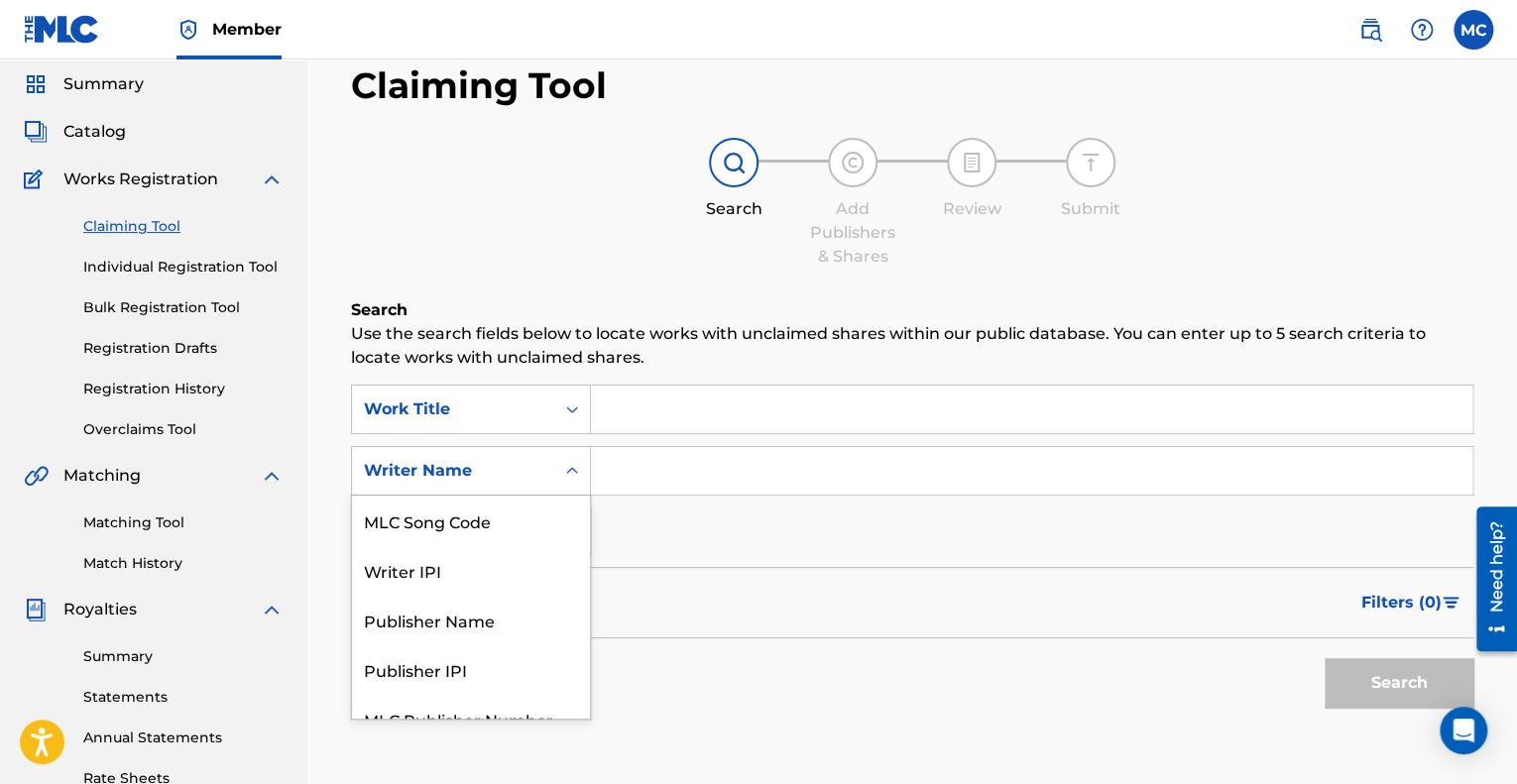 scroll, scrollTop: 75, scrollLeft: 0, axis: vertical 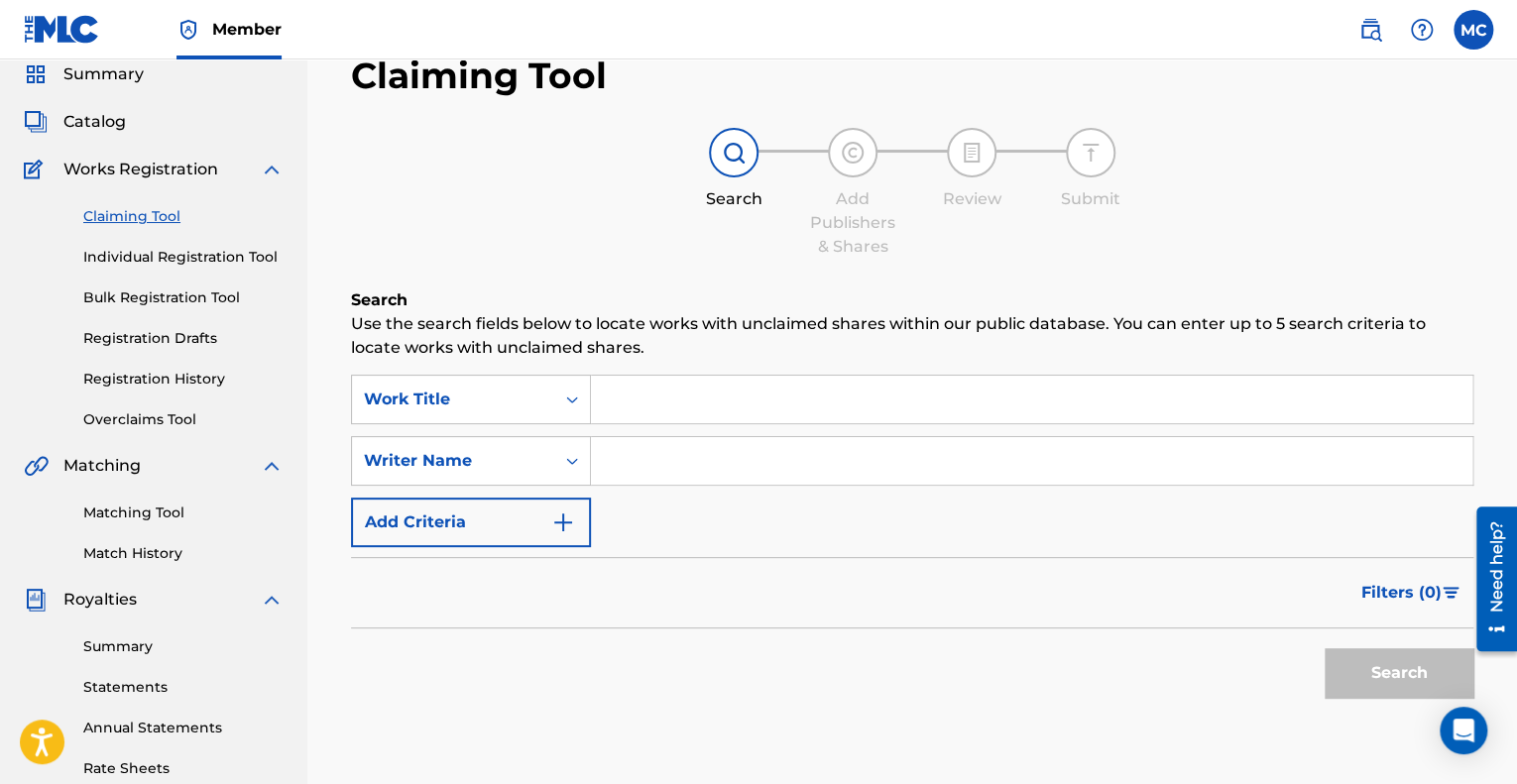 click at bounding box center (1031, 399) 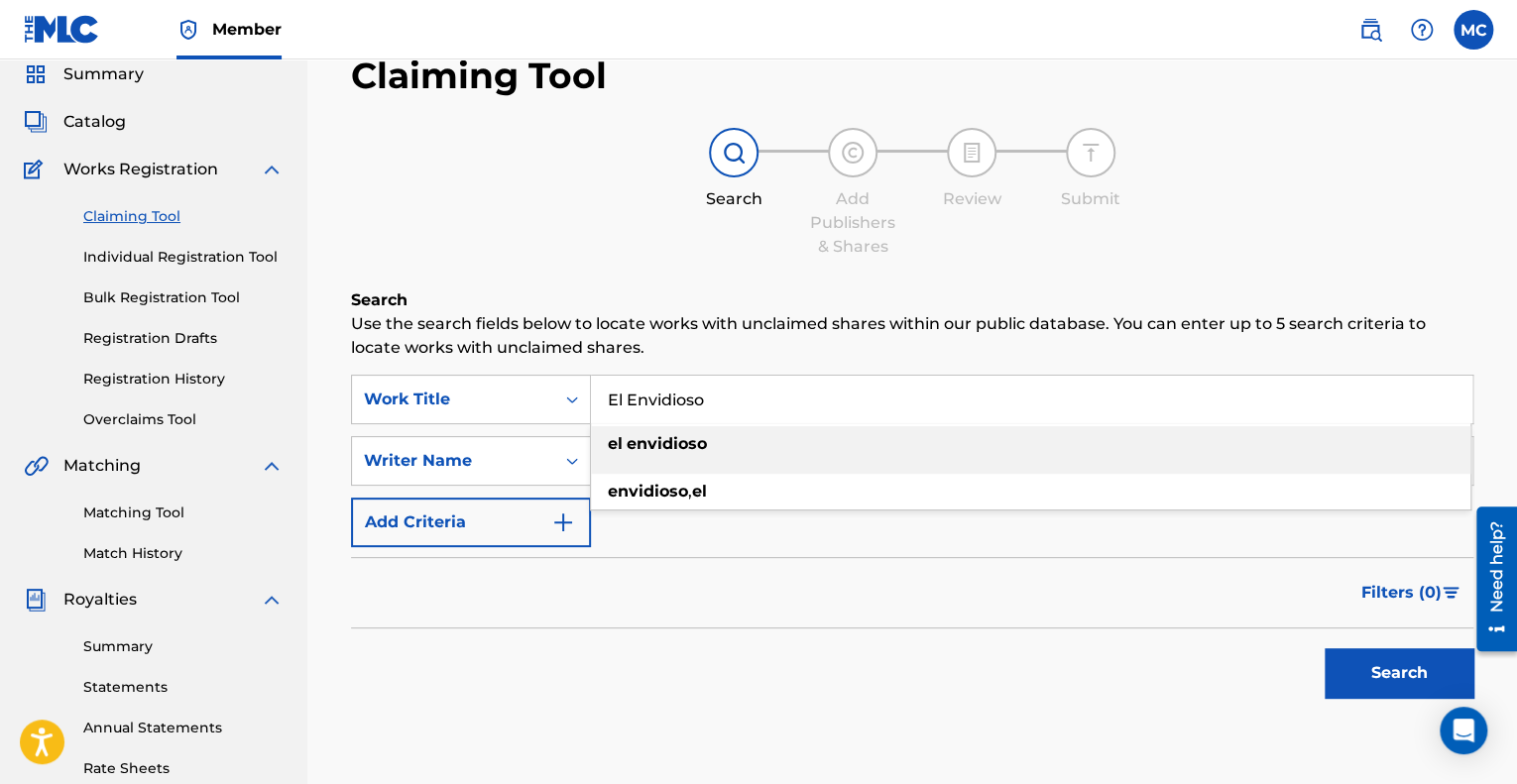 click on "el   envidioso" at bounding box center (1030, 444) 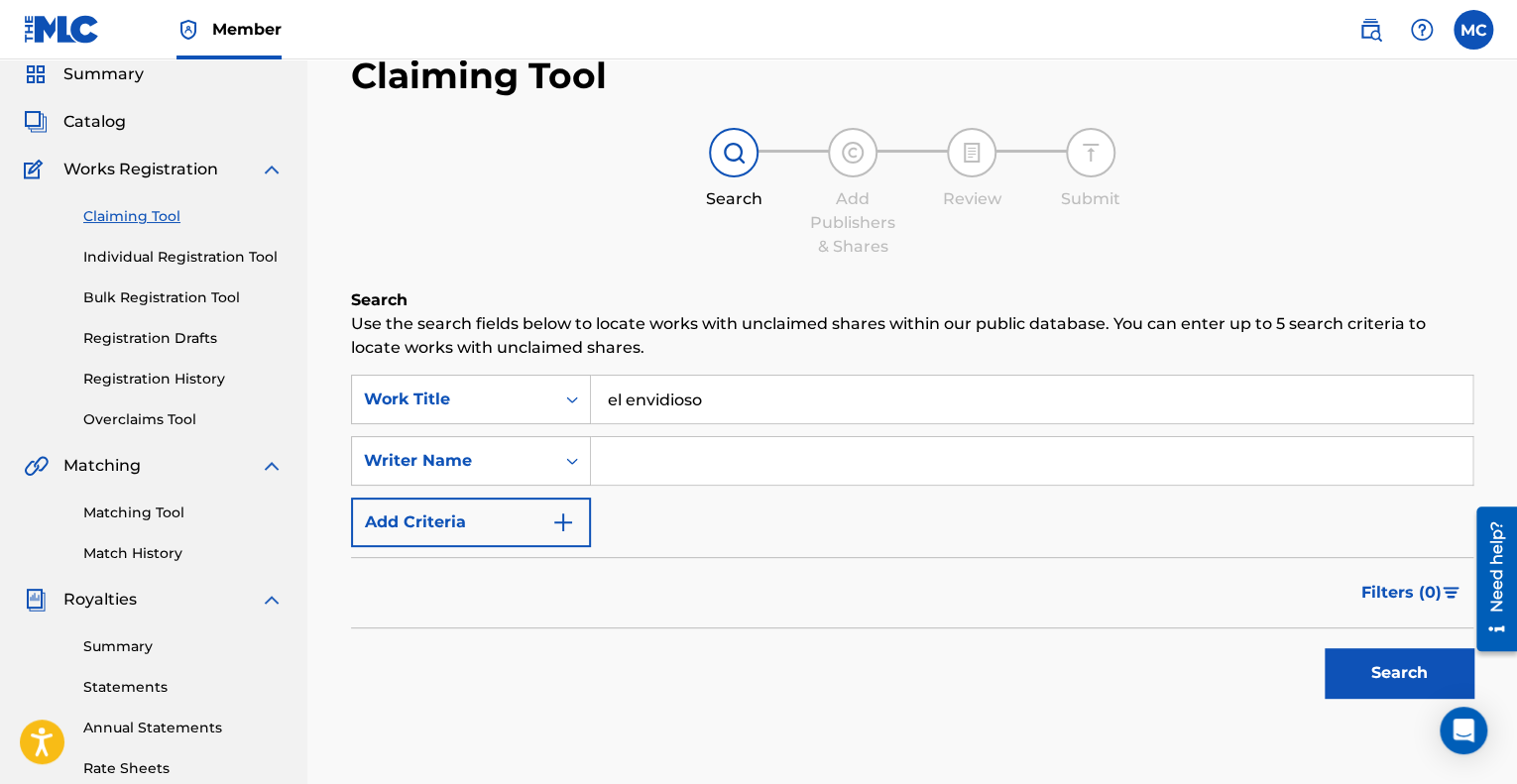 click on "Search" at bounding box center [1399, 673] 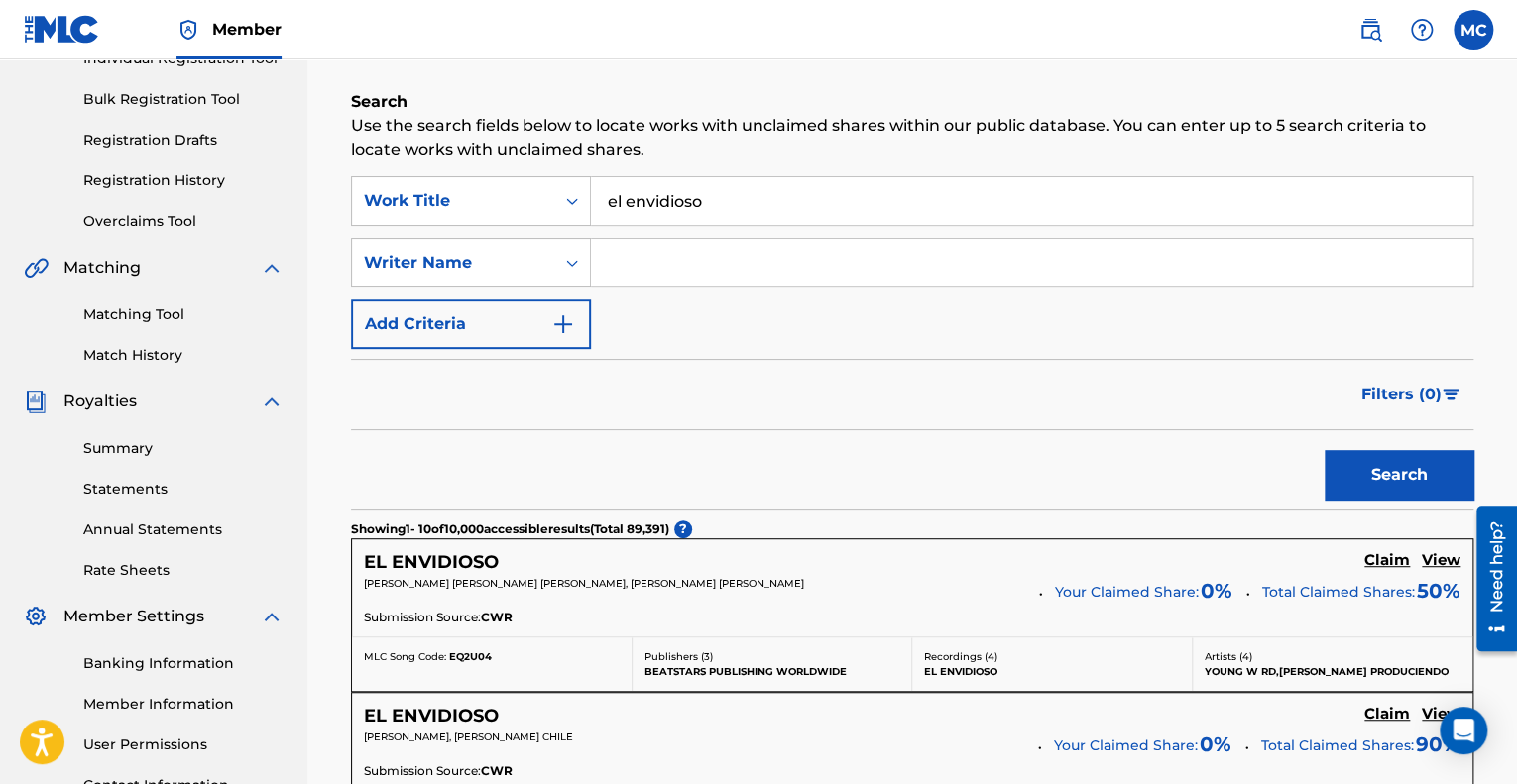 scroll, scrollTop: 274, scrollLeft: 0, axis: vertical 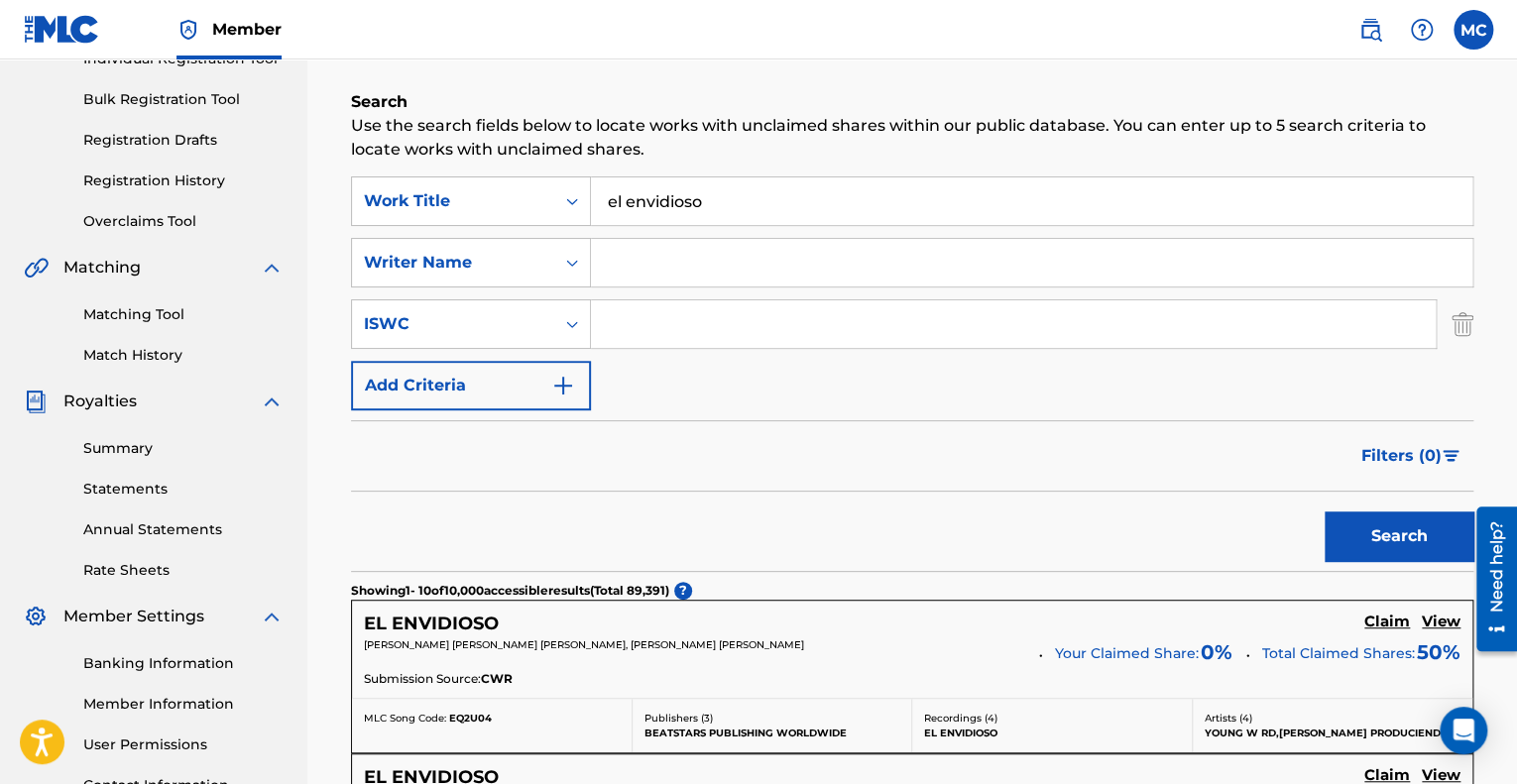 click on "Add Criteria" at bounding box center [471, 386] 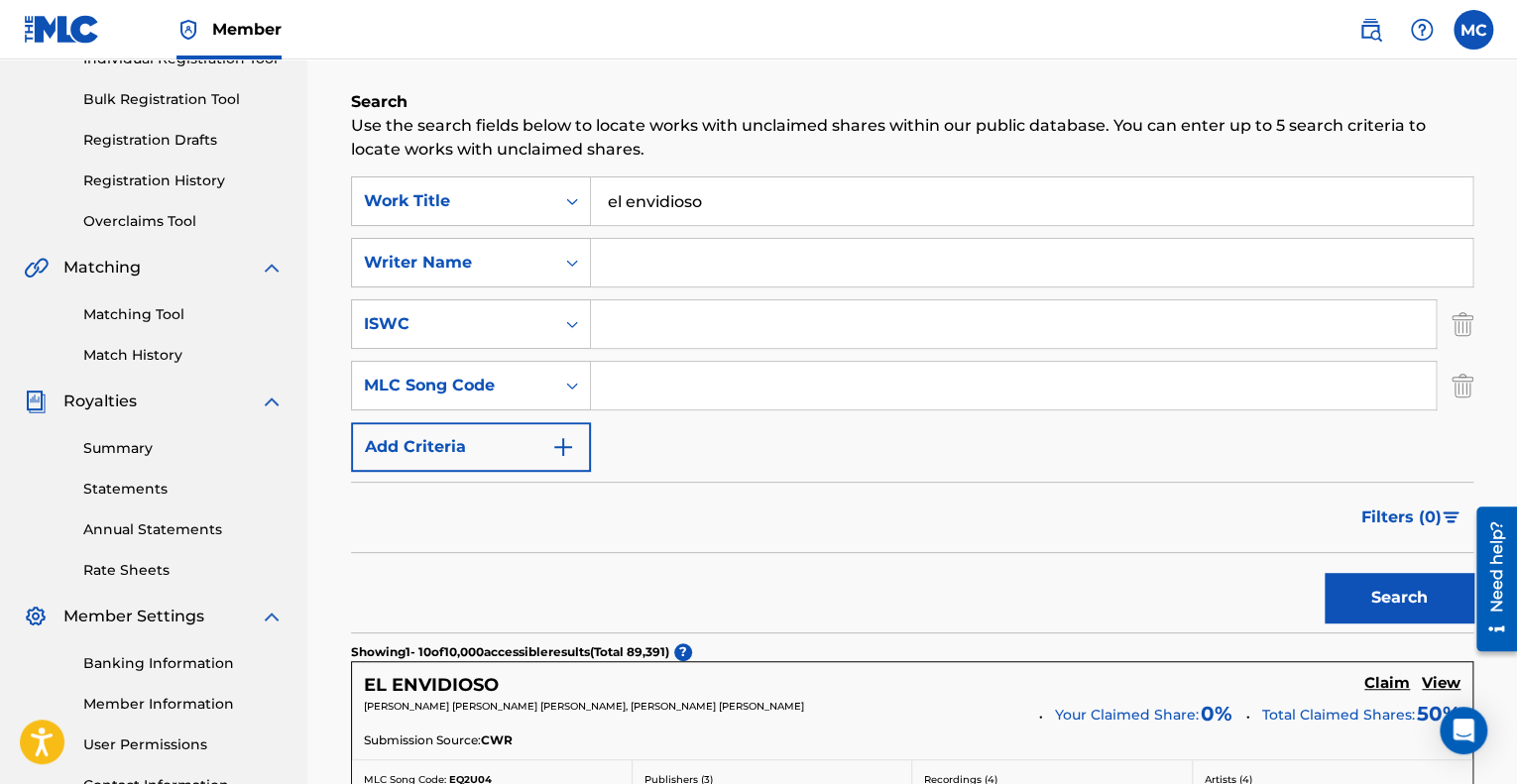 click on "Add Criteria" at bounding box center (471, 447) 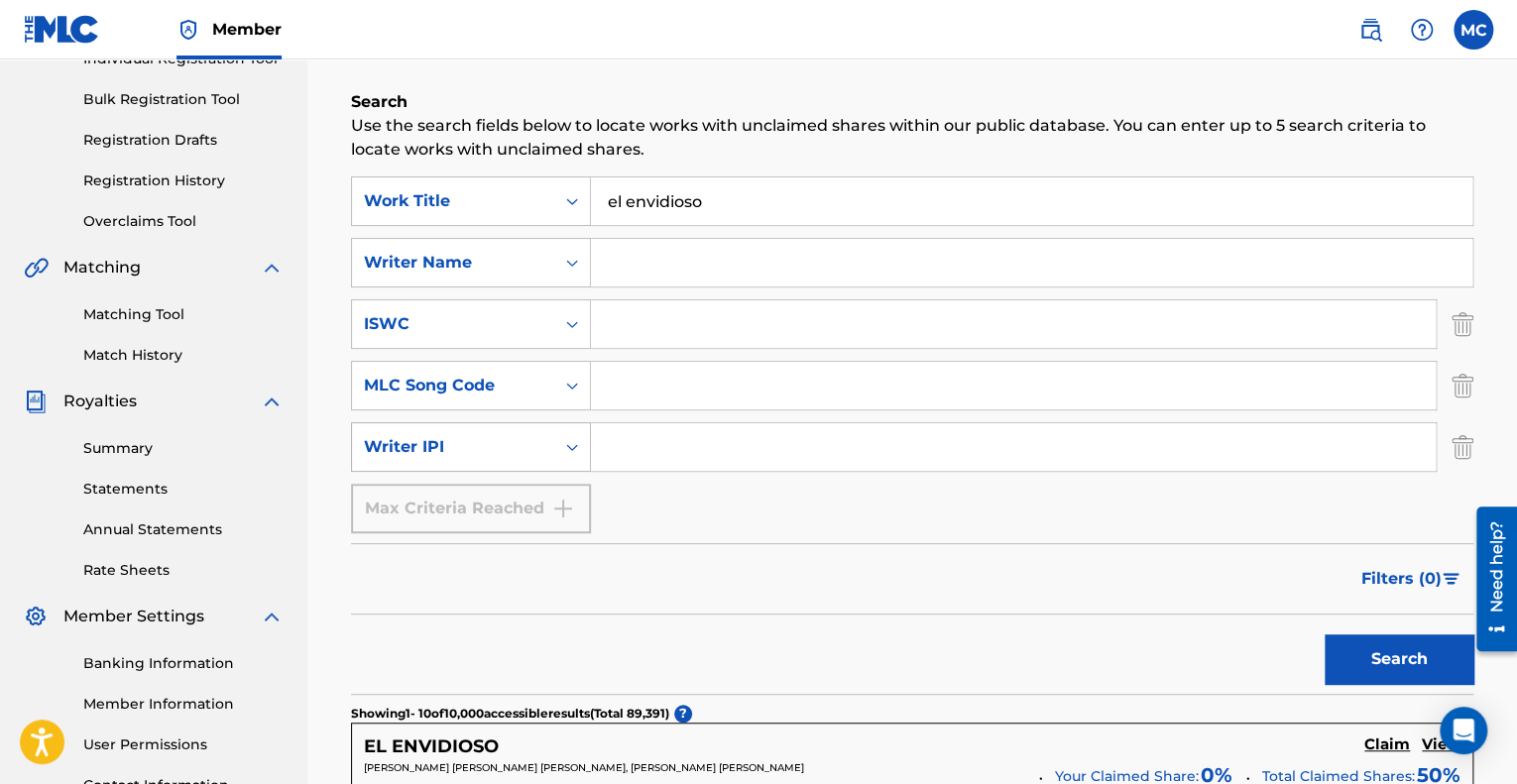 click on "Writer IPI" at bounding box center (453, 447) 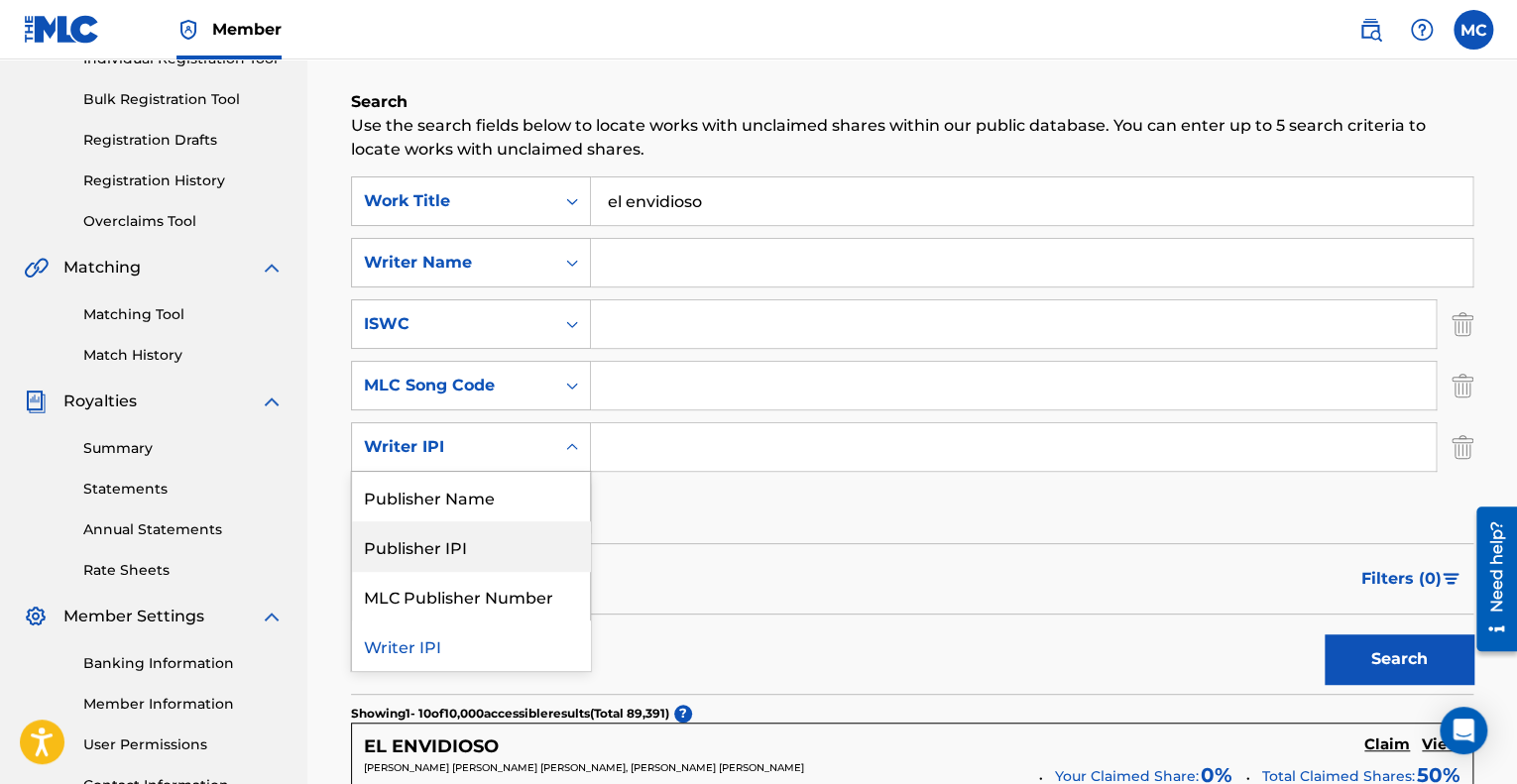 click on "Publisher IPI" at bounding box center [471, 546] 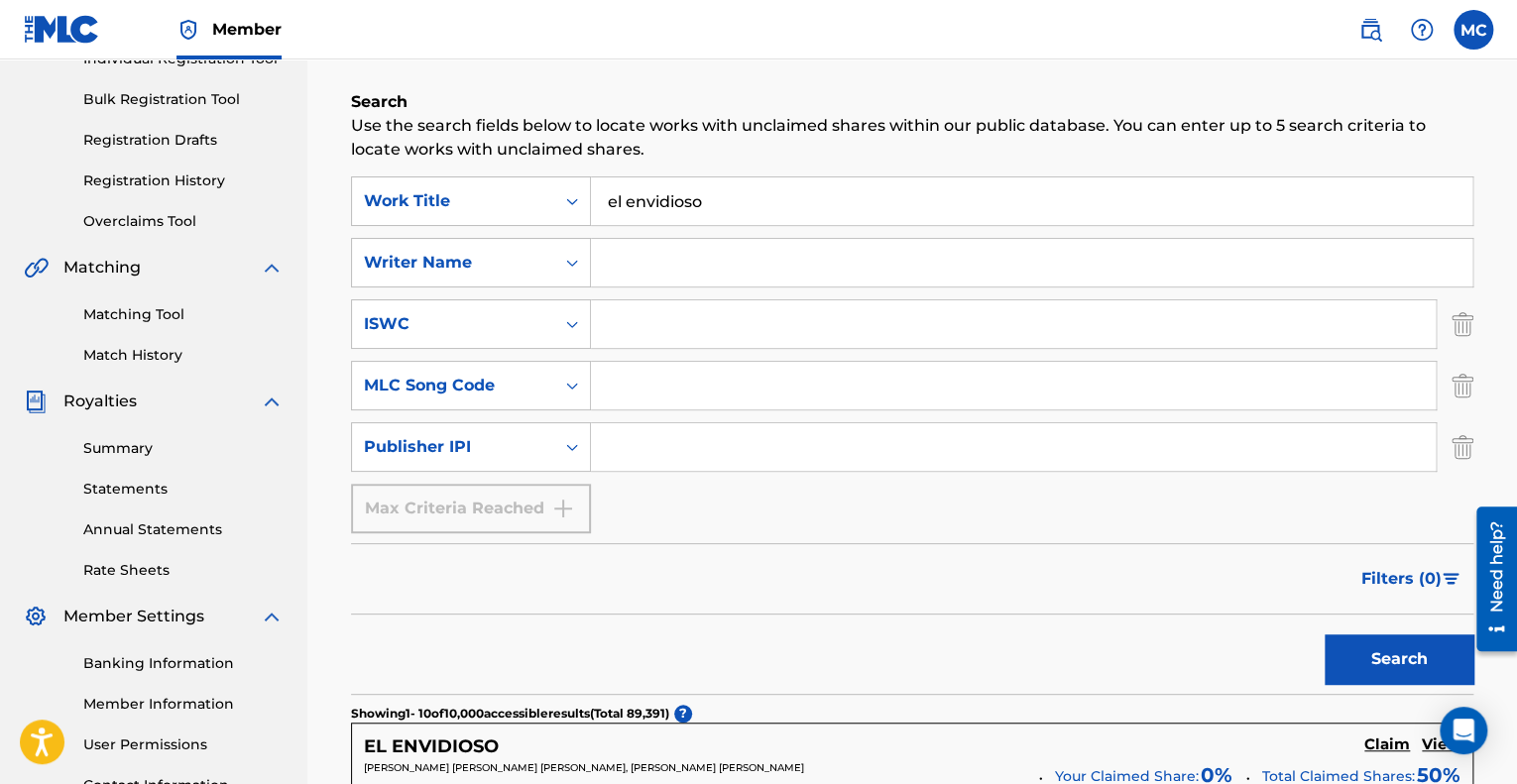 click at bounding box center (1013, 447) 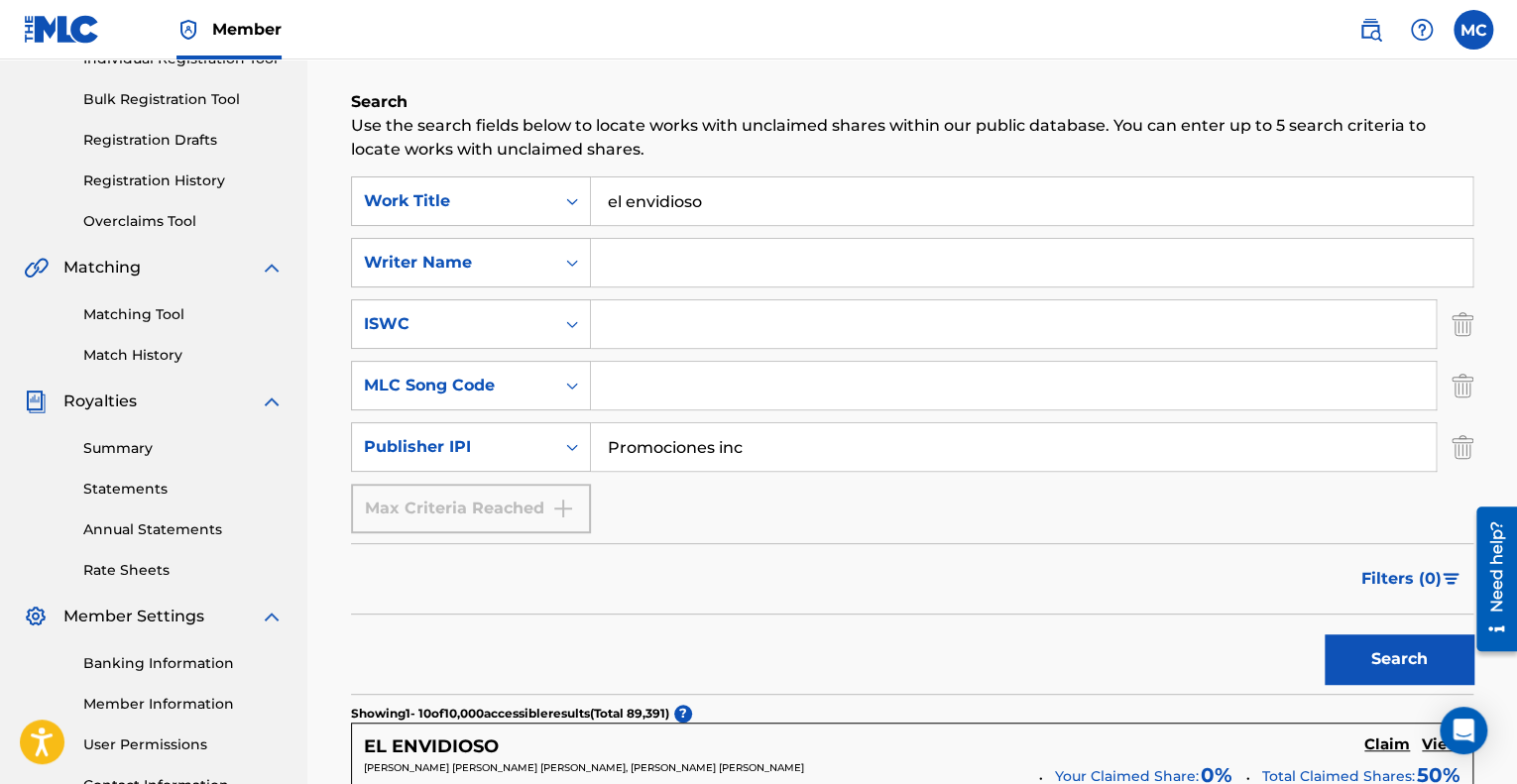 type on "Promociones inc" 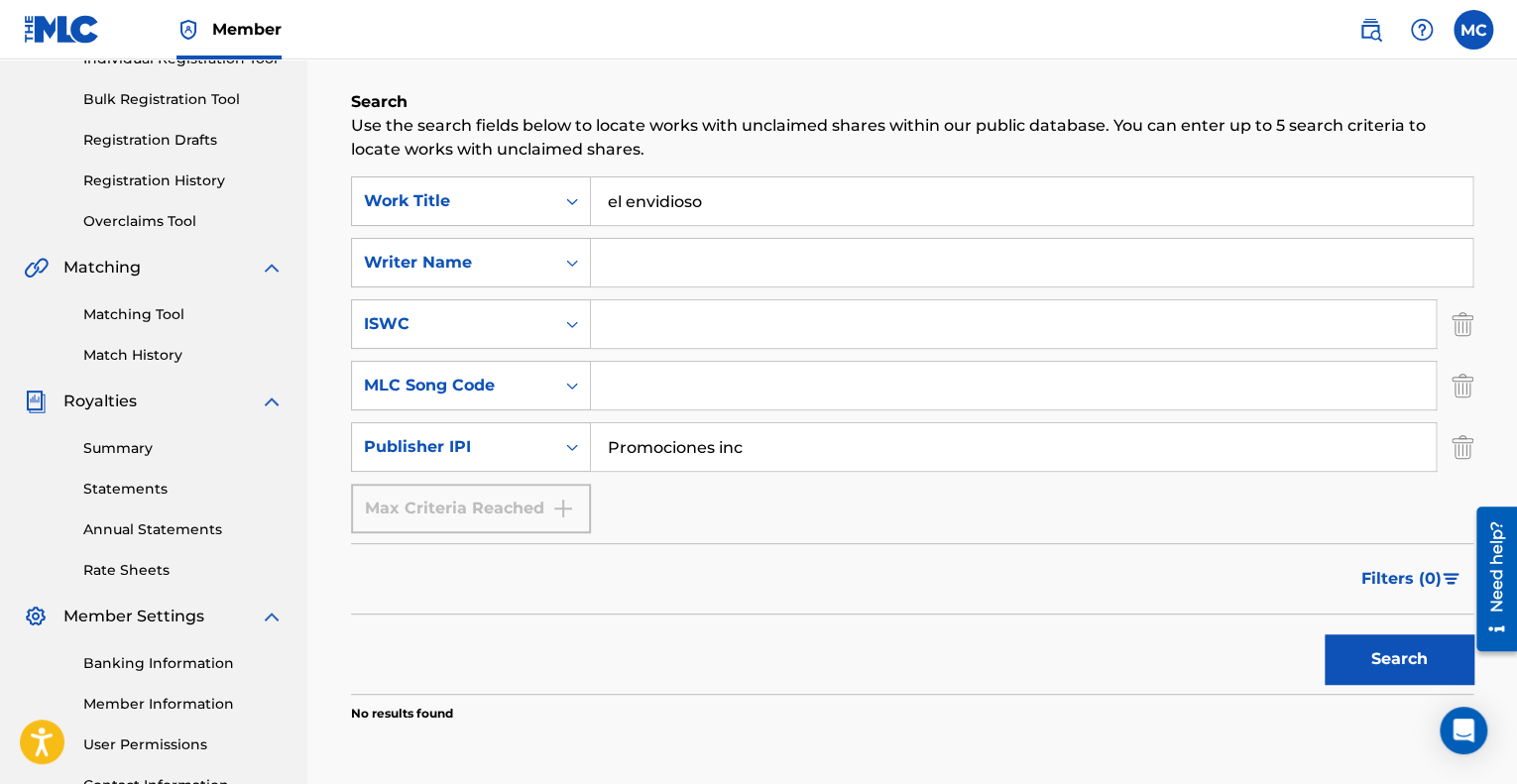 click at bounding box center [1013, 386] 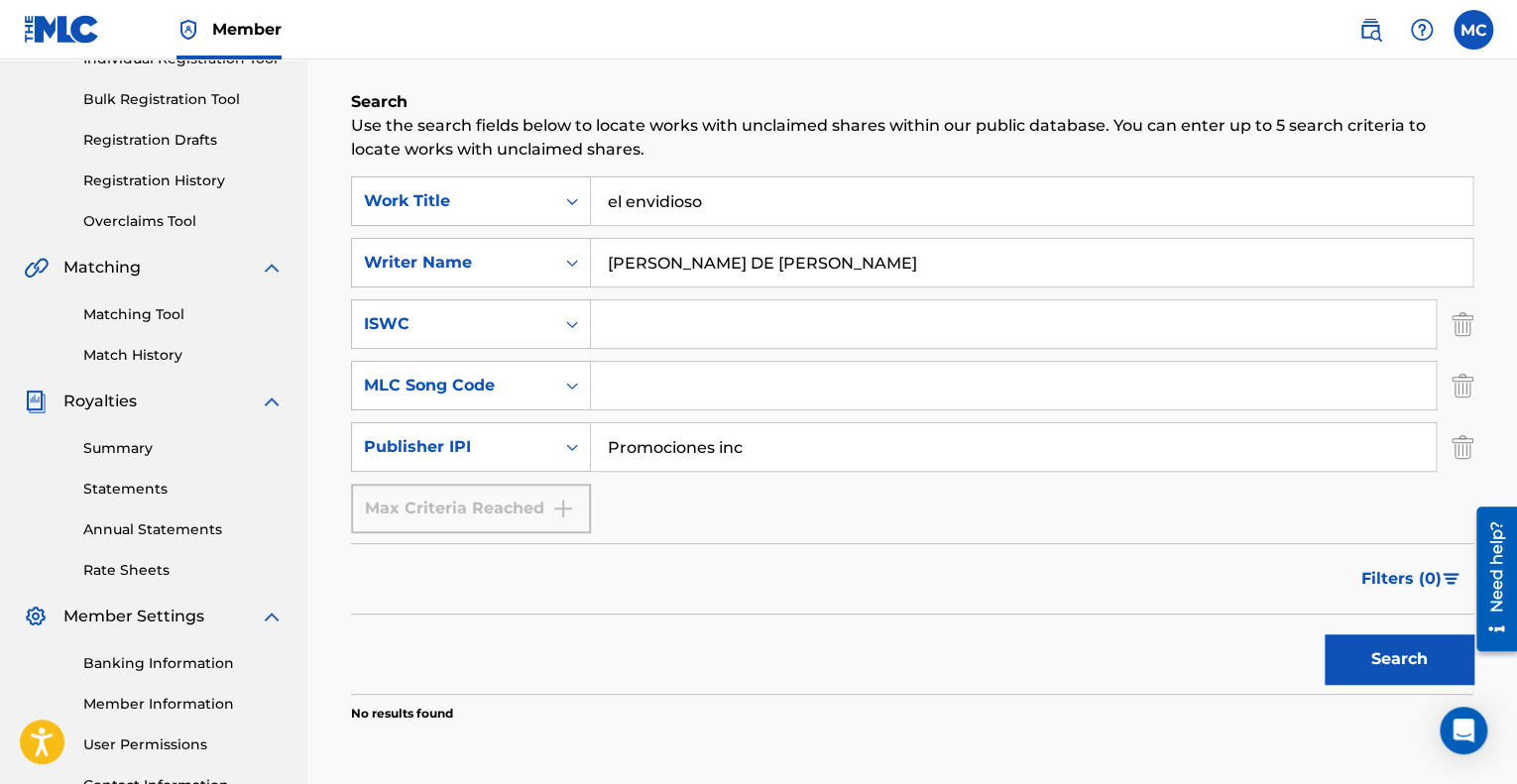 drag, startPoint x: 783, startPoint y: 443, endPoint x: 378, endPoint y: 476, distance: 406.34222 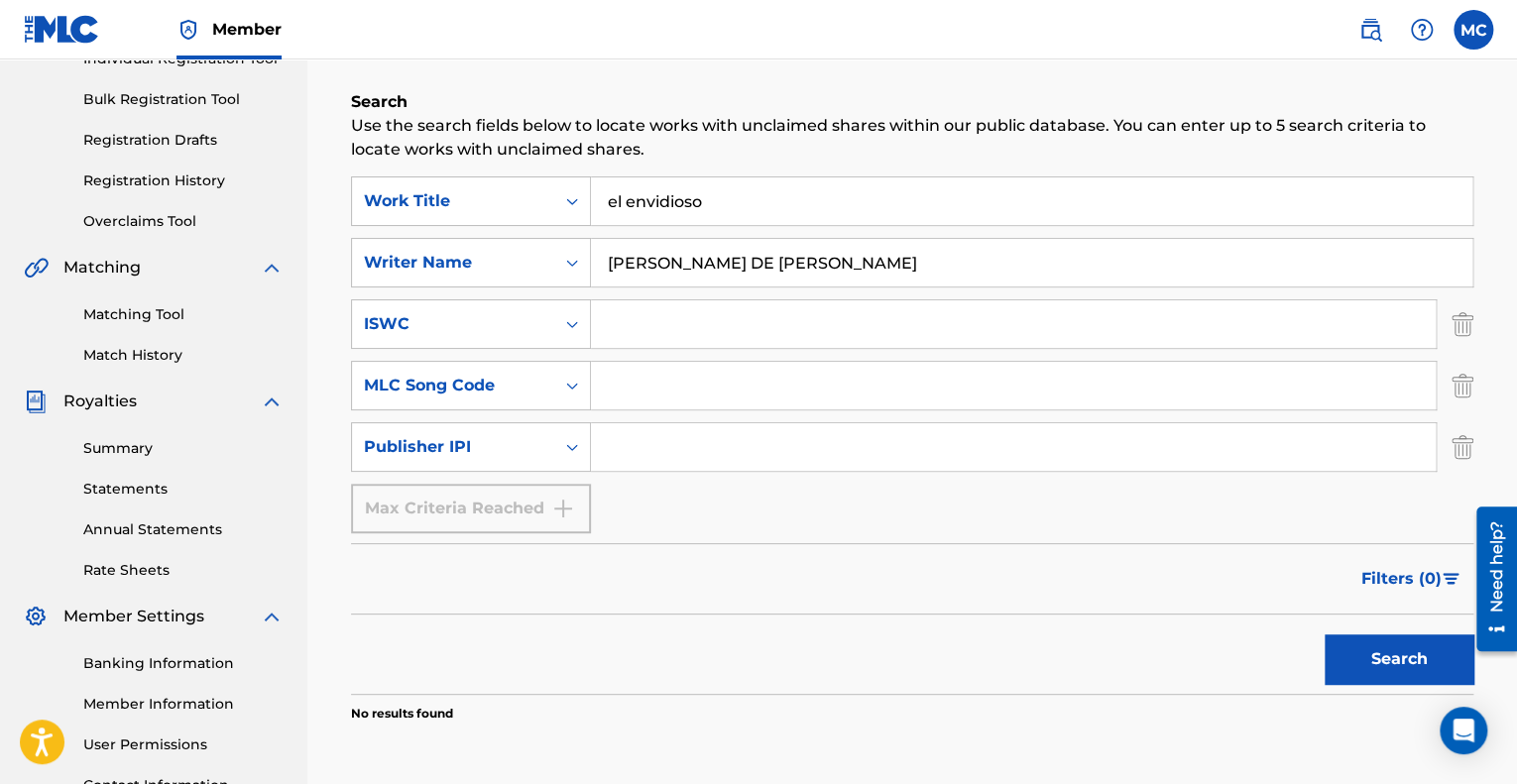 type 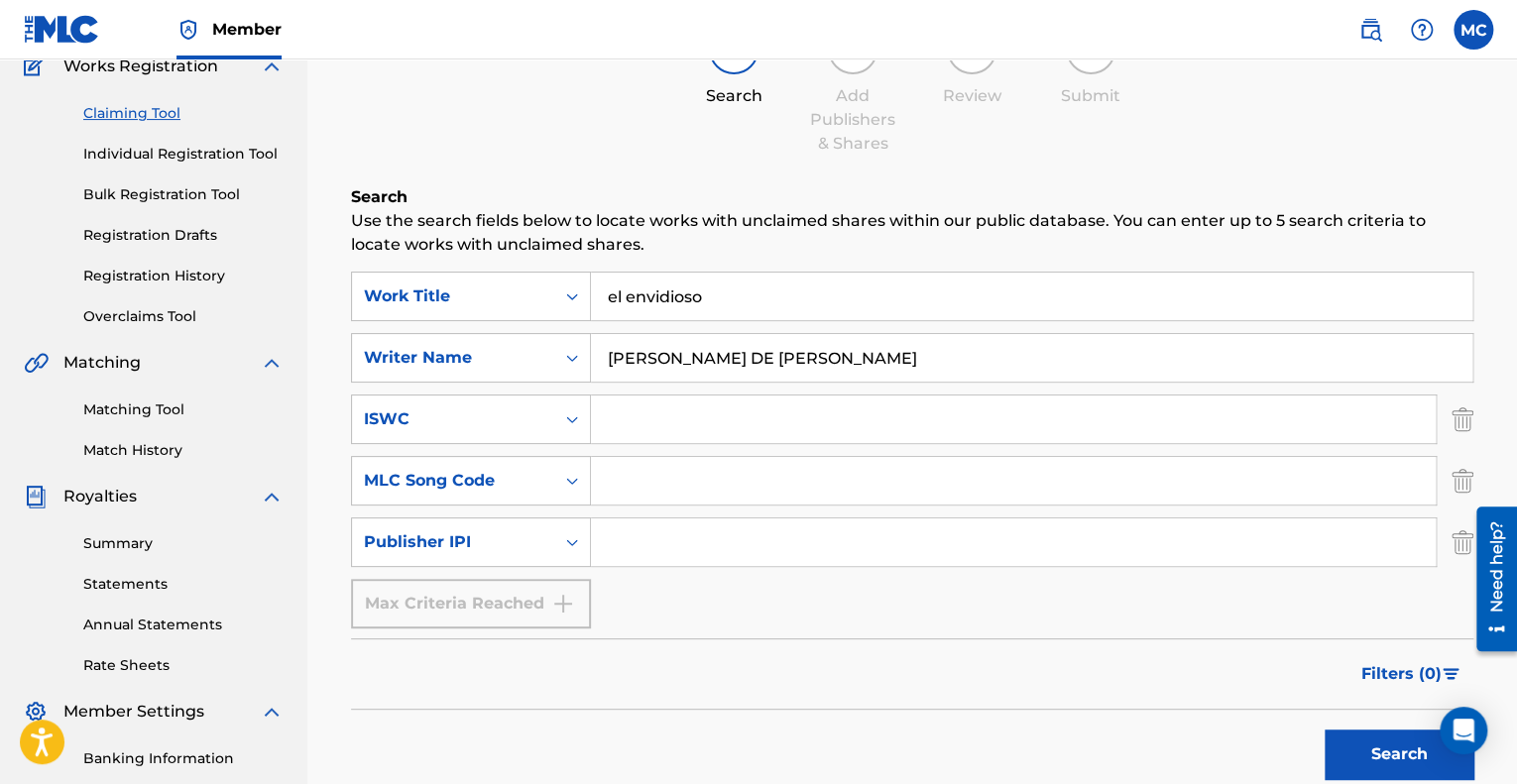 scroll, scrollTop: 147, scrollLeft: 0, axis: vertical 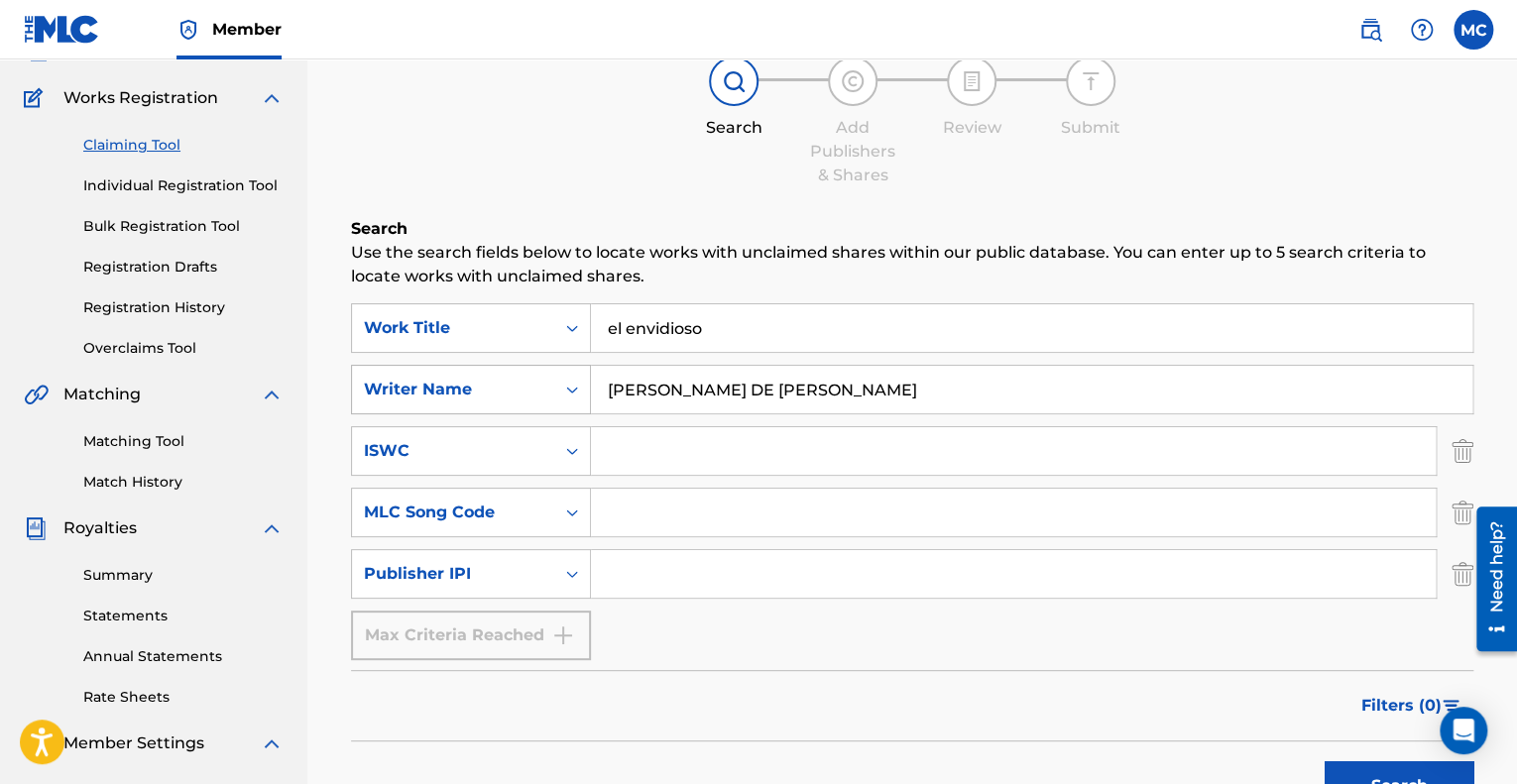 drag, startPoint x: 924, startPoint y: 373, endPoint x: 427, endPoint y: 388, distance: 497.2263 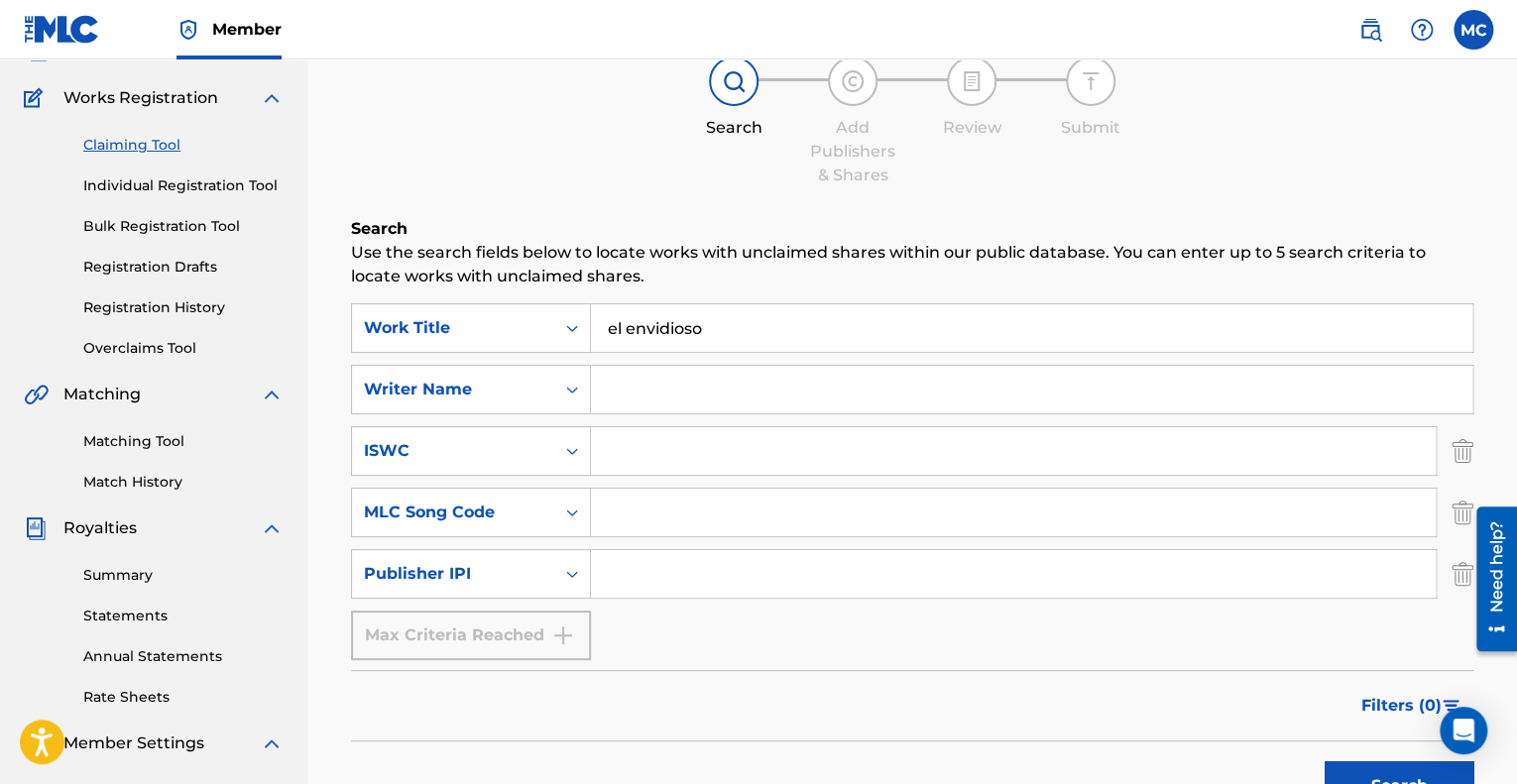 type 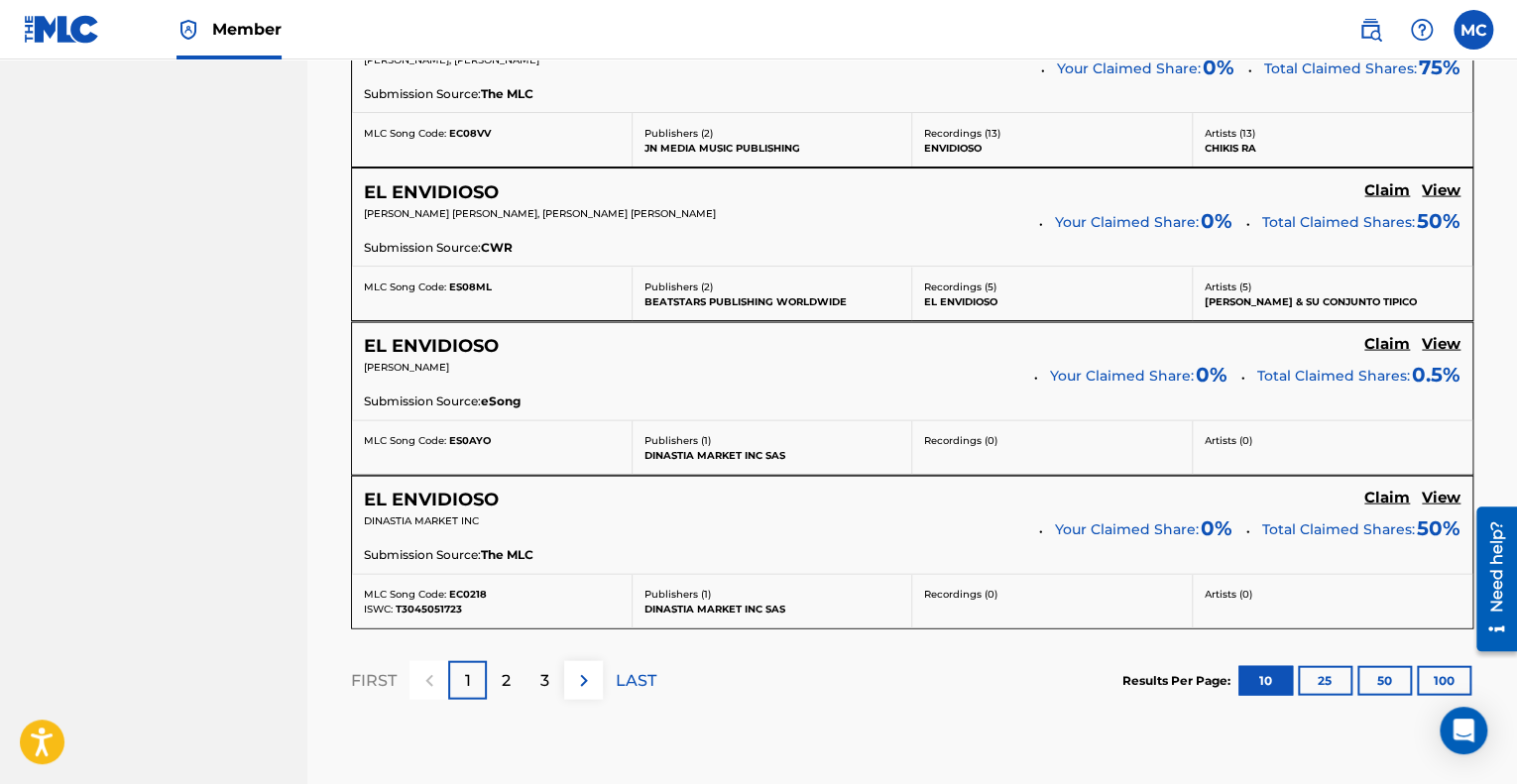 scroll, scrollTop: 2043, scrollLeft: 0, axis: vertical 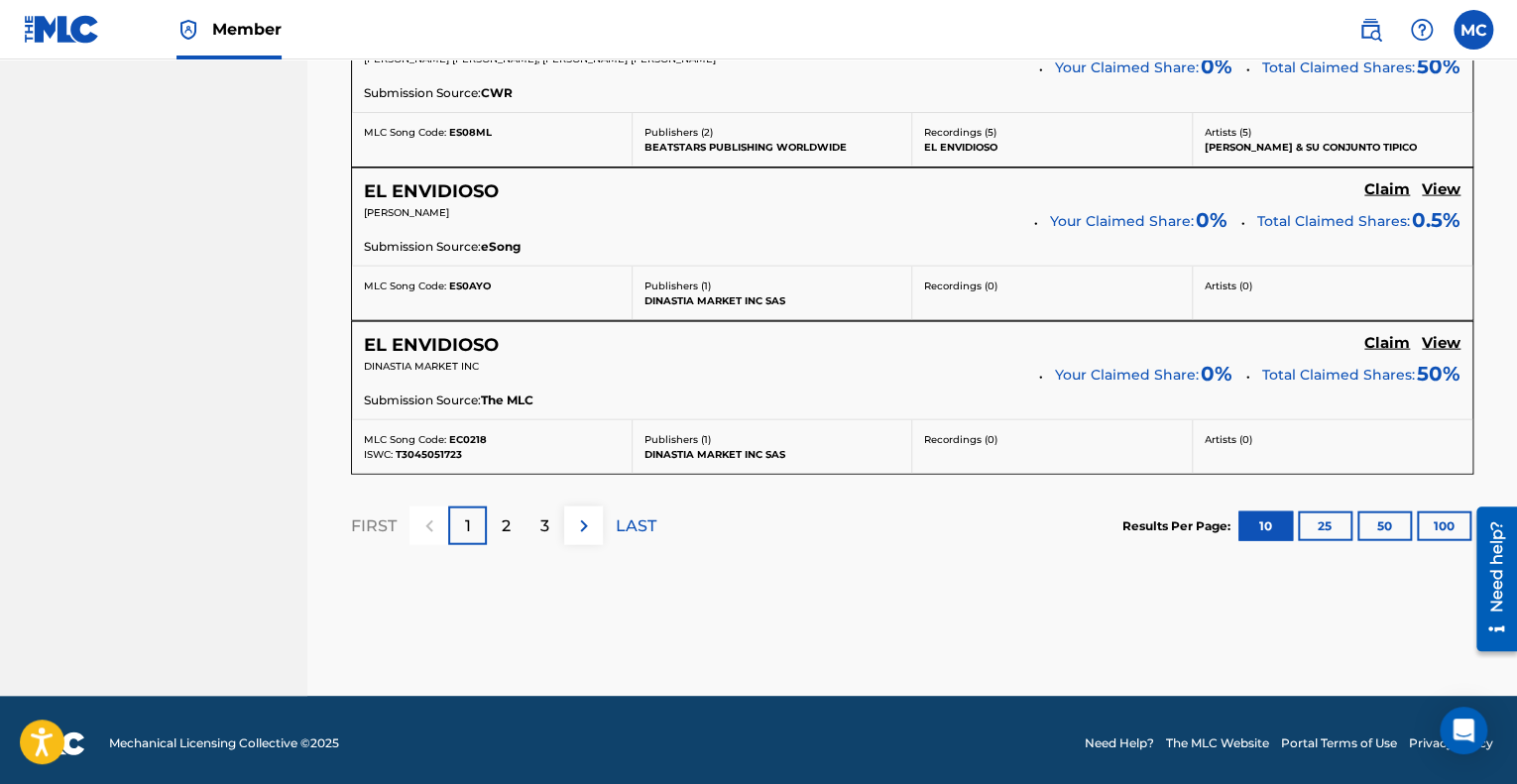 click on "2" at bounding box center (506, 526) 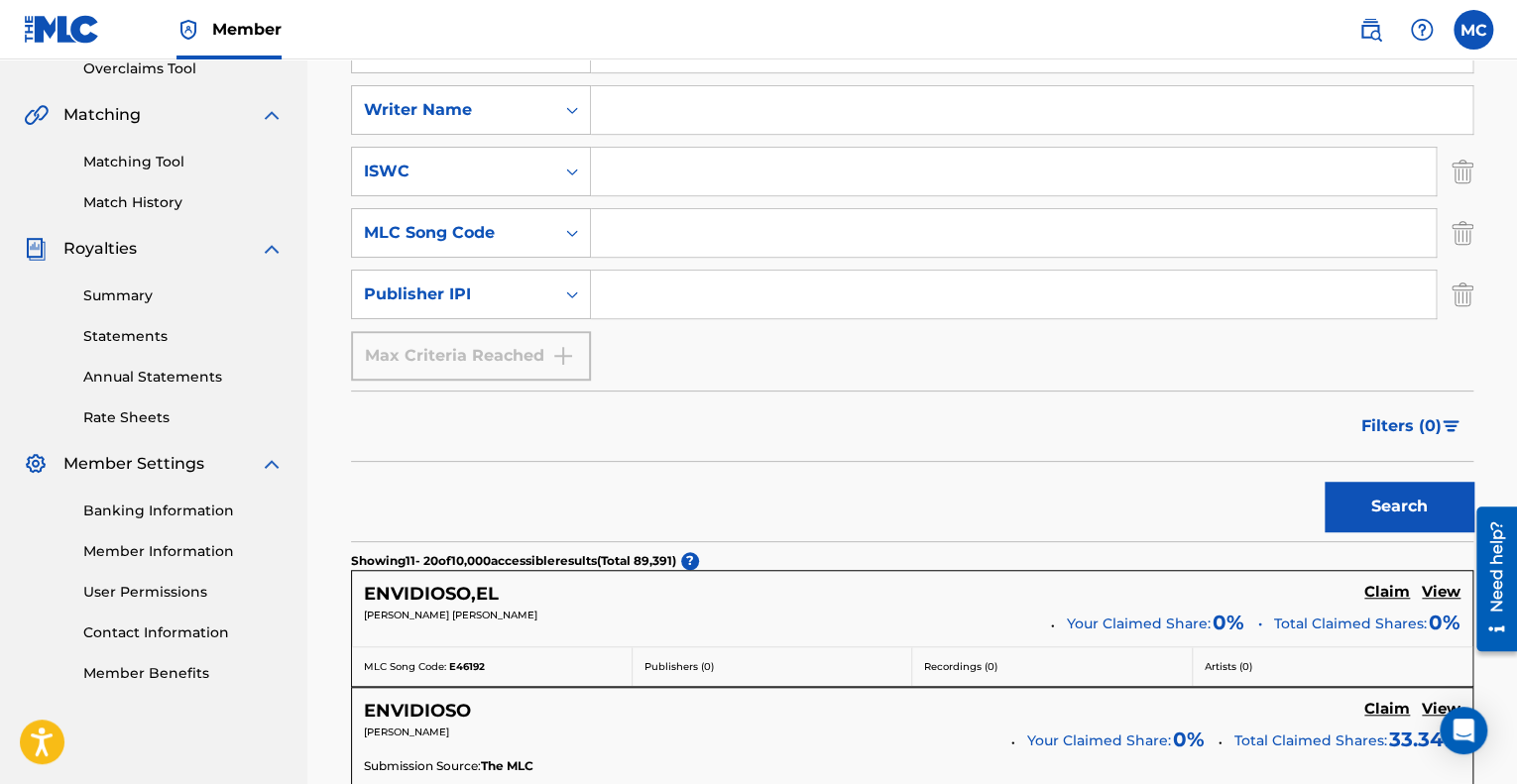 scroll, scrollTop: 422, scrollLeft: 0, axis: vertical 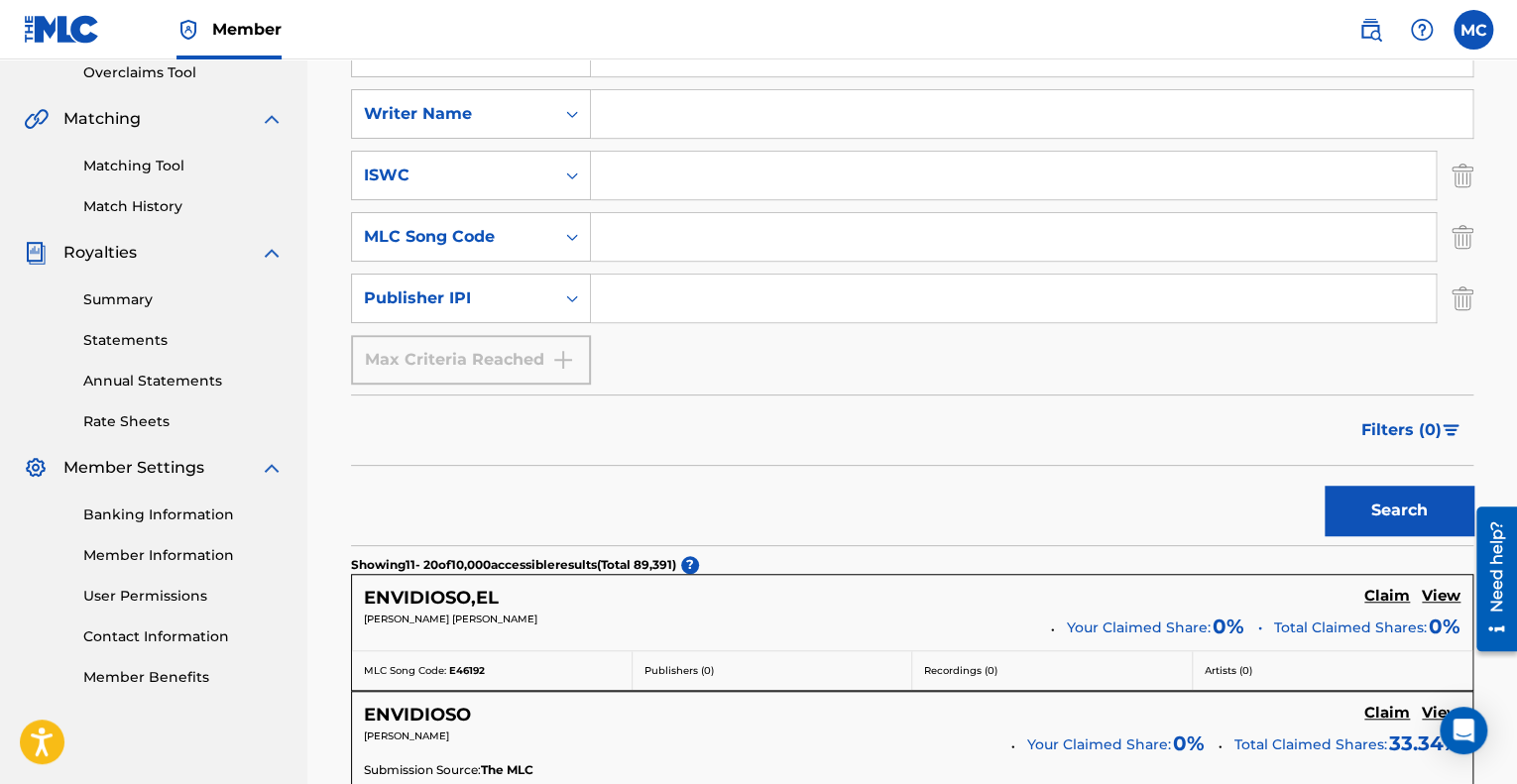 click at bounding box center (1451, 430) 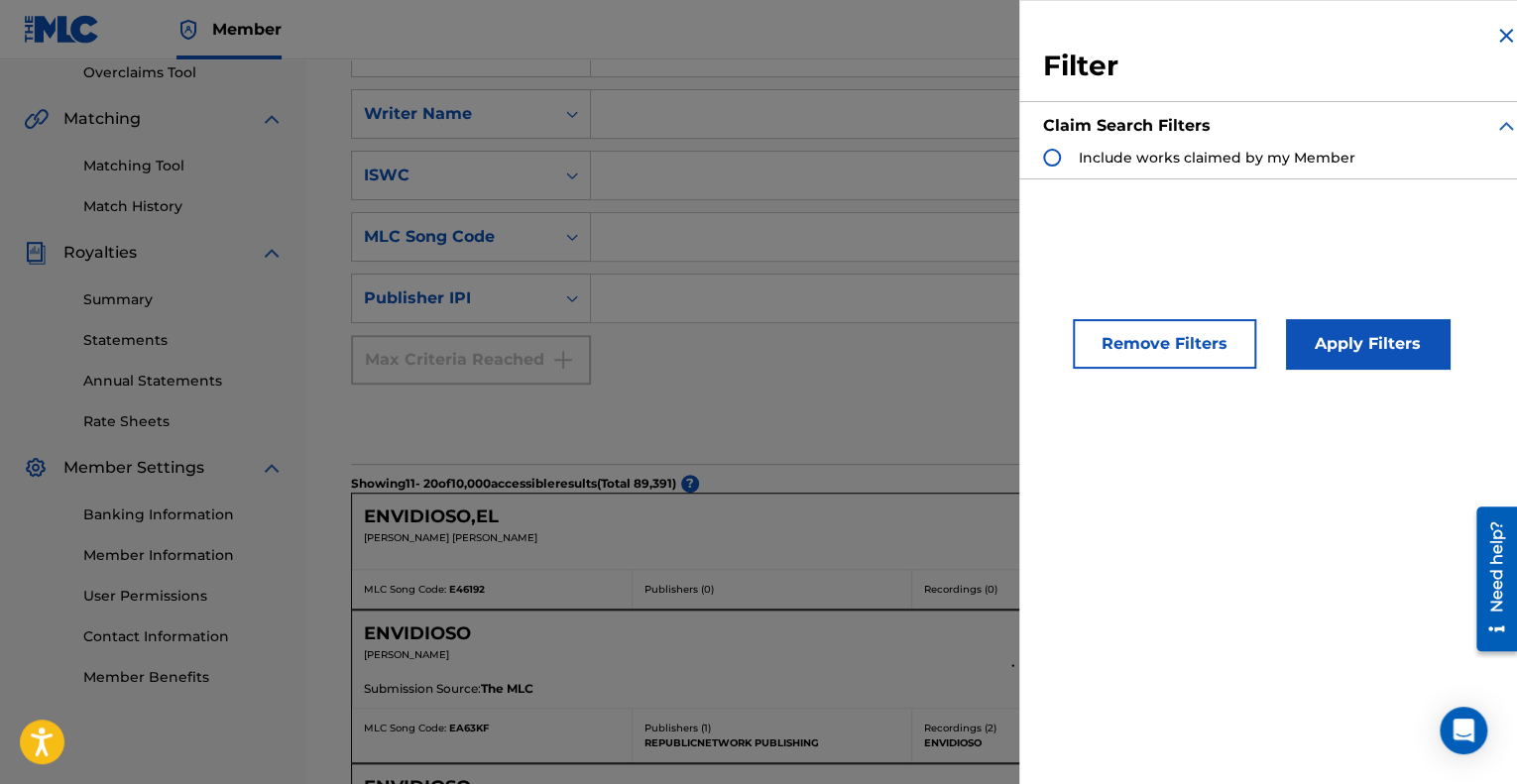 click at bounding box center (1052, 158) 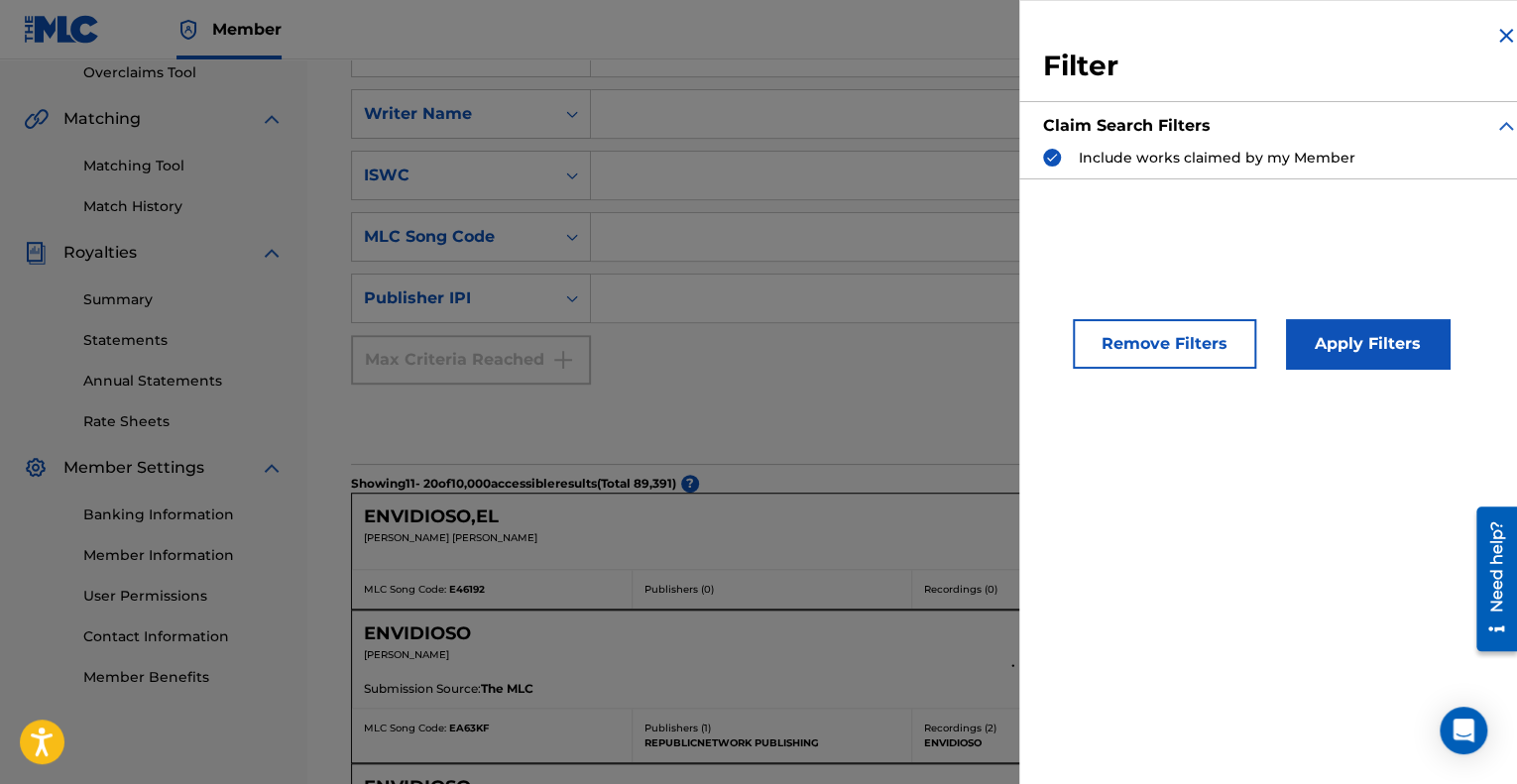 click on "Apply Filters" at bounding box center [1367, 344] 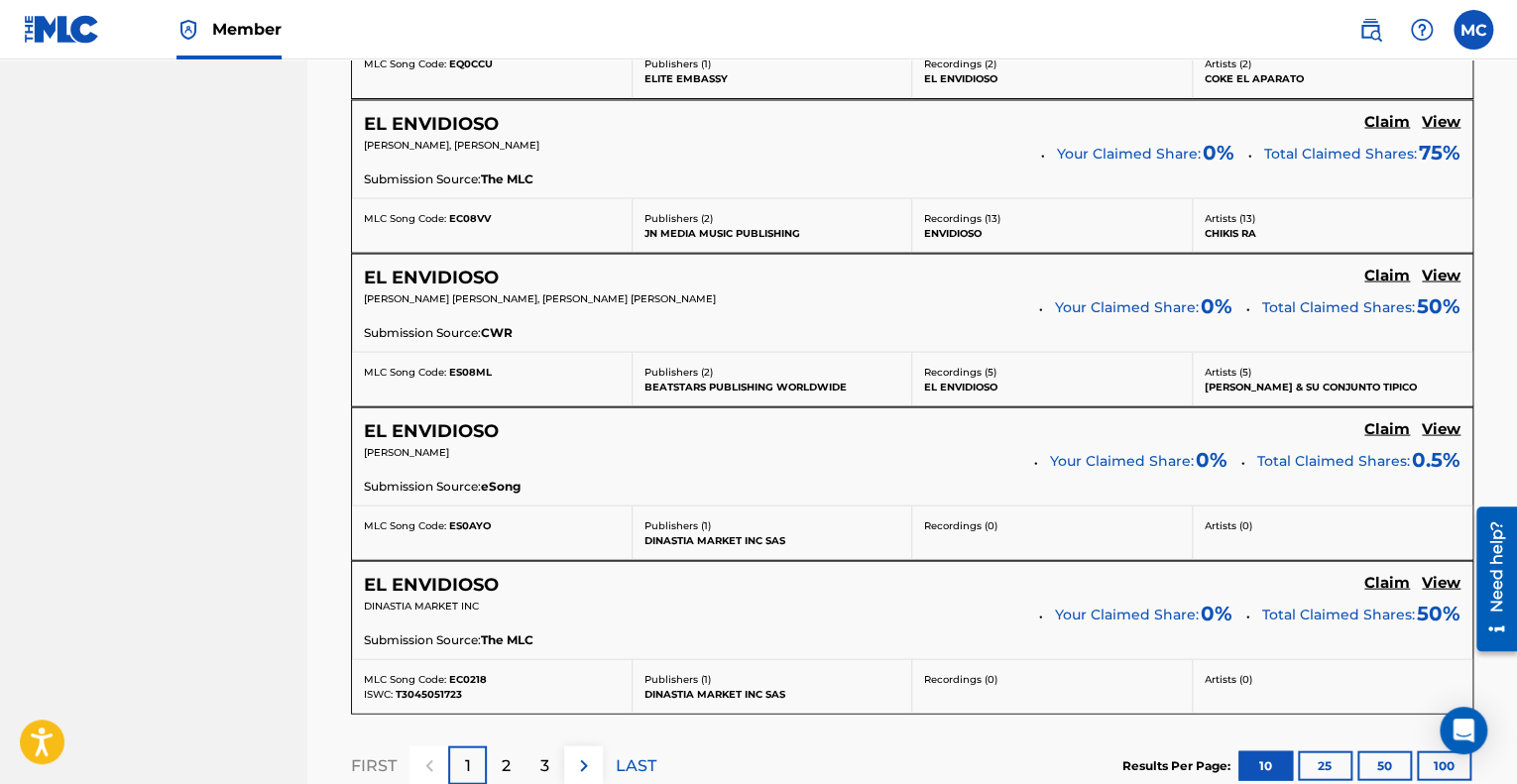 scroll, scrollTop: 1711, scrollLeft: 0, axis: vertical 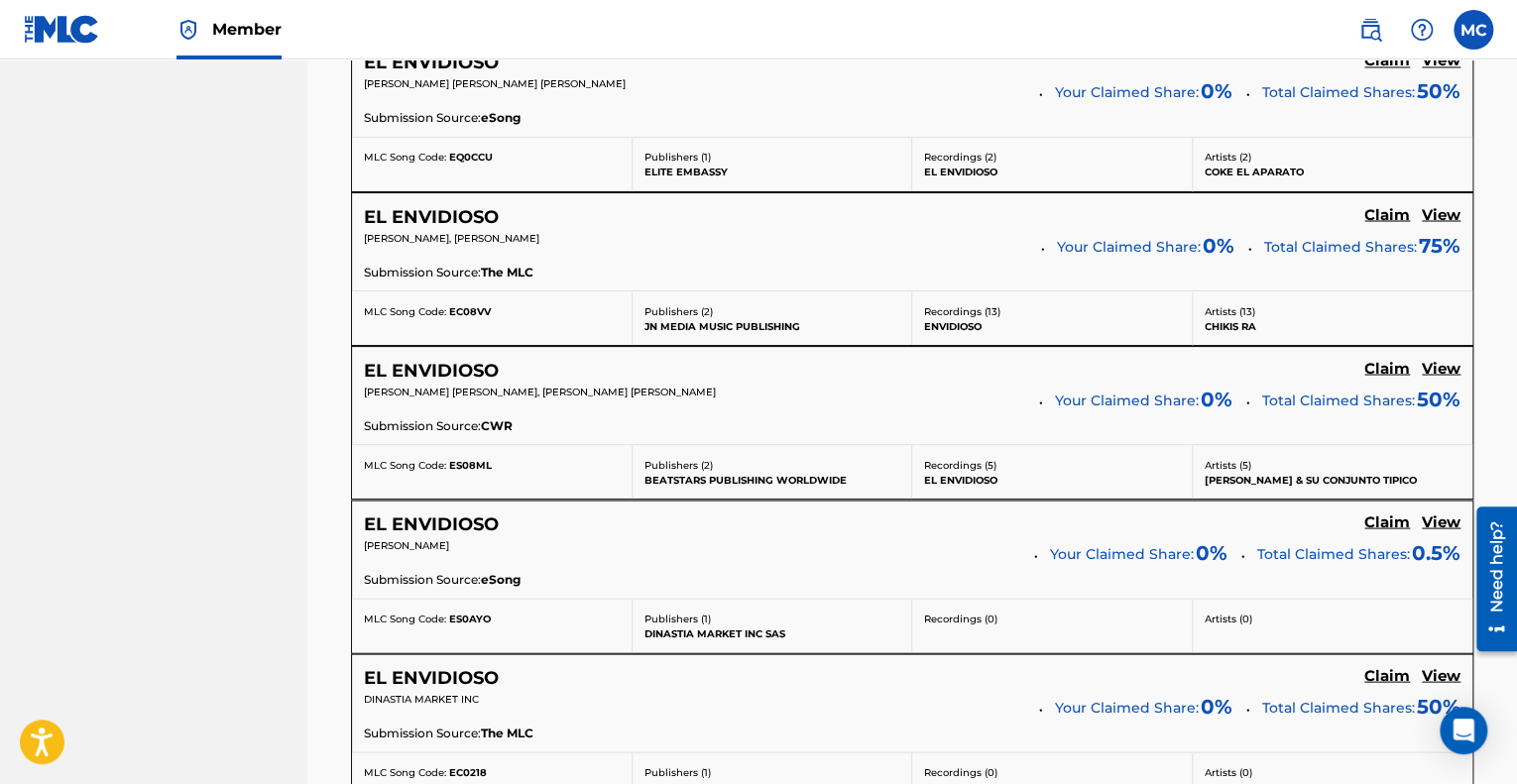 click on "Promociones inc Summary Catalog Works Registration Claiming Tool Individual Registration Tool Bulk Registration Tool Registration Drafts Registration History Overclaims Tool Matching Matching Tool Match History Royalties Summary Statements Annual Statements Rate Sheets Member Settings Banking Information Member Information User Permissions Contact Information Member Benefits" at bounding box center [154, -312] 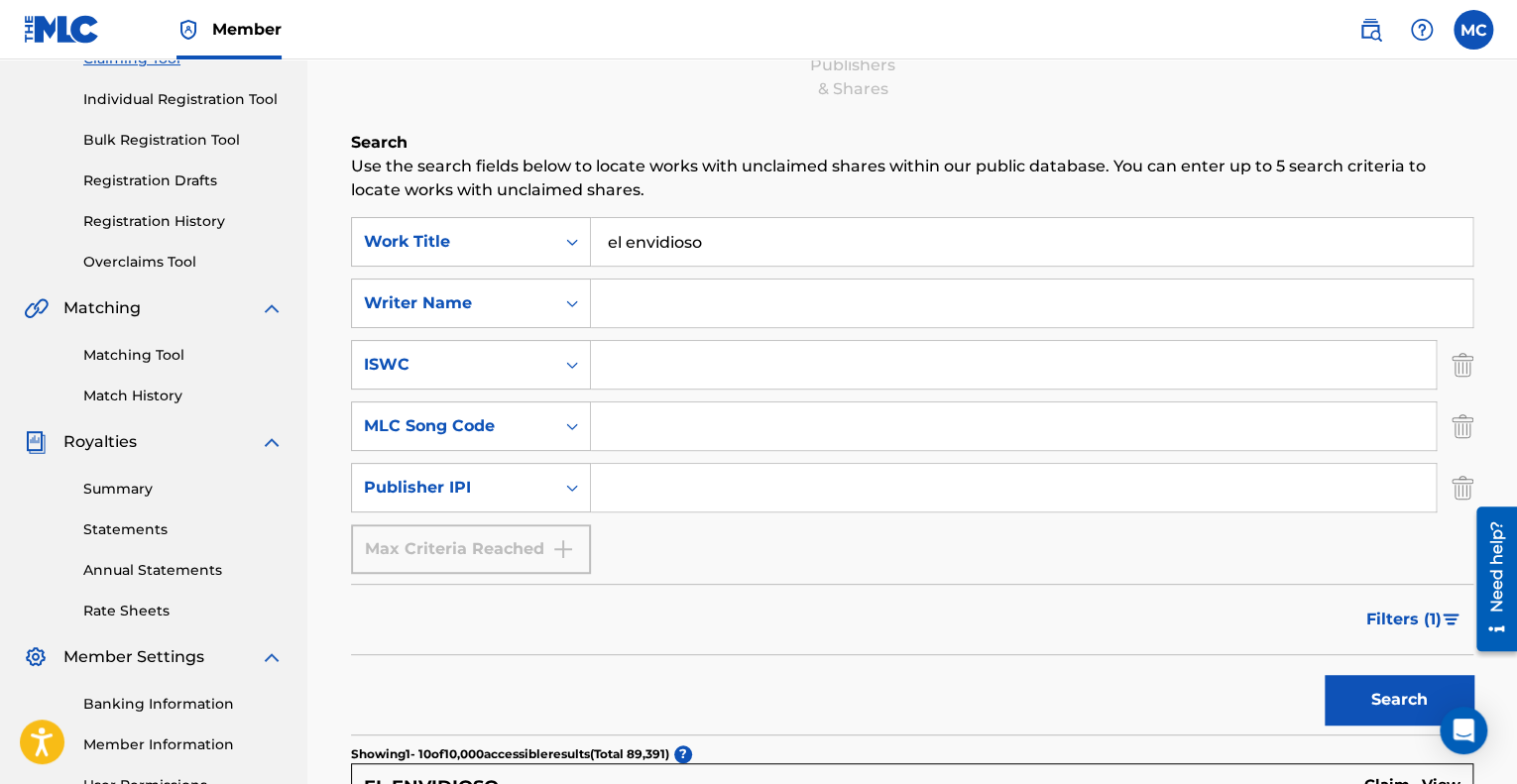 scroll, scrollTop: 224, scrollLeft: 0, axis: vertical 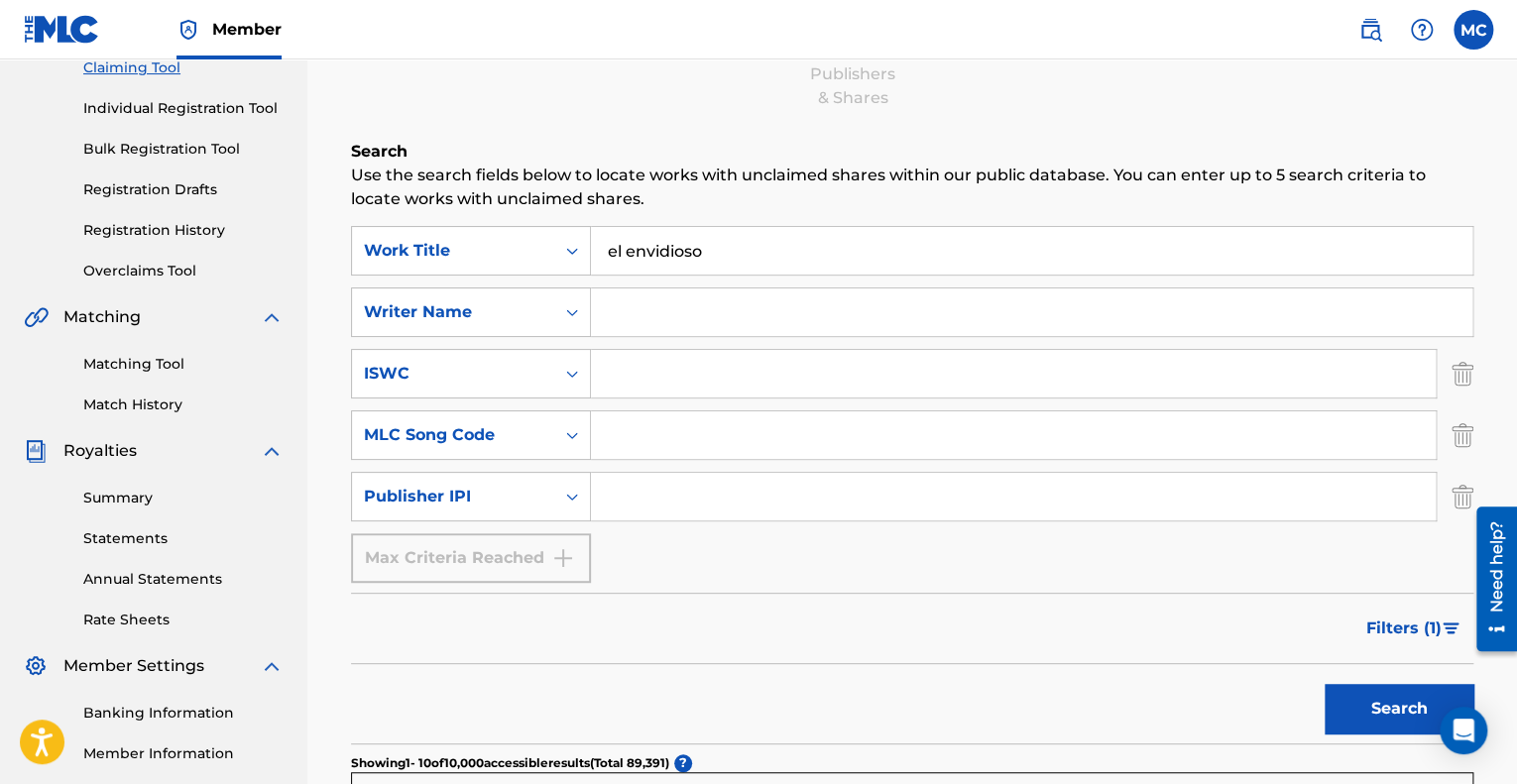 click on "Matching Tool" at bounding box center (183, 364) 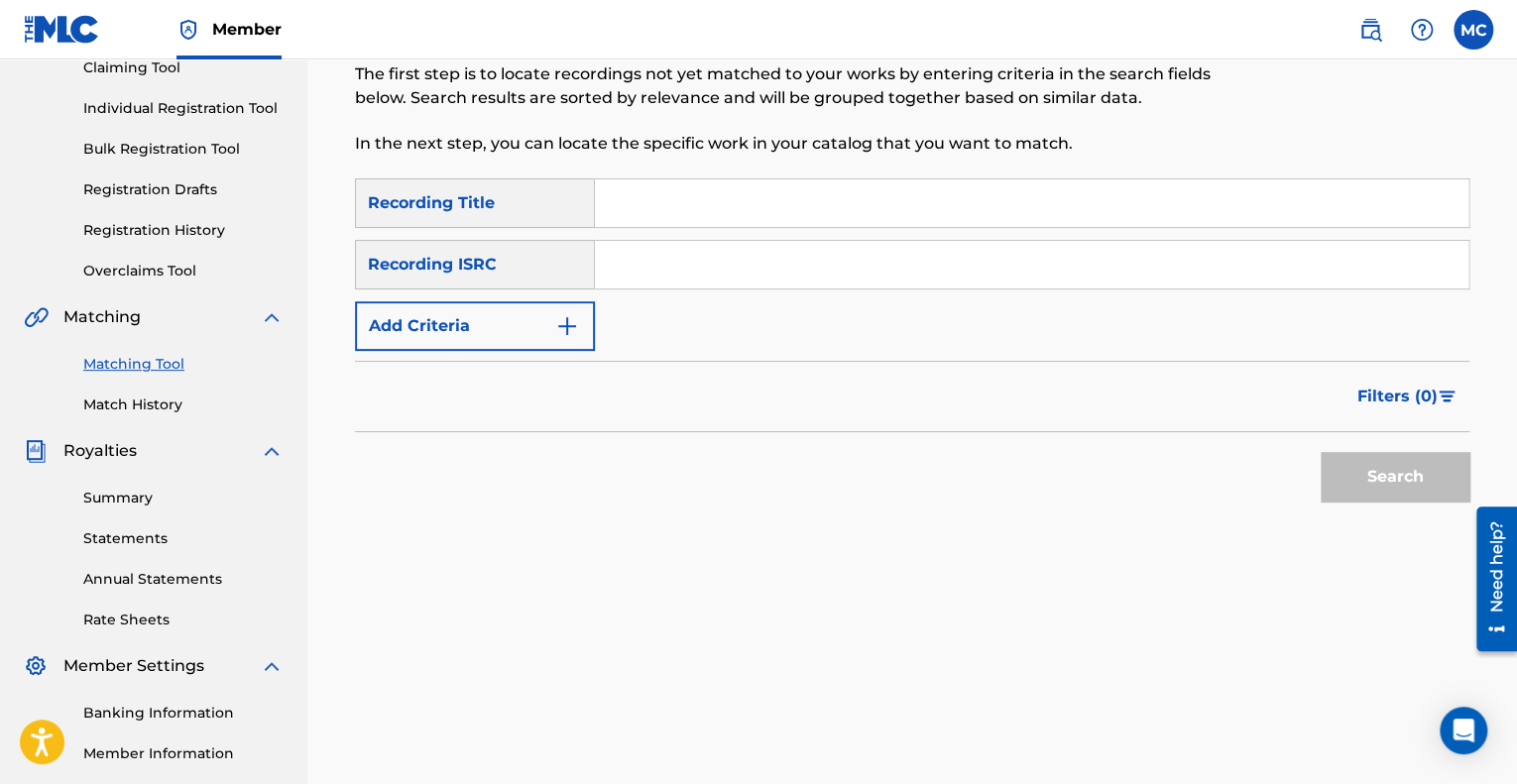 scroll, scrollTop: 0, scrollLeft: 0, axis: both 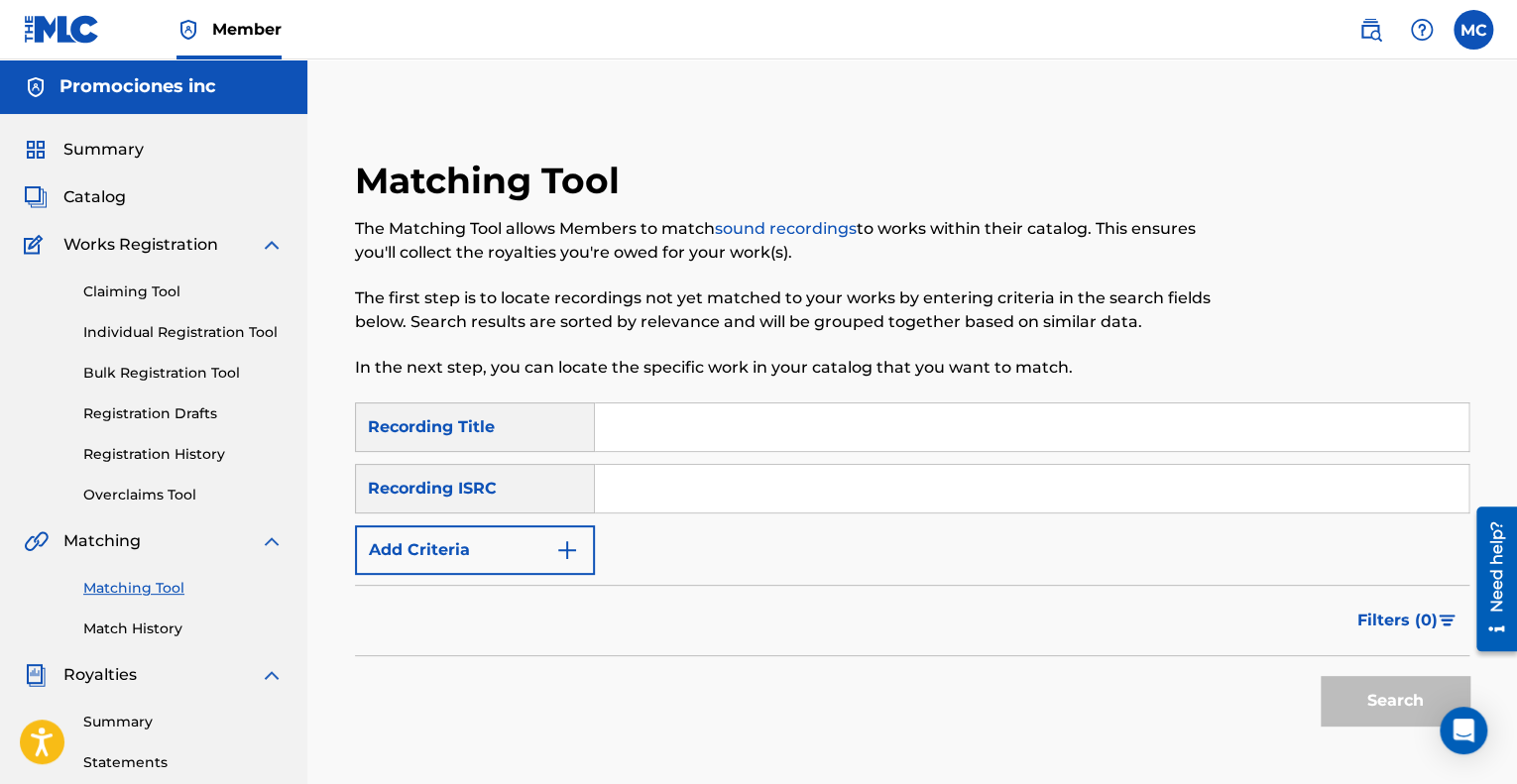 click at bounding box center [1031, 427] 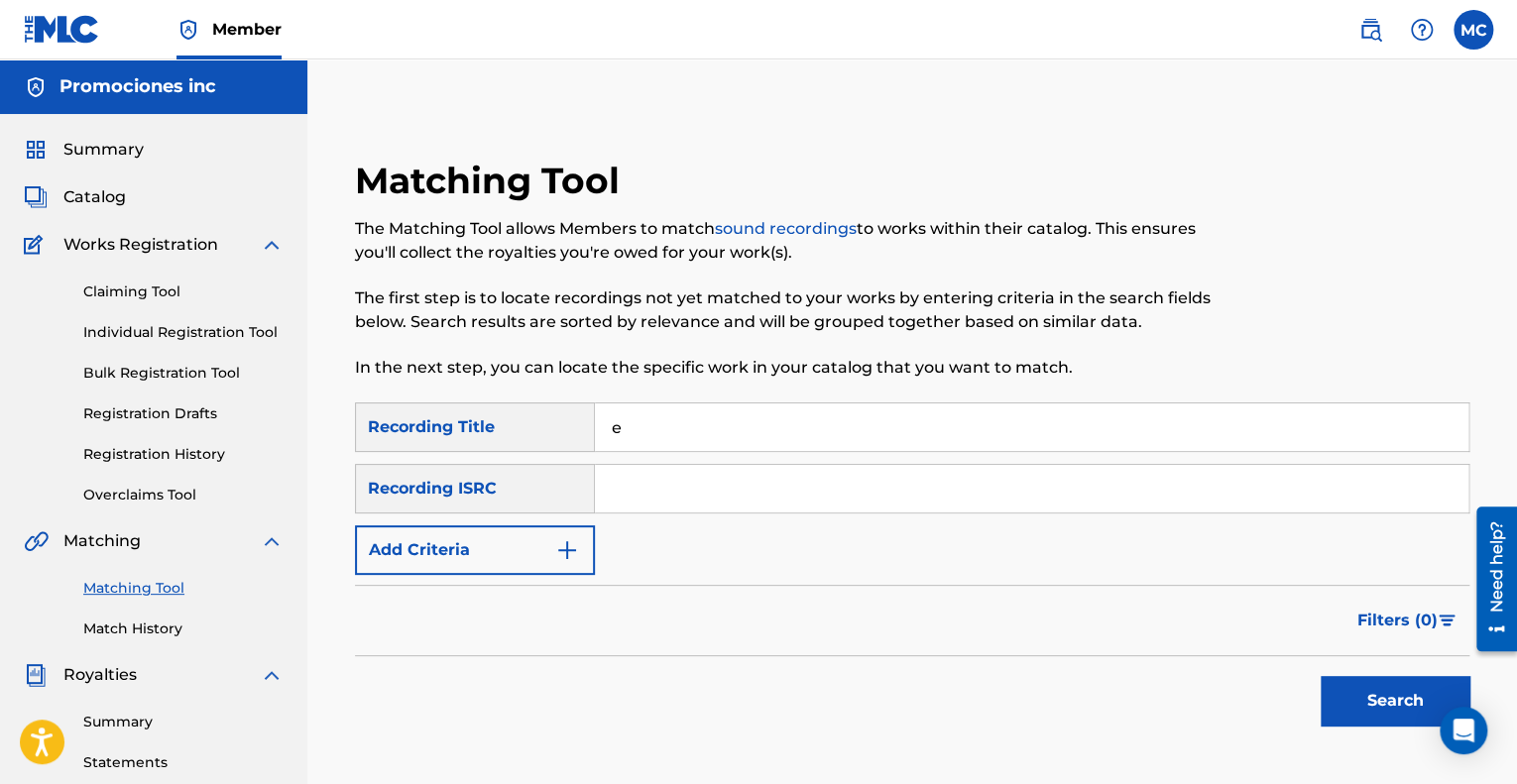type on "EL ENVIDIOSO" 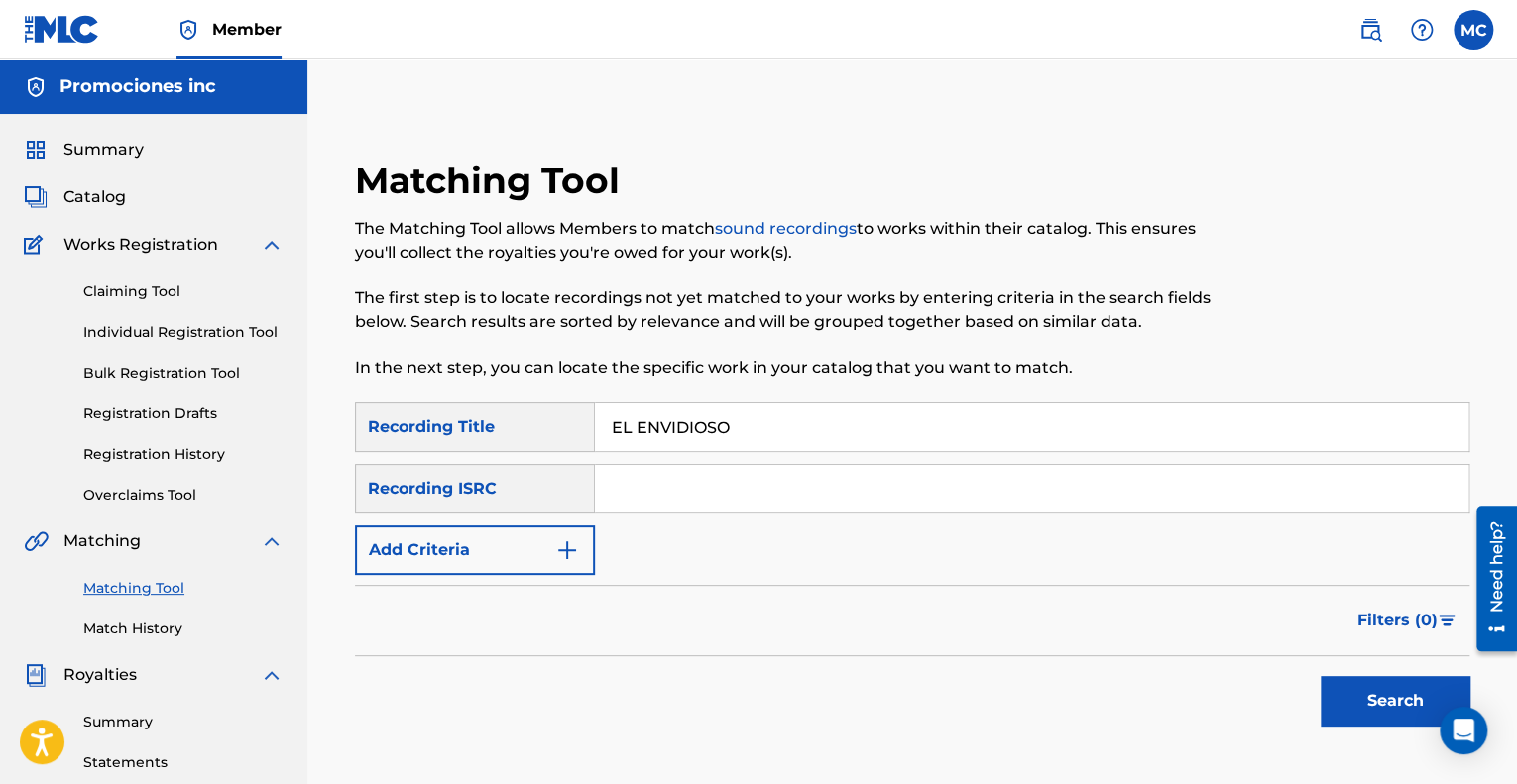 click on "Add Criteria" at bounding box center [475, 550] 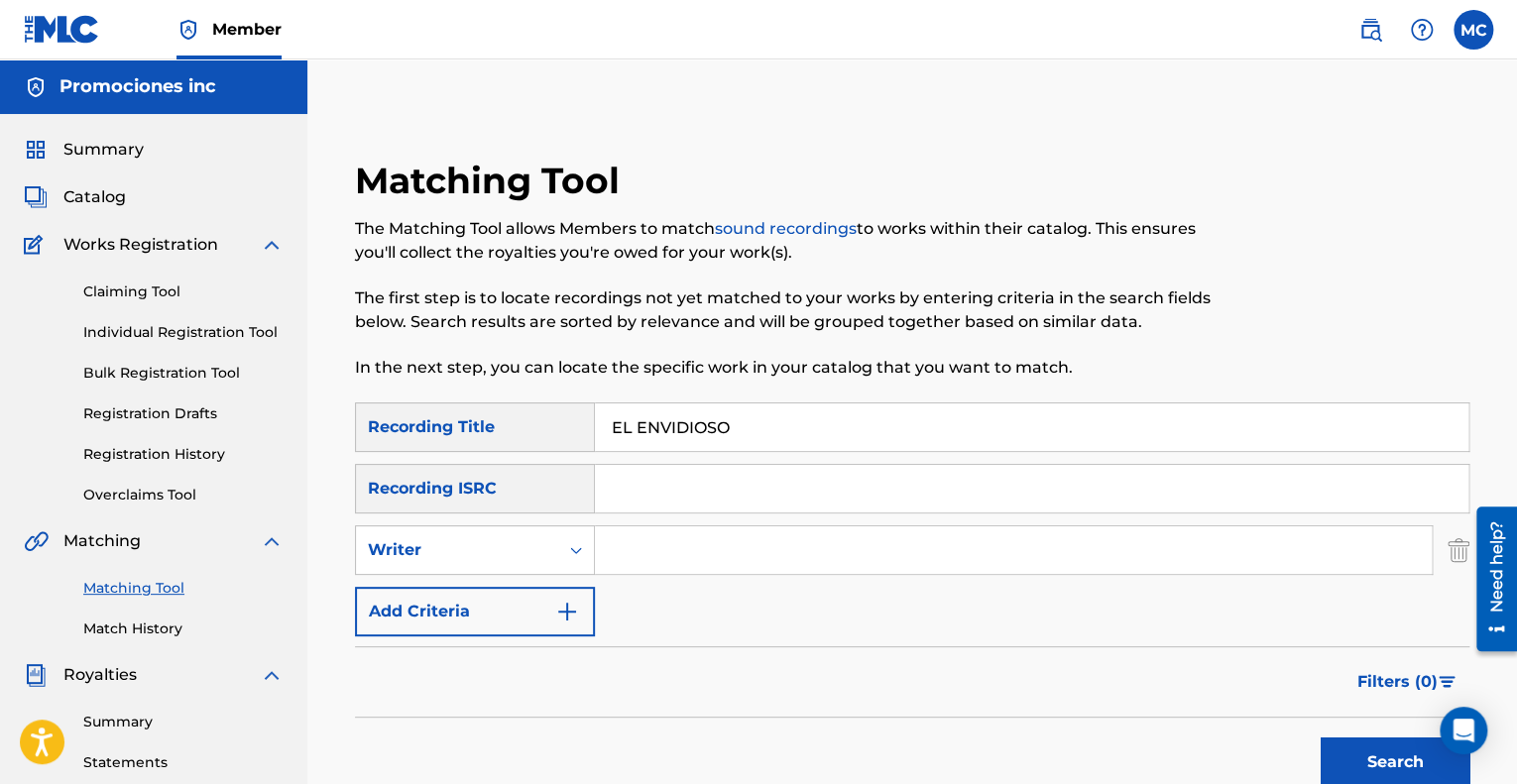 click at bounding box center (1013, 550) 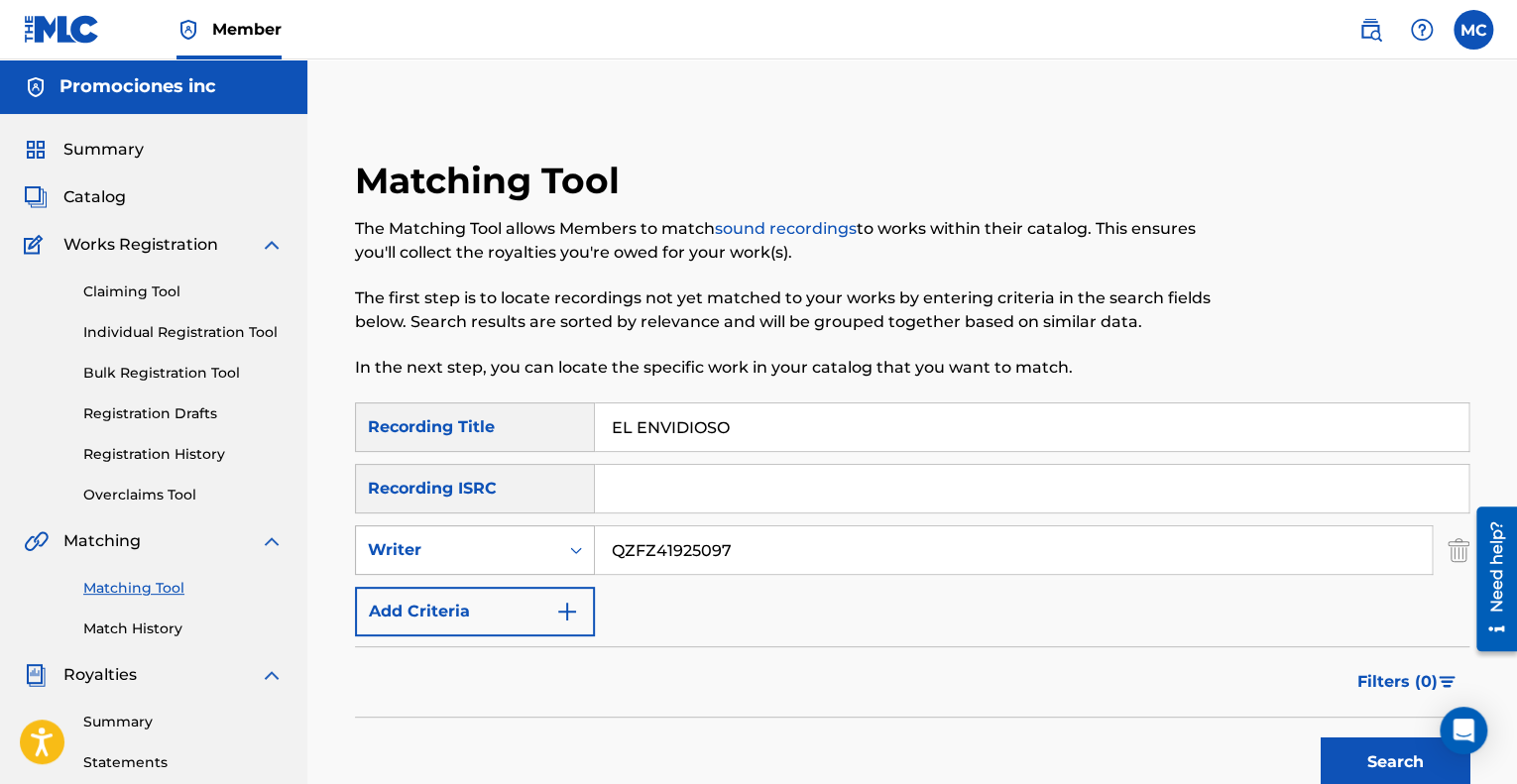 drag, startPoint x: 800, startPoint y: 546, endPoint x: 550, endPoint y: 553, distance: 250.098 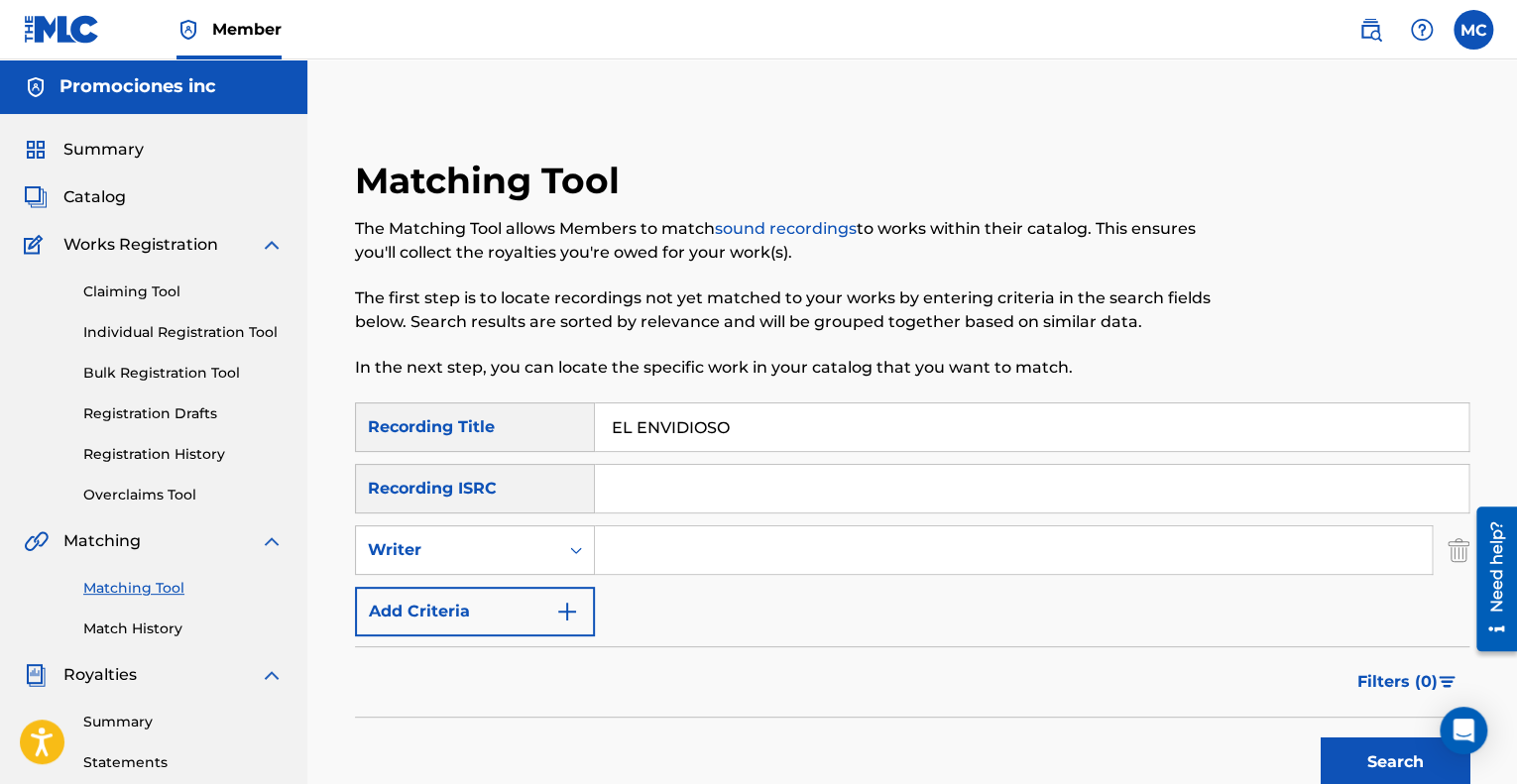 type on "m" 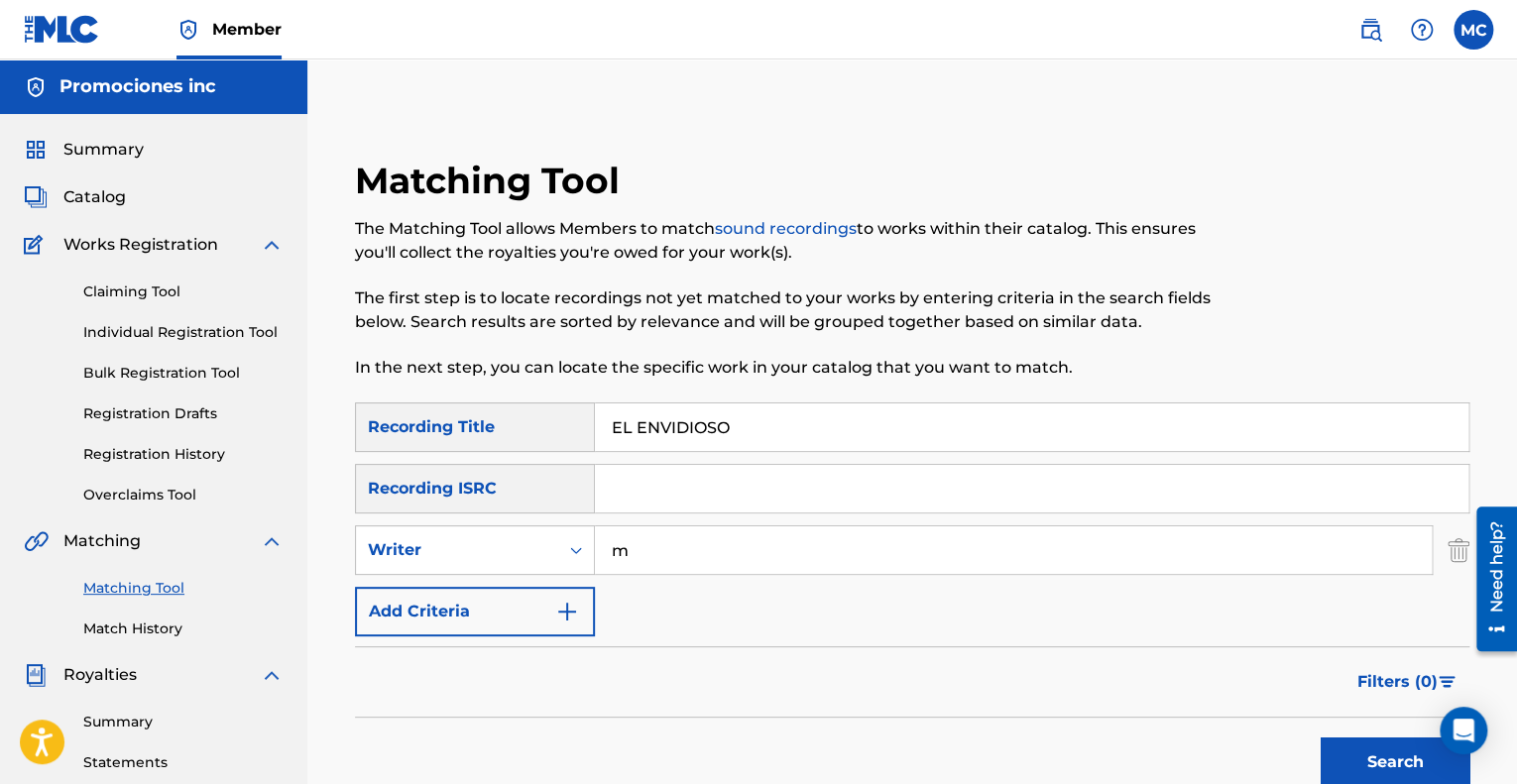 scroll, scrollTop: 224, scrollLeft: 0, axis: vertical 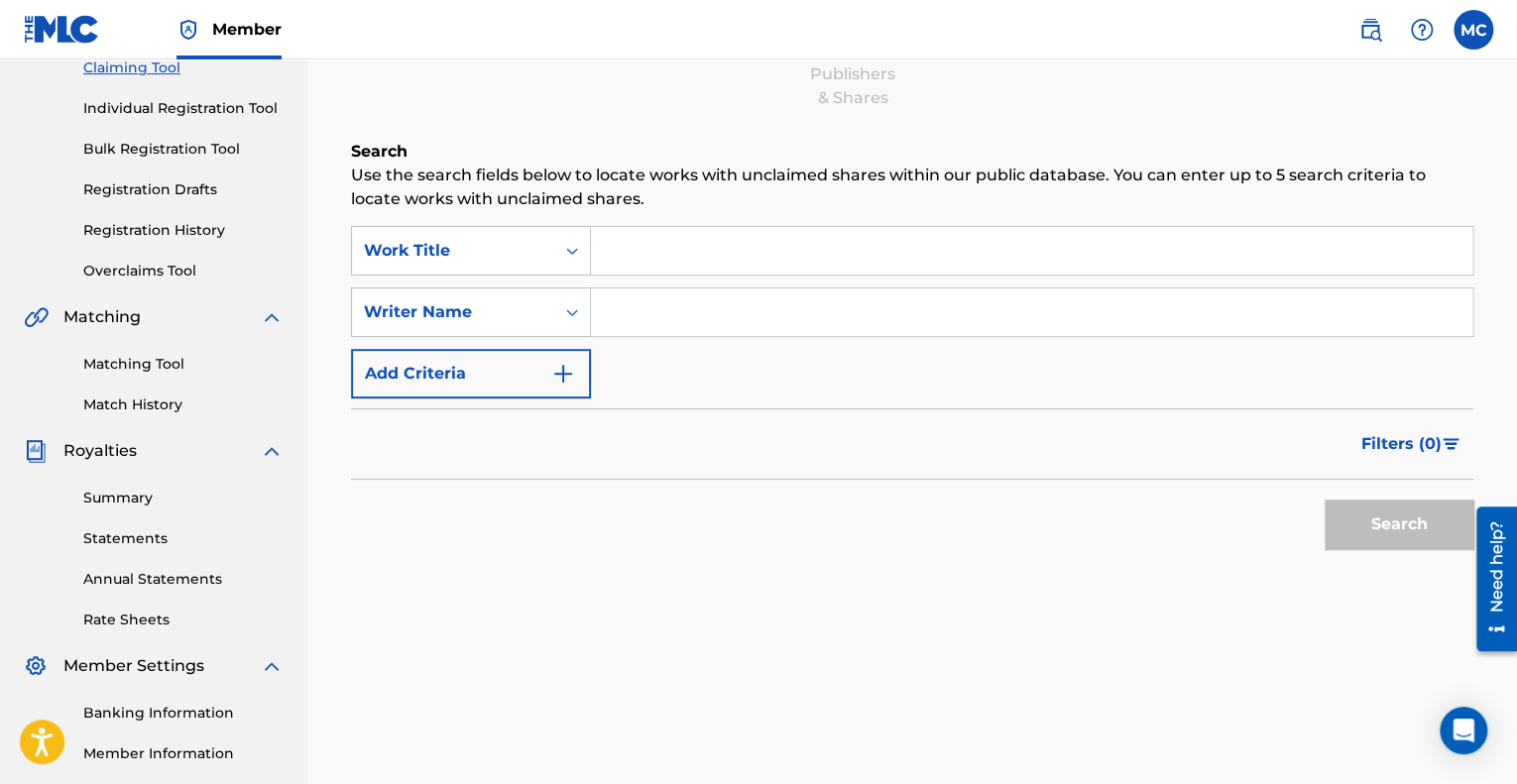 click at bounding box center [1031, 312] 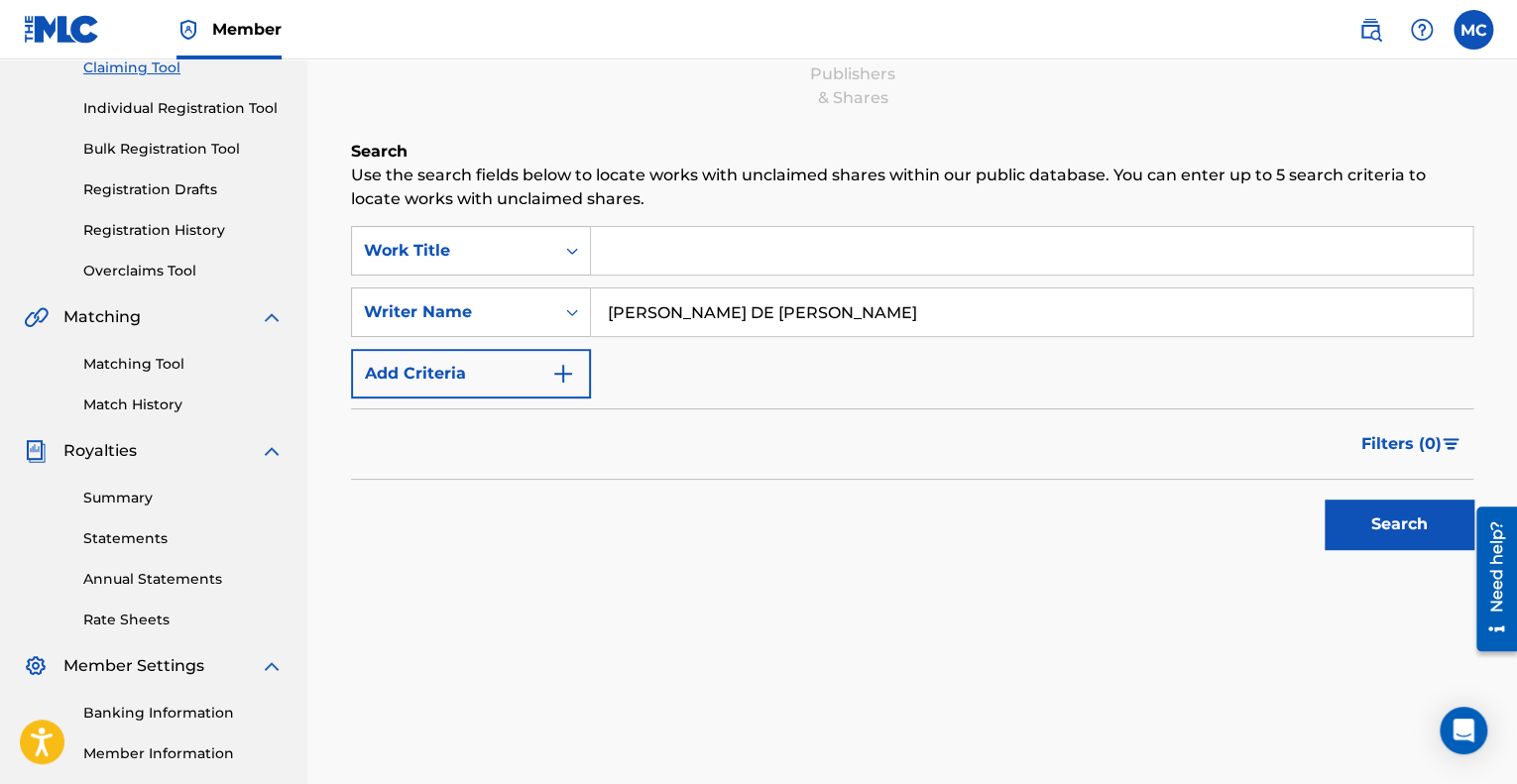 drag, startPoint x: 952, startPoint y: 317, endPoint x: 630, endPoint y: 317, distance: 322 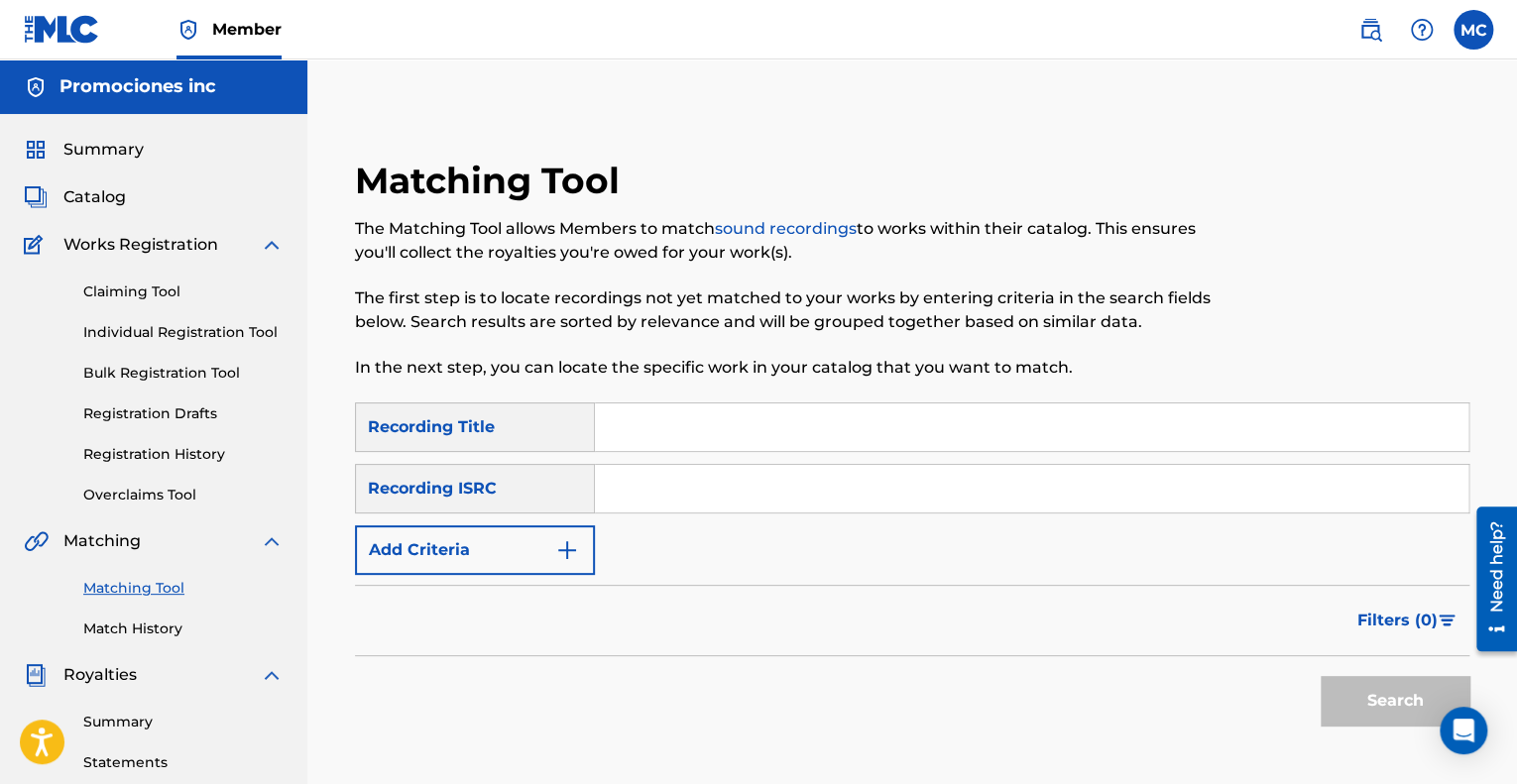 click at bounding box center [1031, 489] 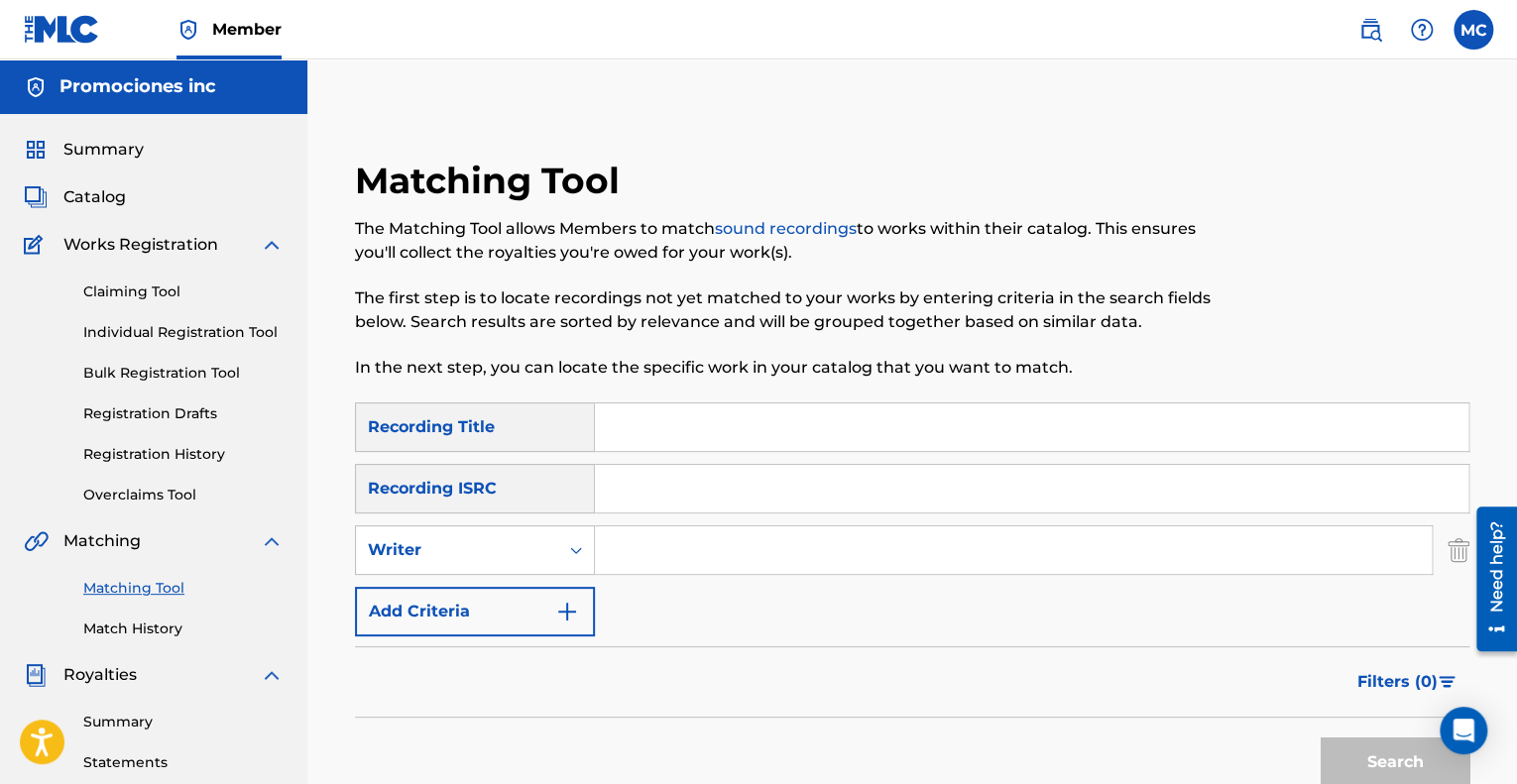 click on "Add Criteria" at bounding box center [475, 612] 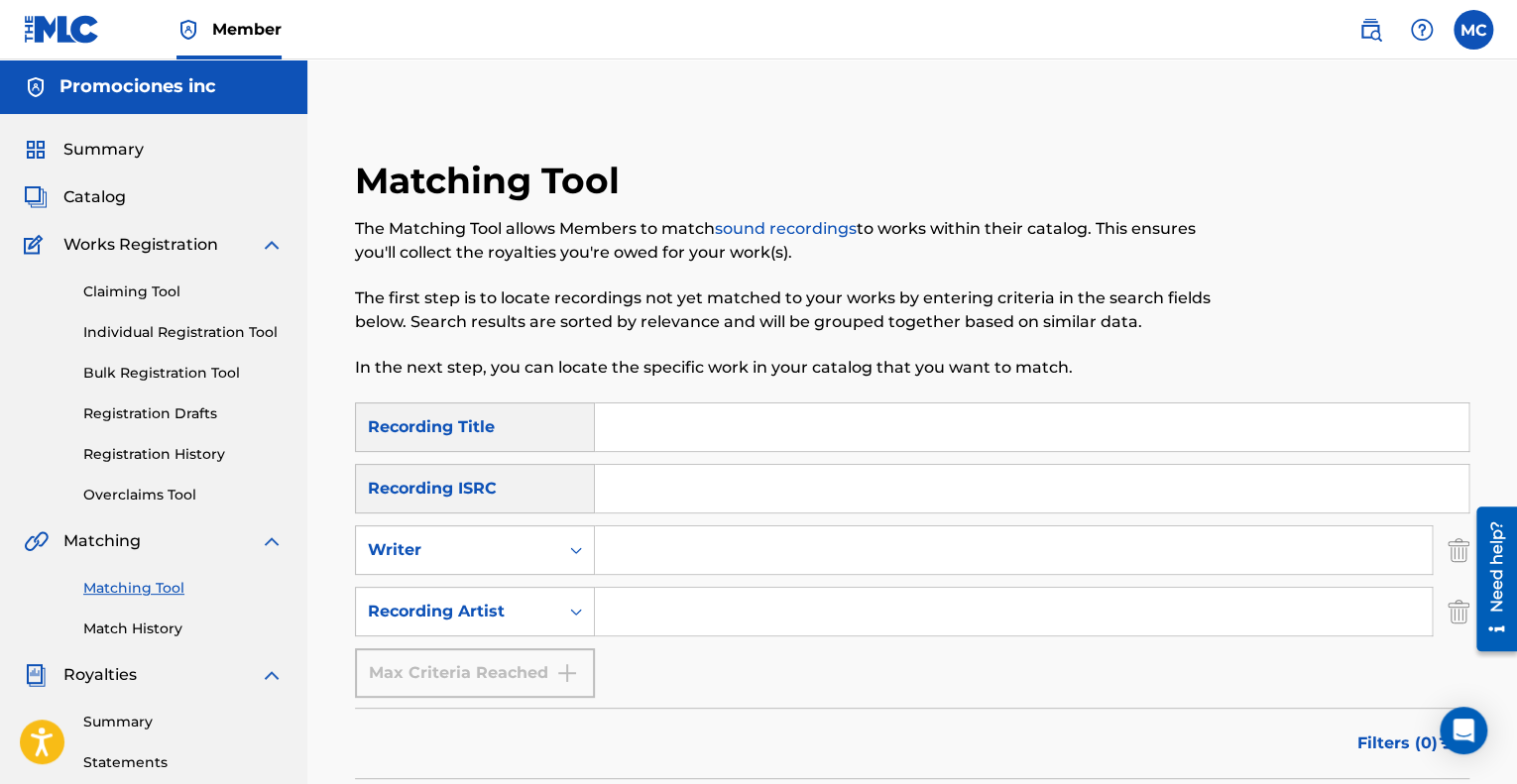 click at bounding box center (1013, 550) 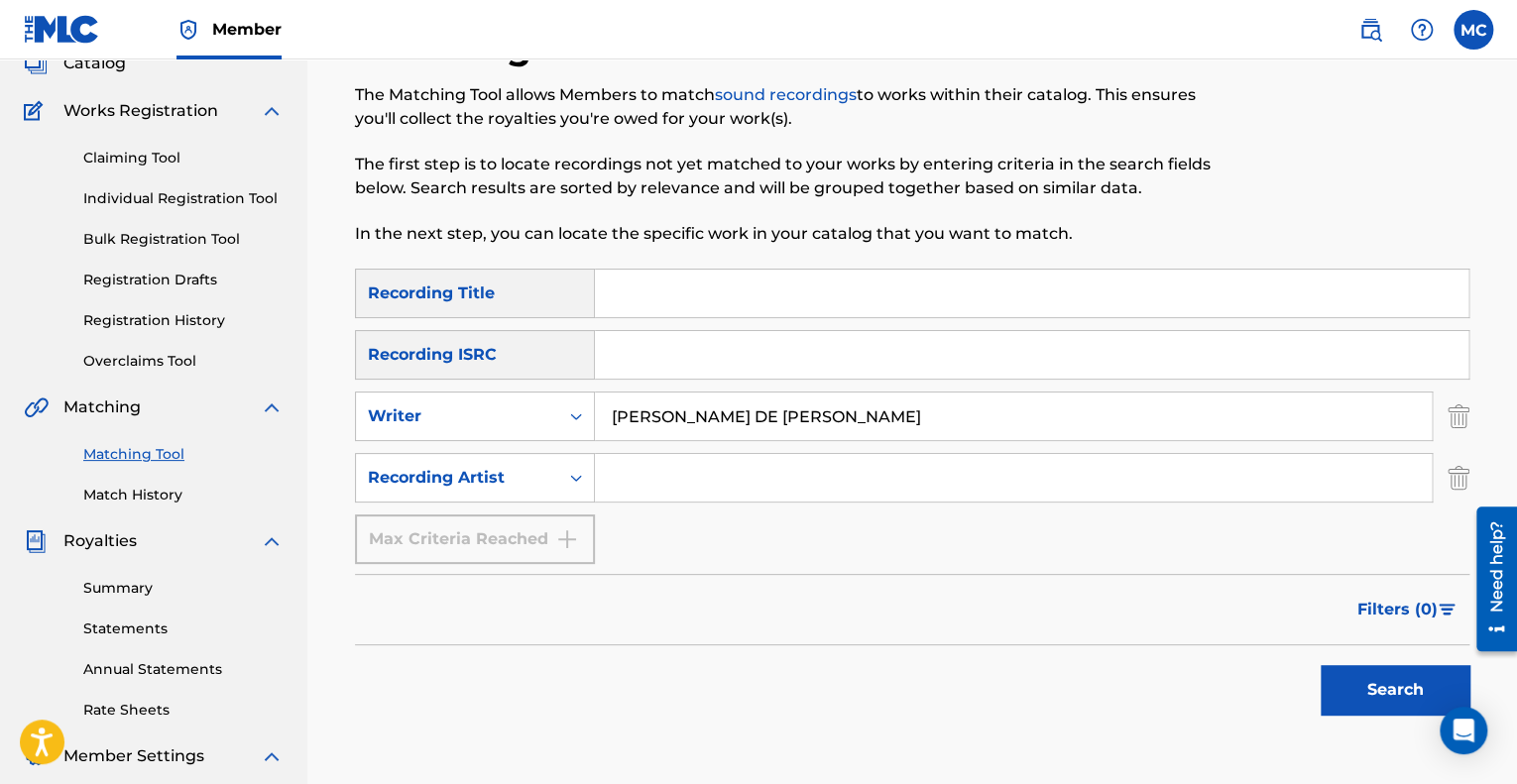 scroll, scrollTop: 297, scrollLeft: 0, axis: vertical 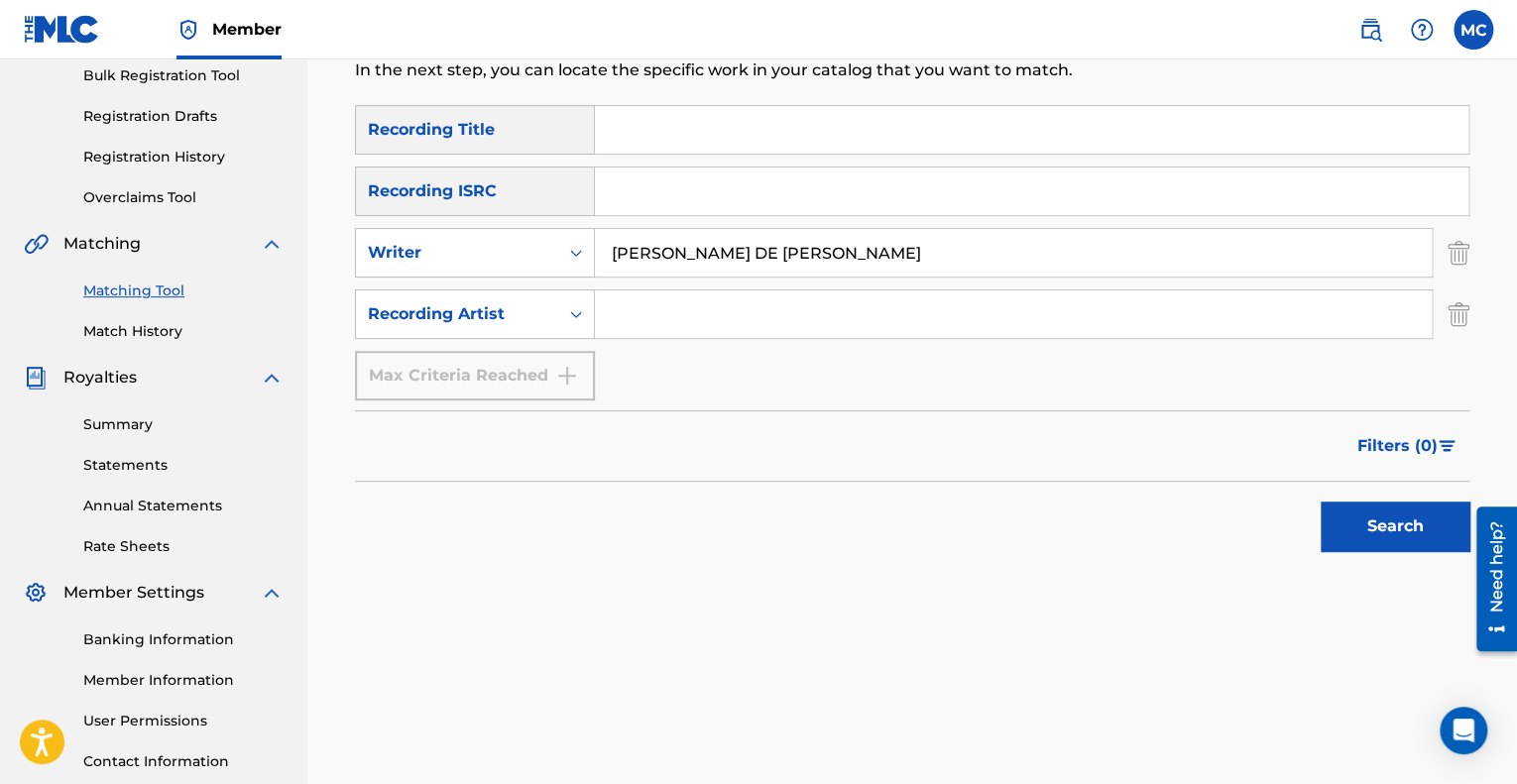 type on "[PERSON_NAME] DE [PERSON_NAME]" 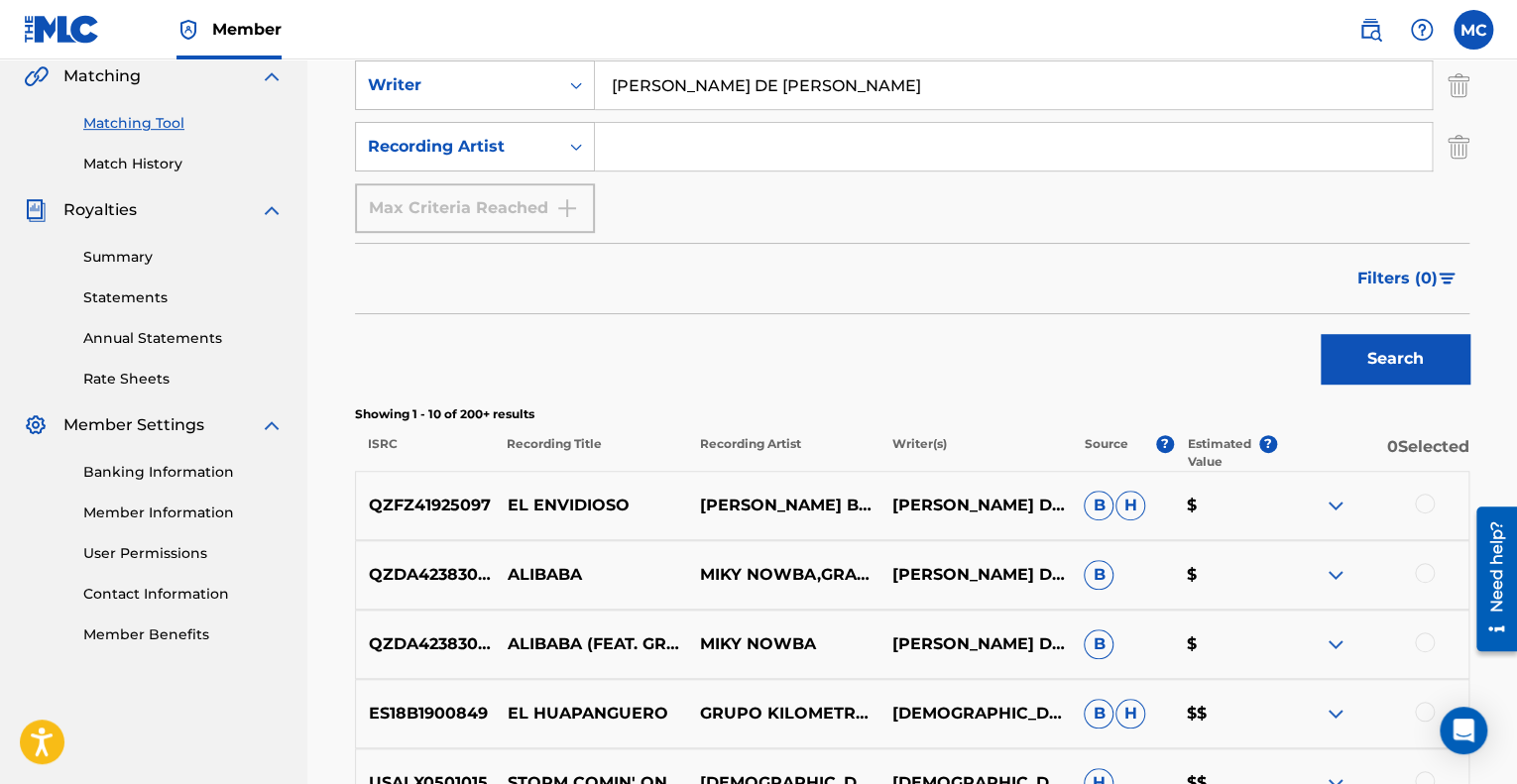 scroll, scrollTop: 496, scrollLeft: 0, axis: vertical 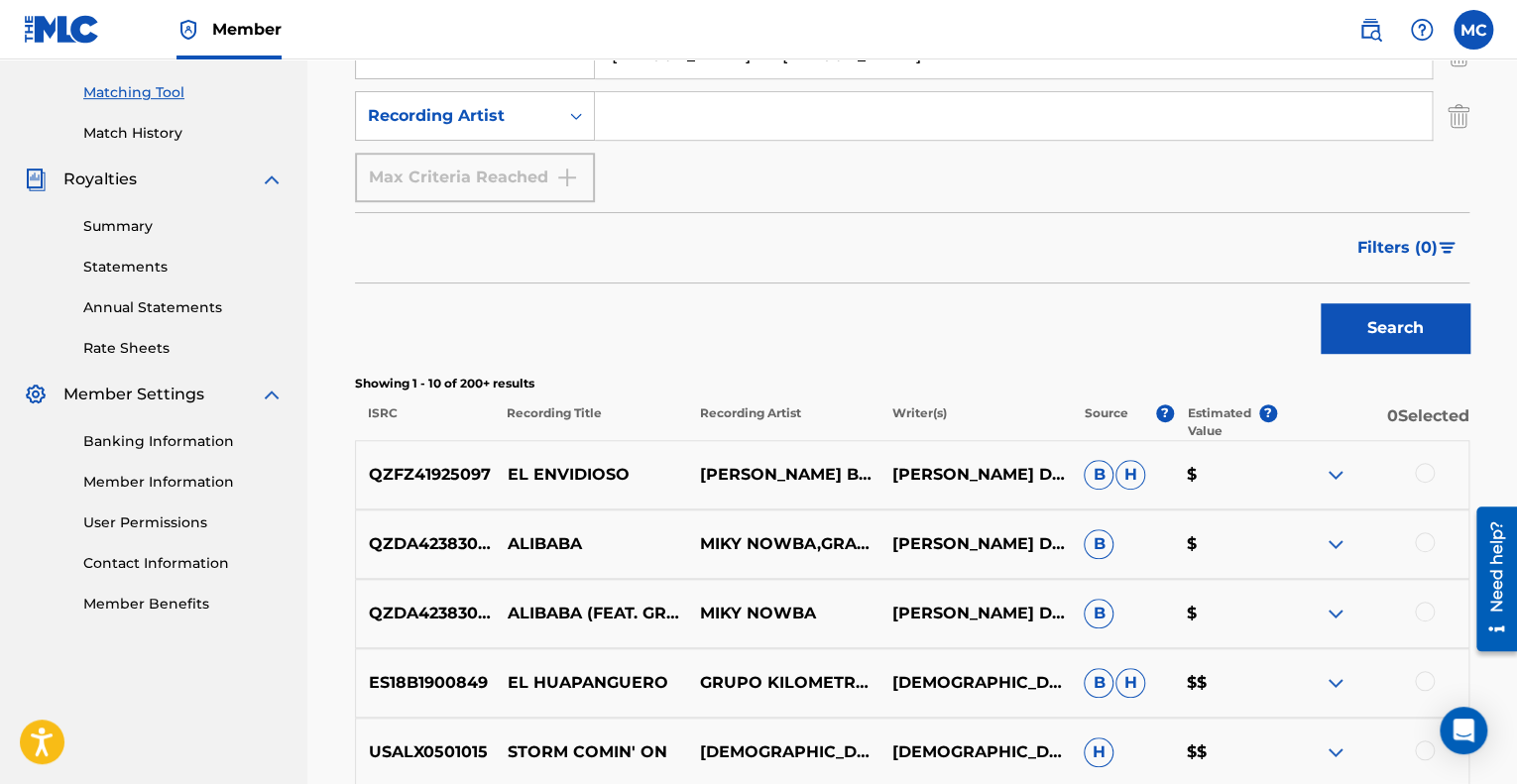 click at bounding box center [1336, 475] 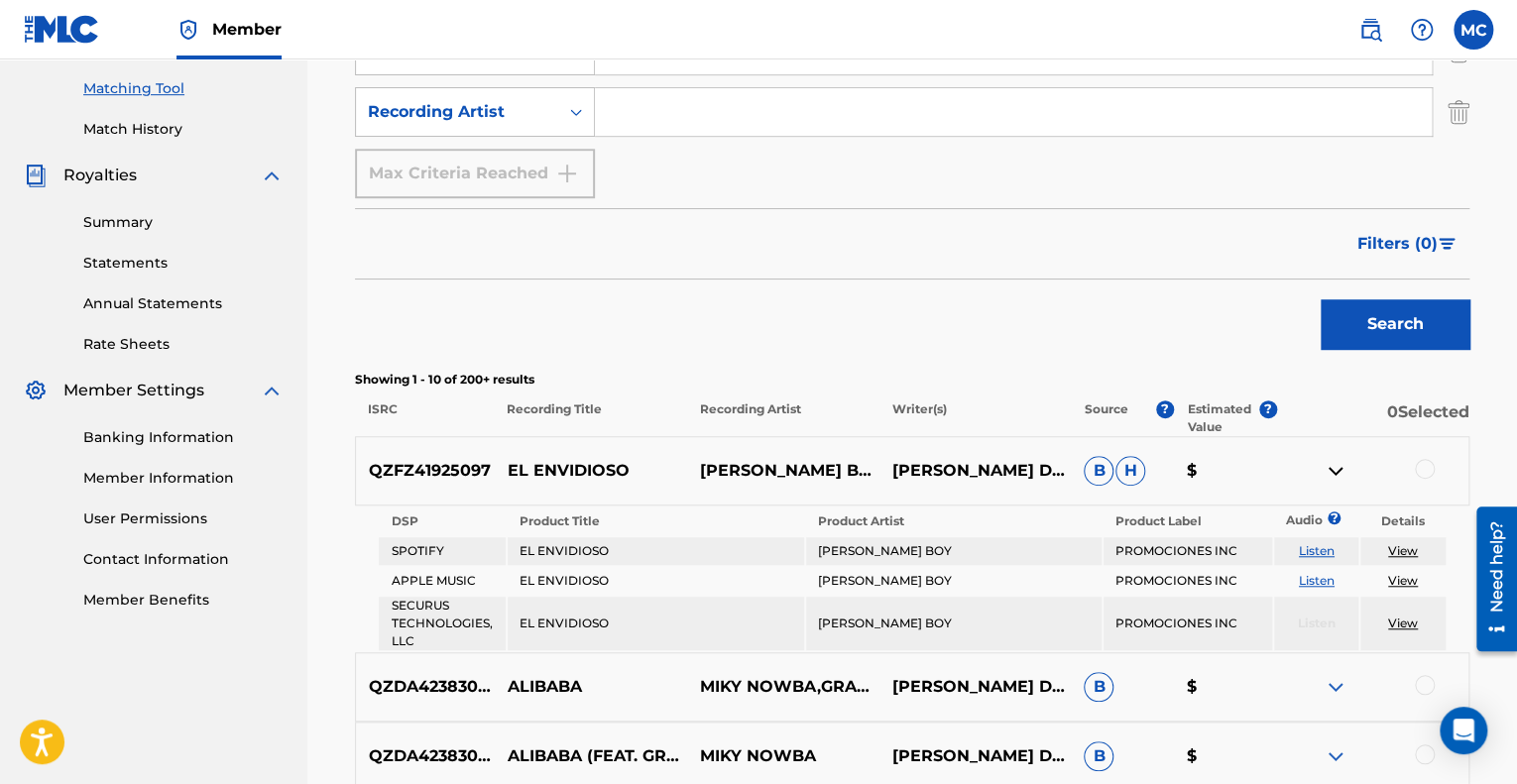 scroll, scrollTop: 496, scrollLeft: 0, axis: vertical 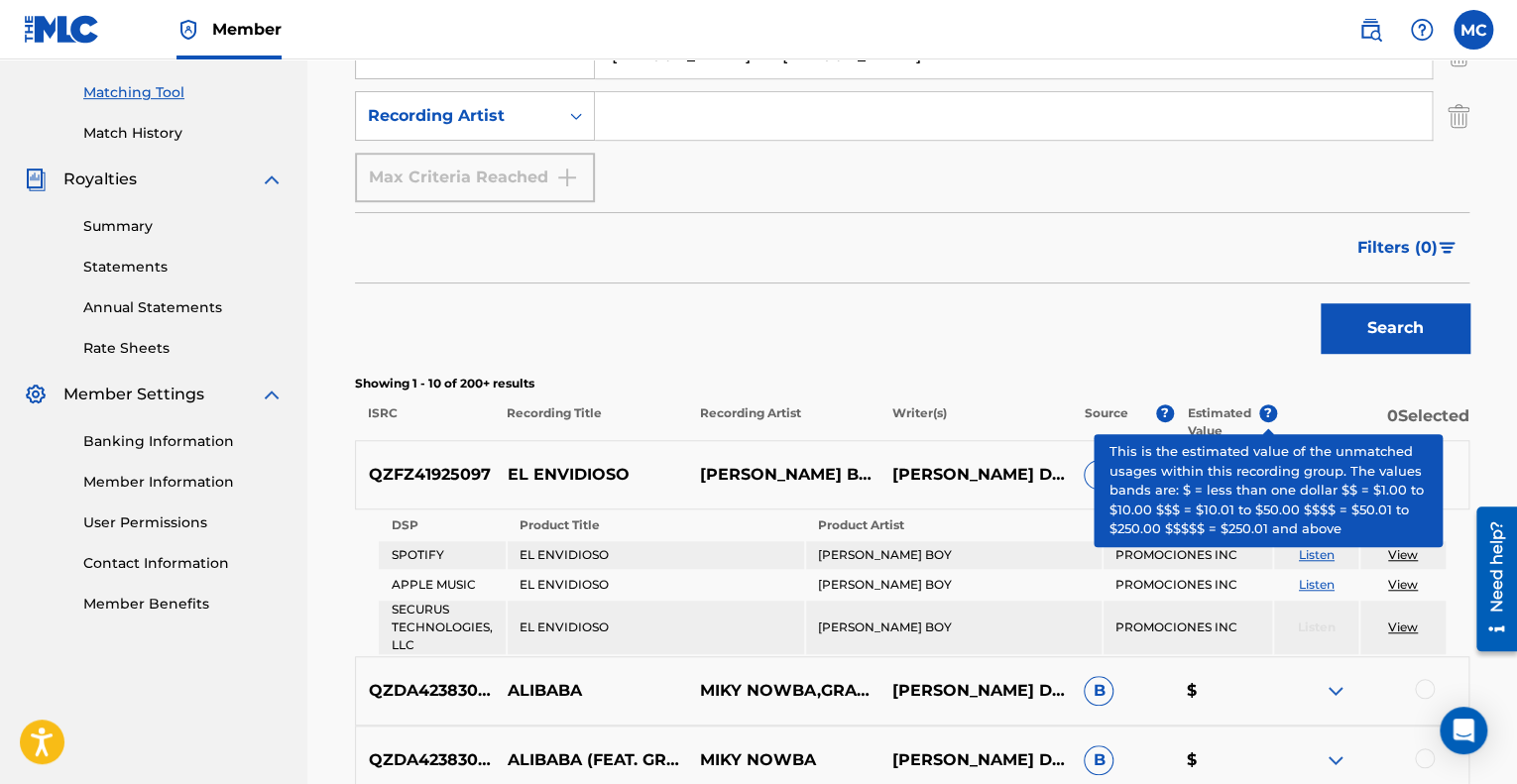 click on "?" at bounding box center (1268, 413) 